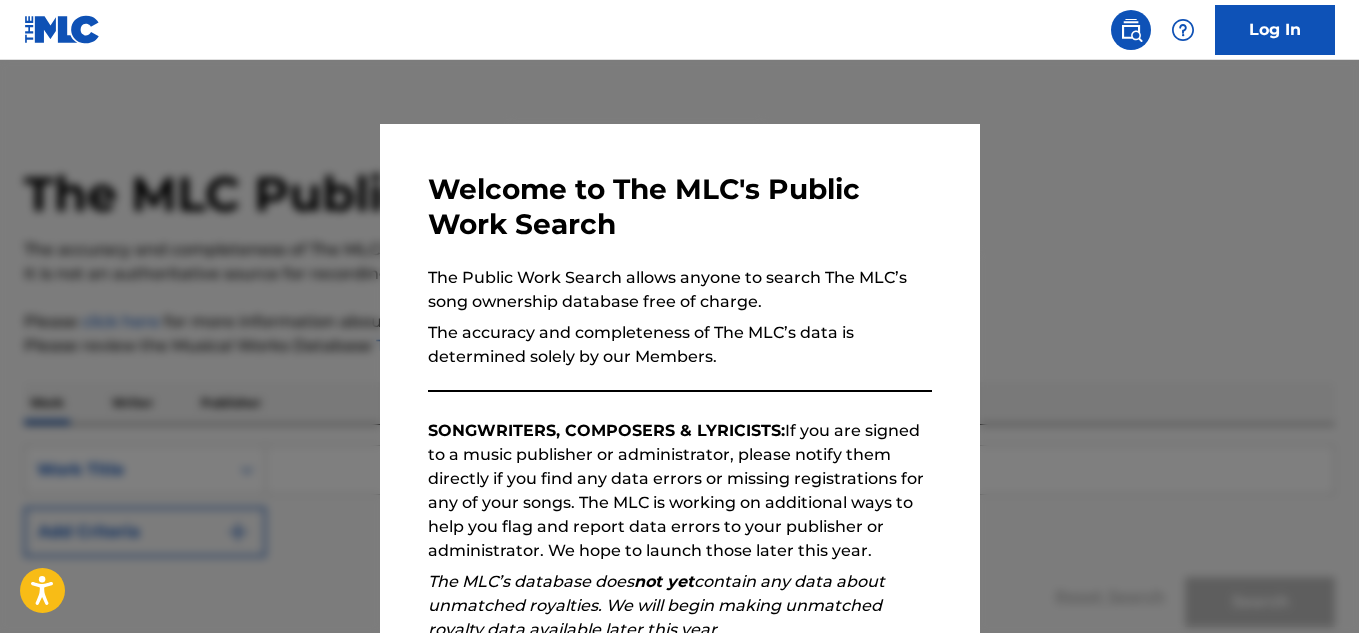 scroll, scrollTop: 0, scrollLeft: 0, axis: both 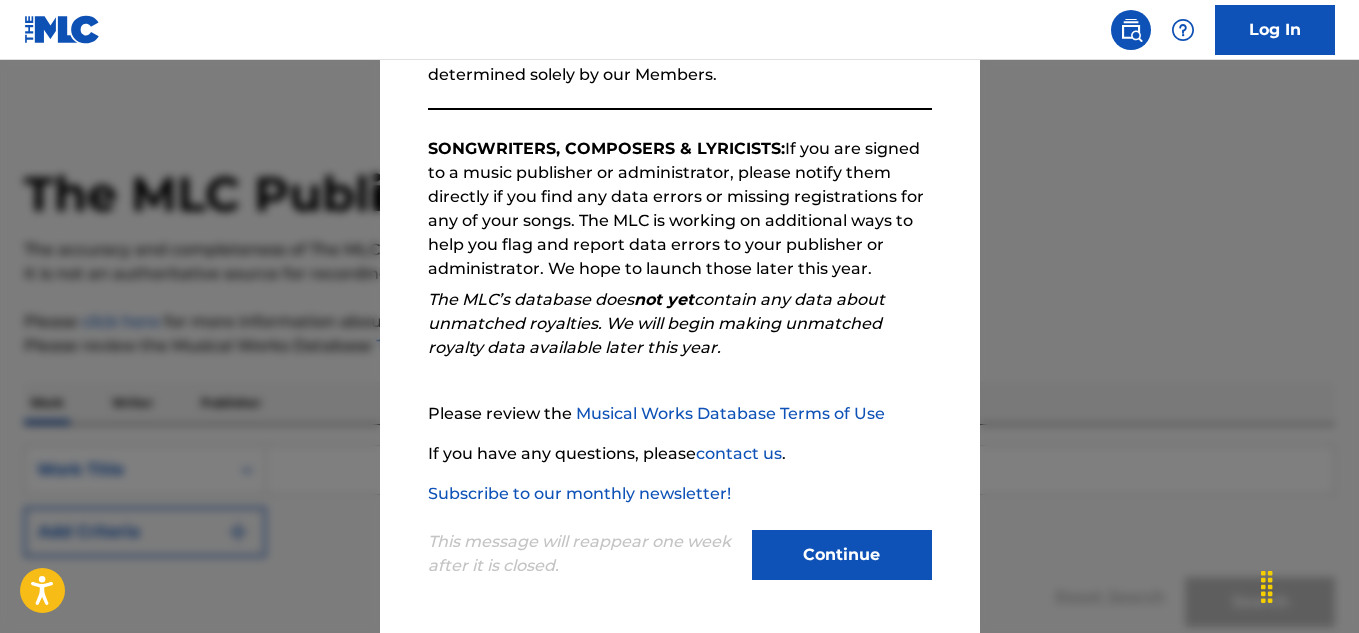click on "Continue" at bounding box center (842, 555) 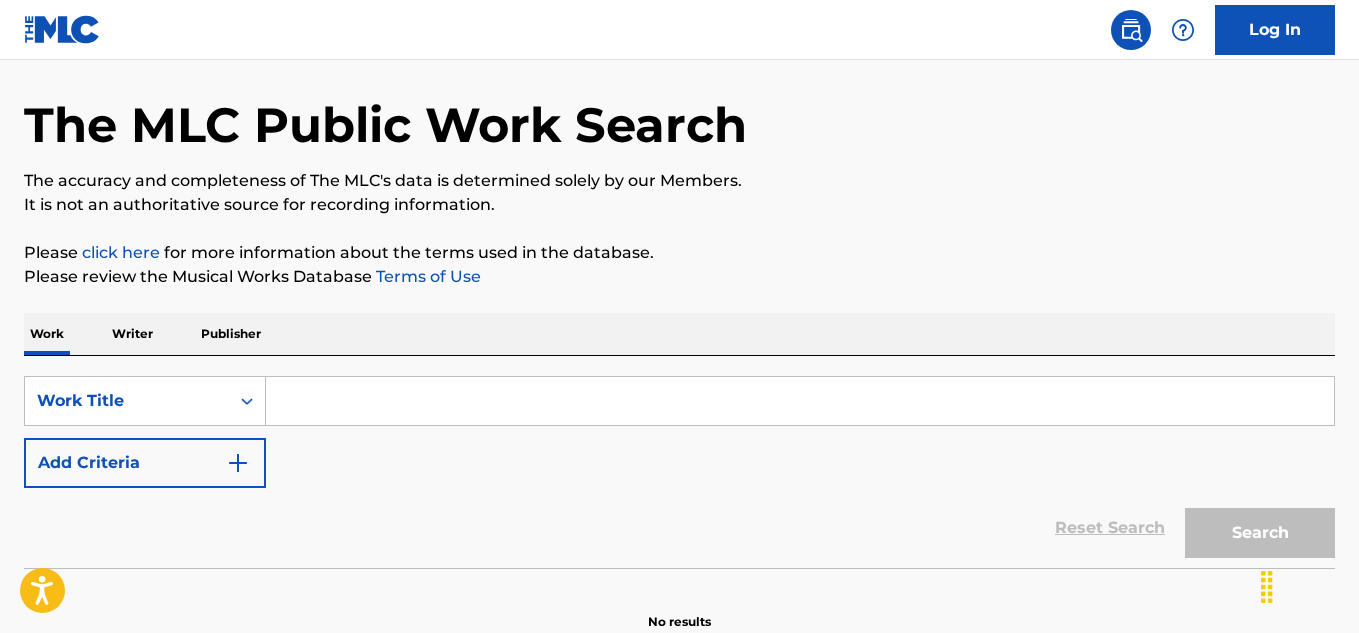 scroll, scrollTop: 100, scrollLeft: 0, axis: vertical 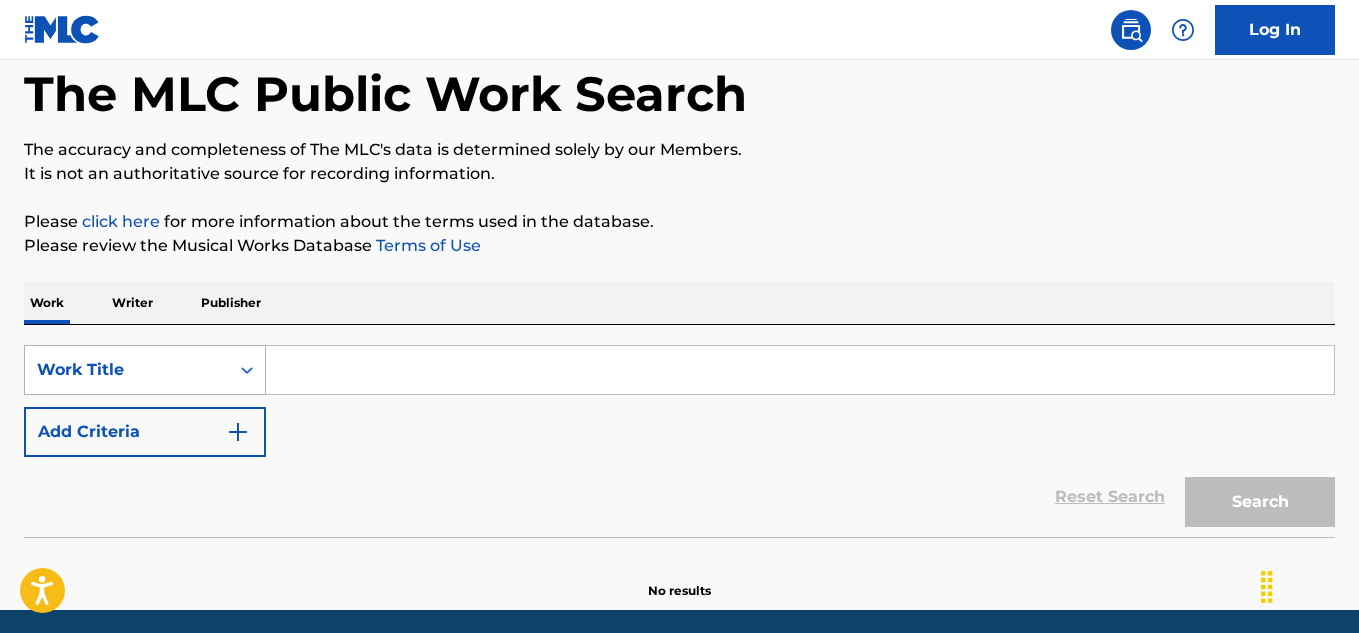 click 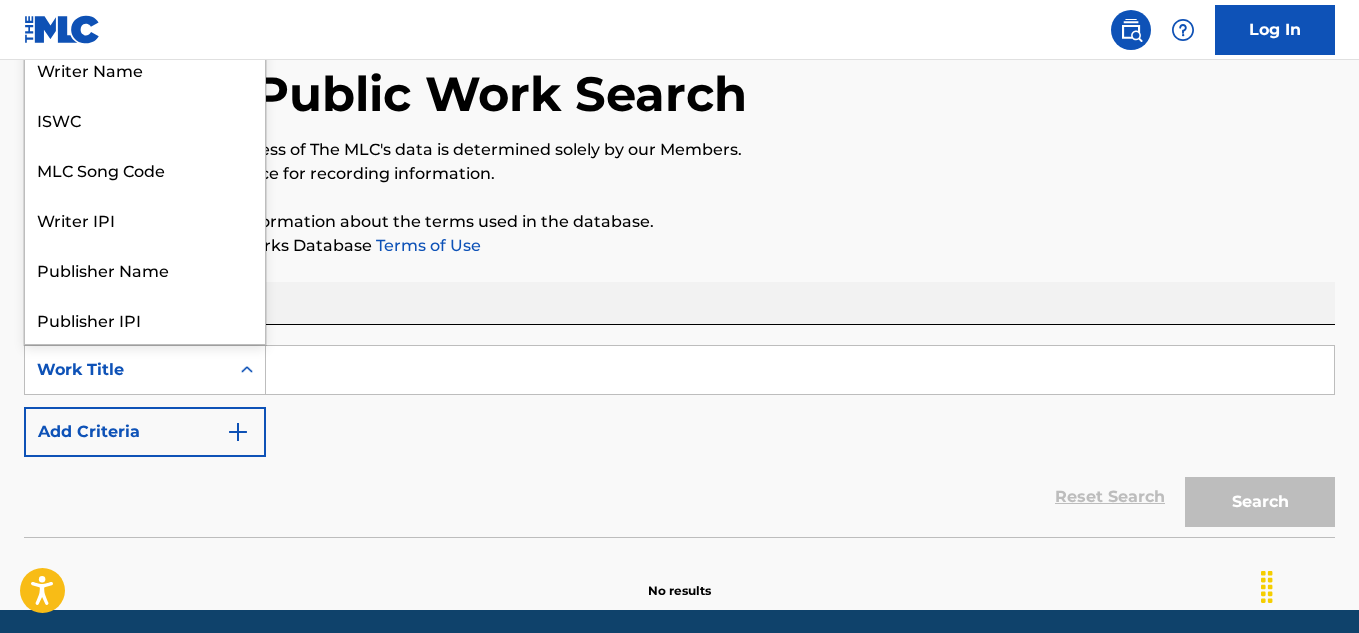 scroll, scrollTop: 100, scrollLeft: 0, axis: vertical 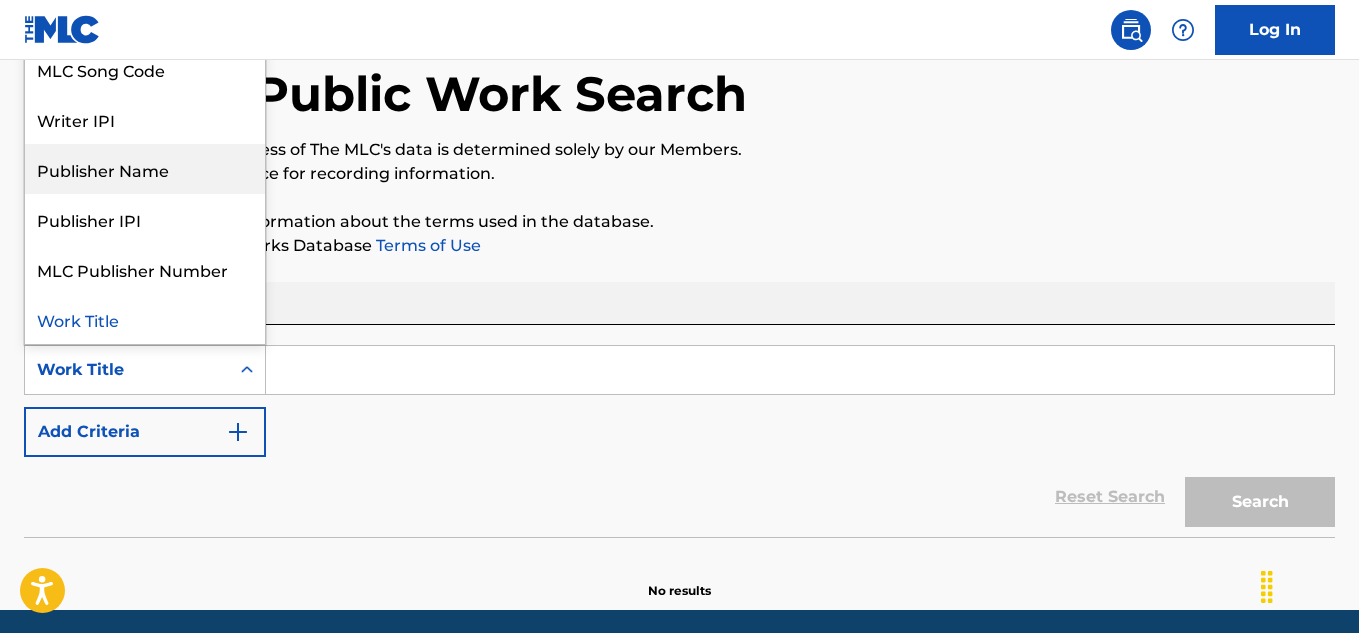 click on "Publisher Name" at bounding box center [145, 169] 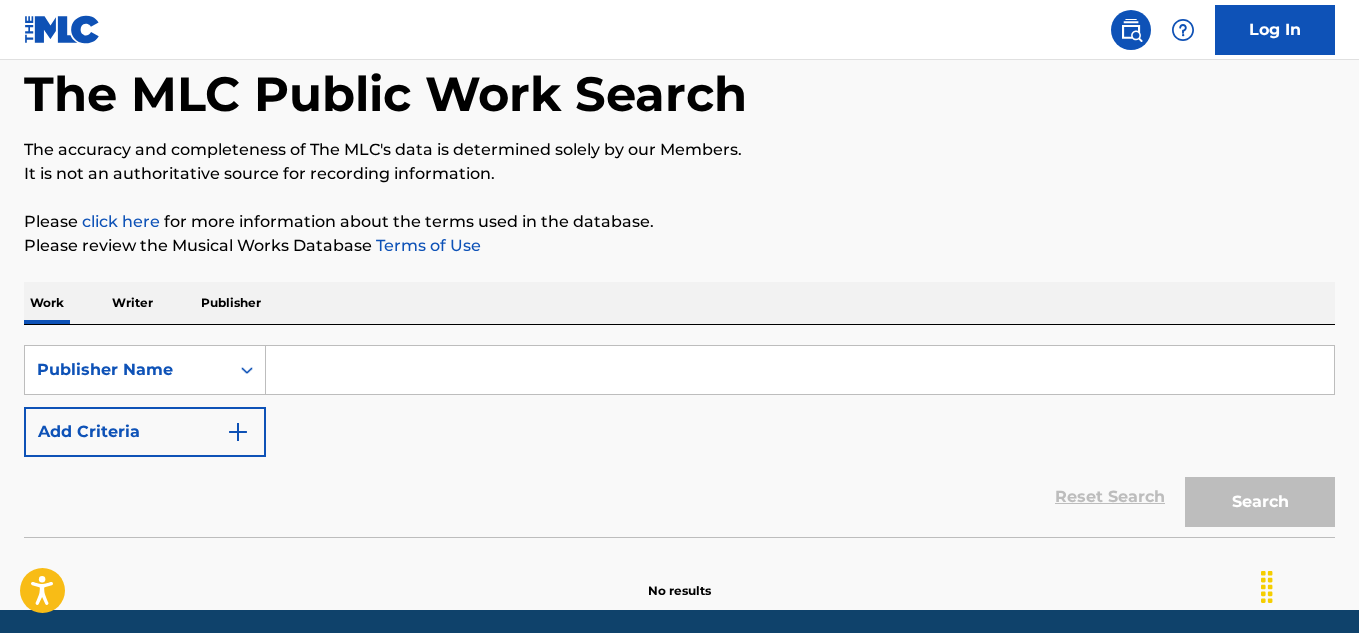 click at bounding box center (800, 370) 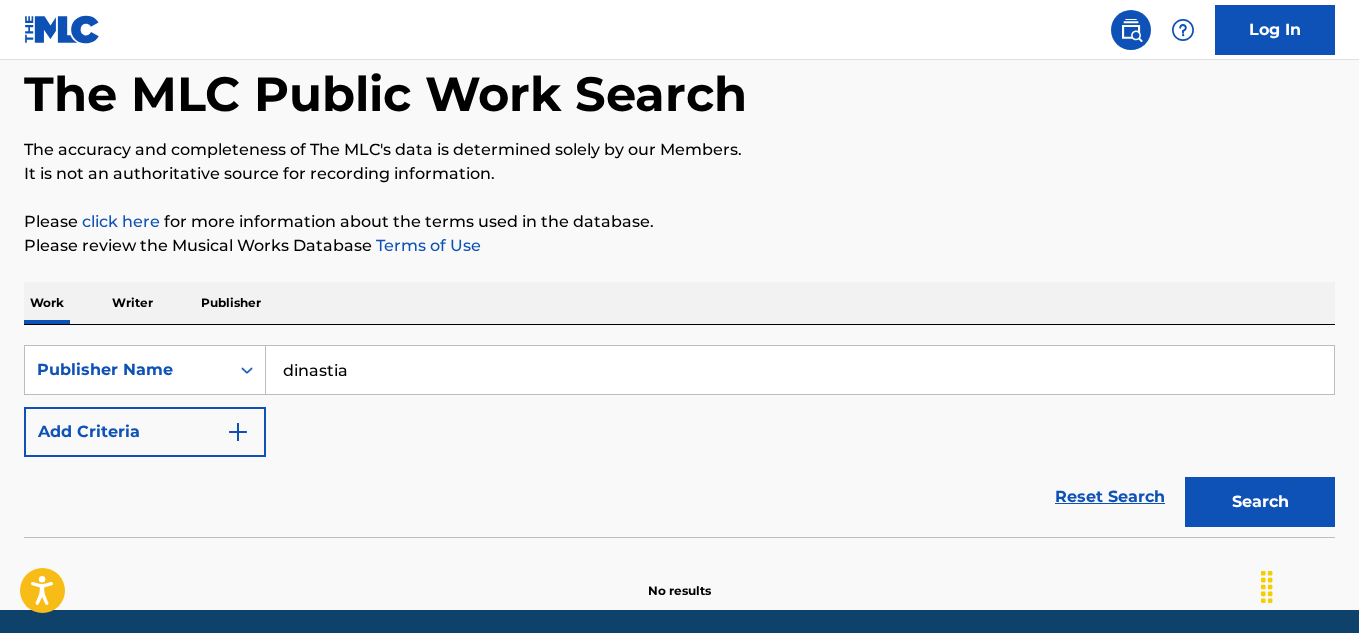 type on "dinastia" 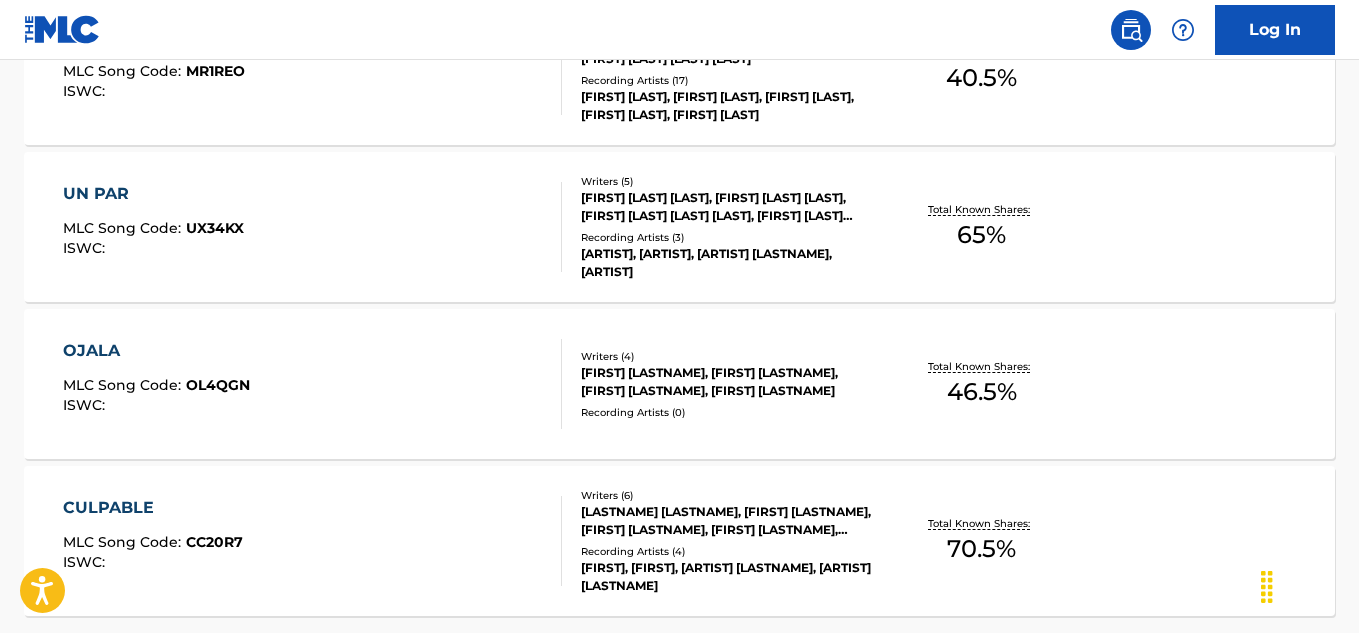 scroll, scrollTop: 1600, scrollLeft: 0, axis: vertical 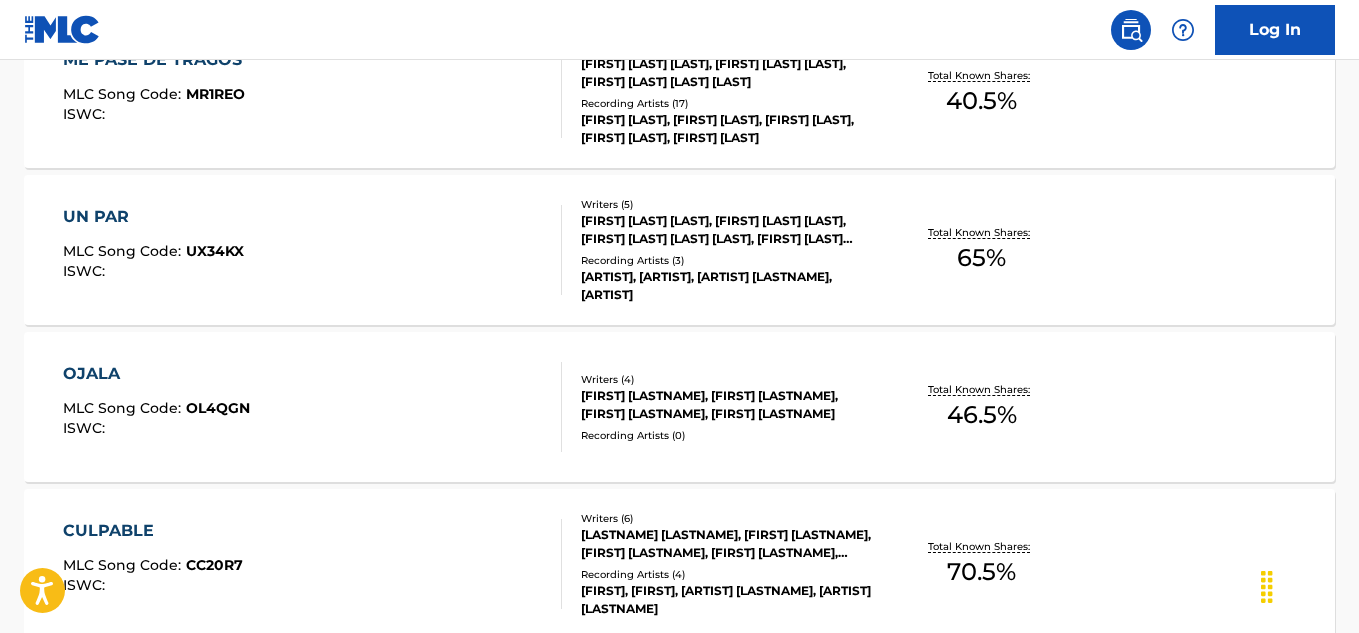 click on "OJALA" at bounding box center [156, 374] 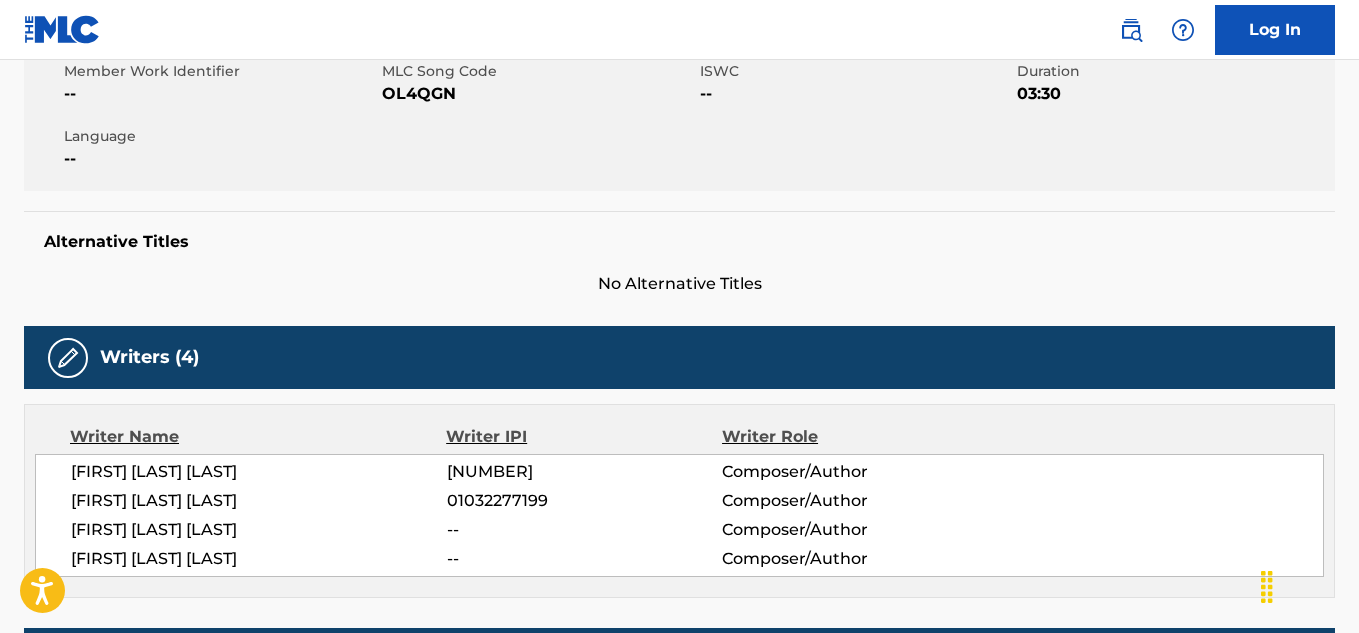 scroll, scrollTop: 100, scrollLeft: 0, axis: vertical 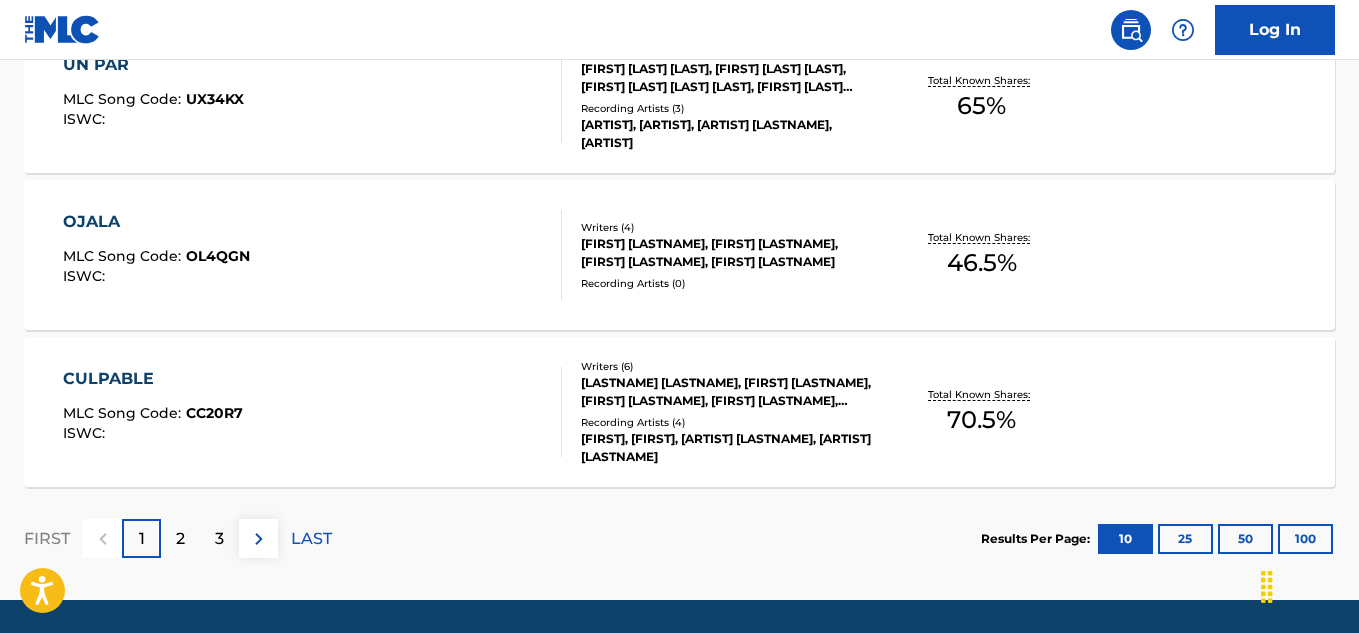 click on "OJALA" at bounding box center [156, 222] 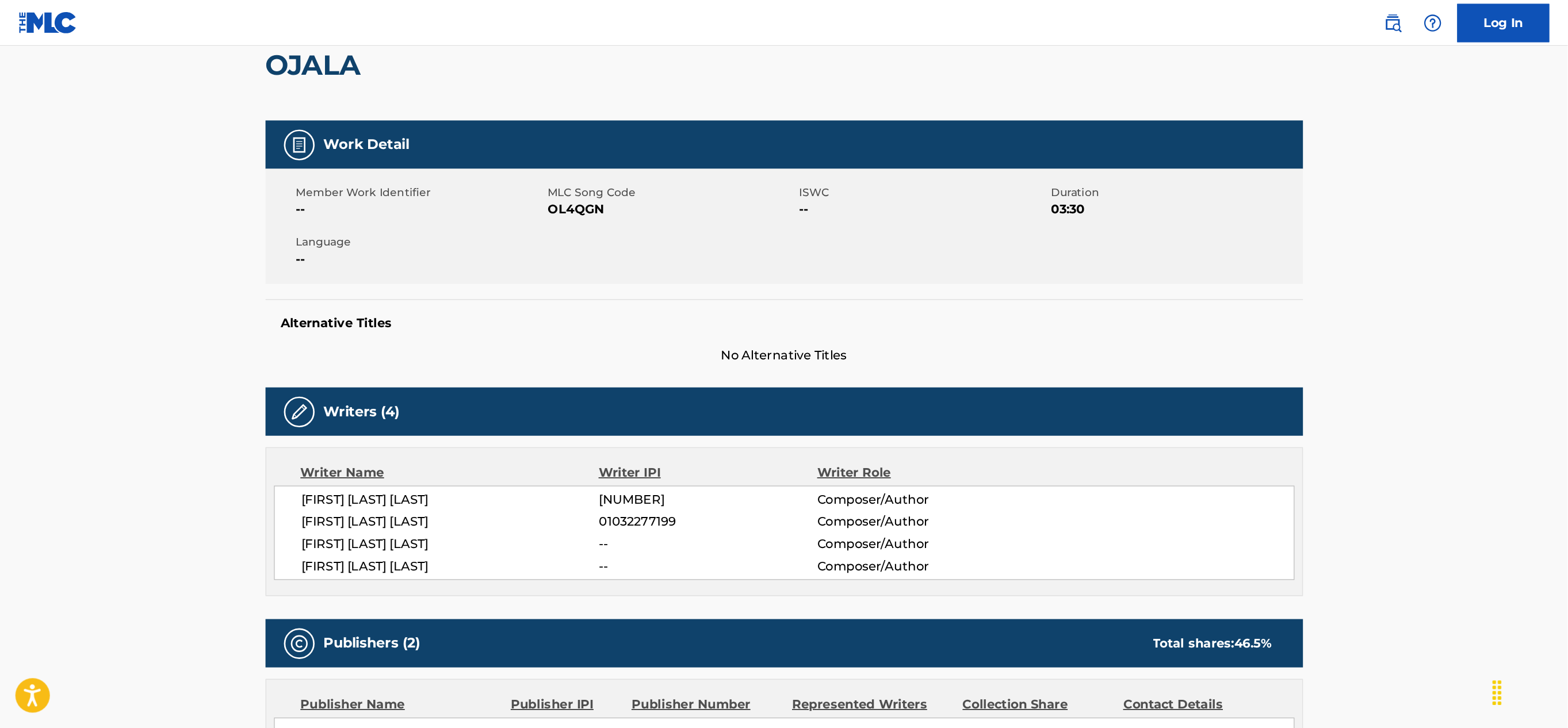 scroll, scrollTop: 115, scrollLeft: 0, axis: vertical 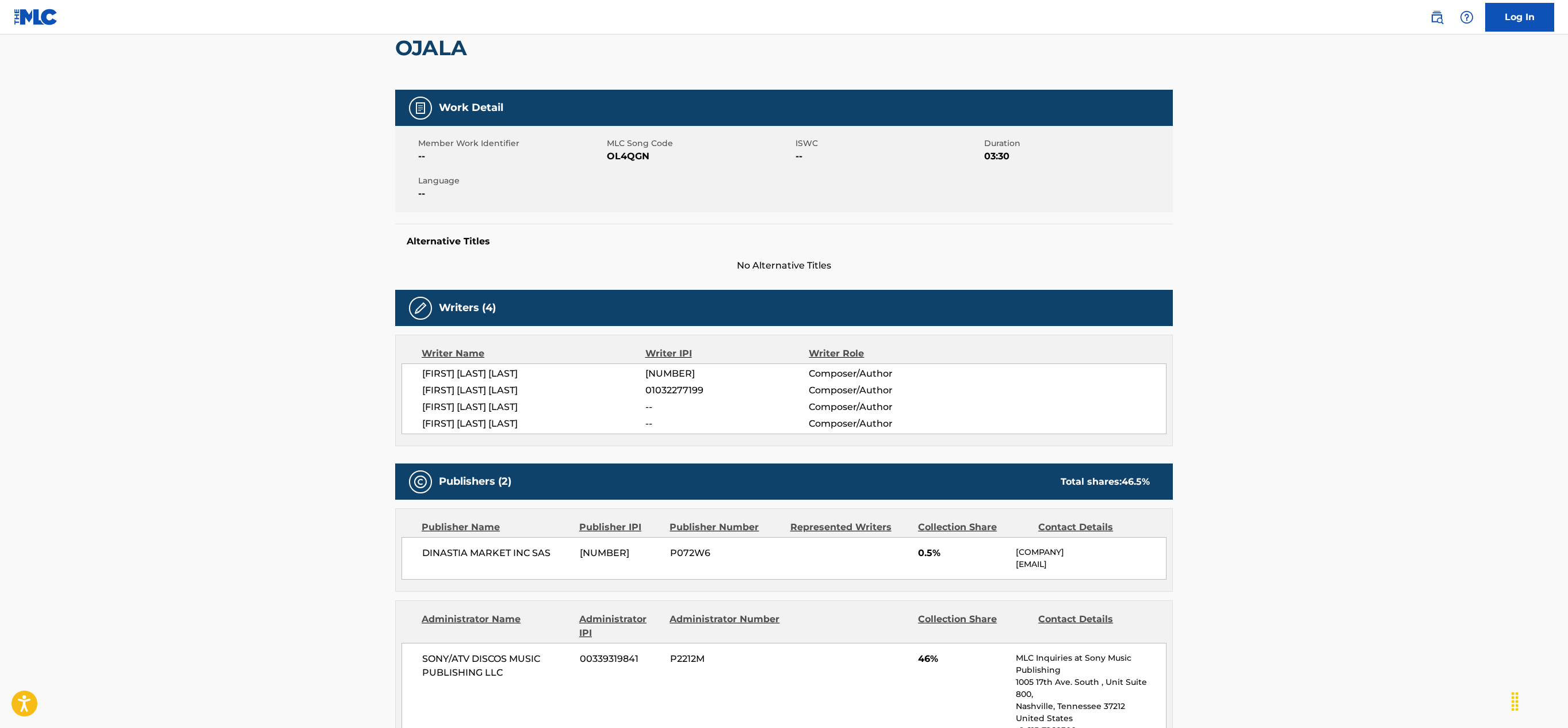 drag, startPoint x: 780, startPoint y: 1, endPoint x: 254, endPoint y: 347, distance: 629.5967 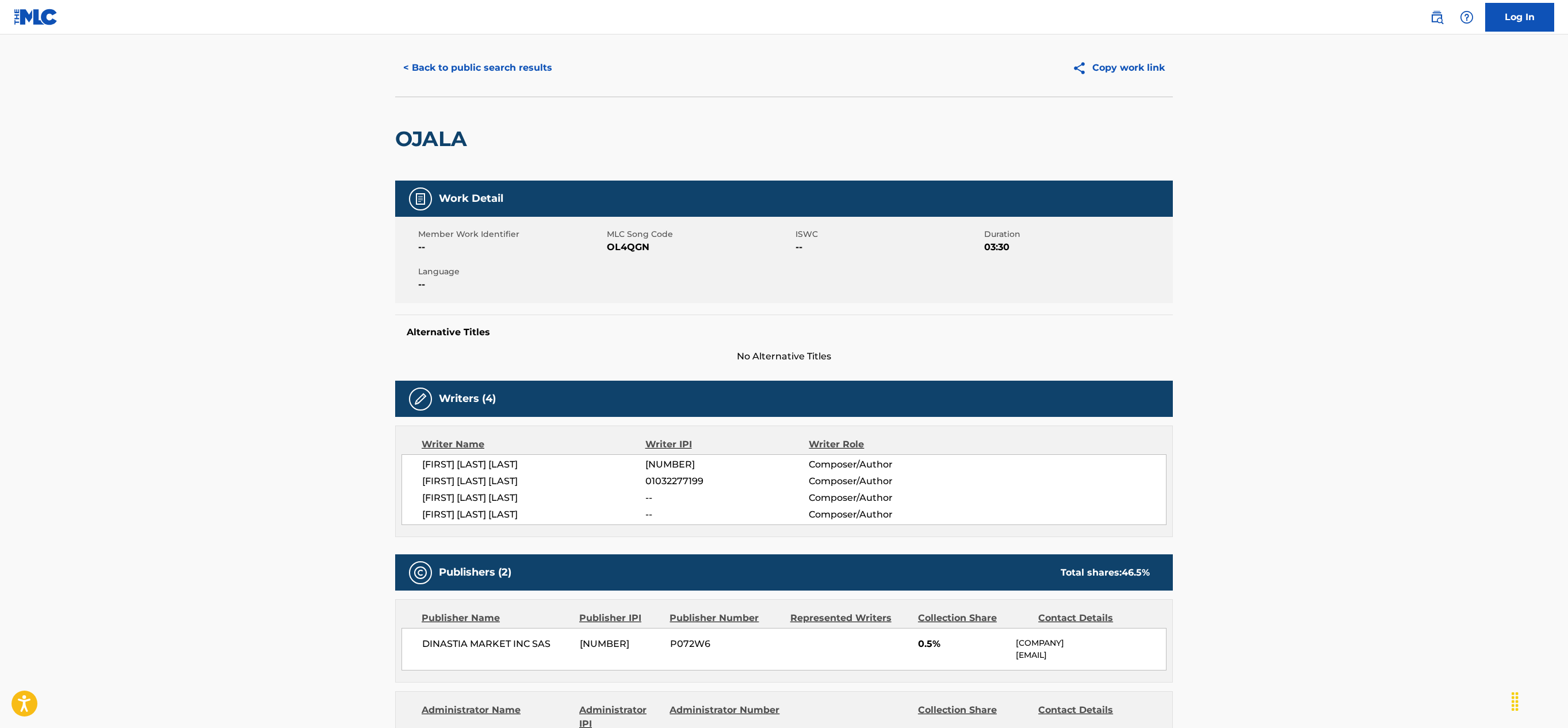 scroll, scrollTop: 0, scrollLeft: 0, axis: both 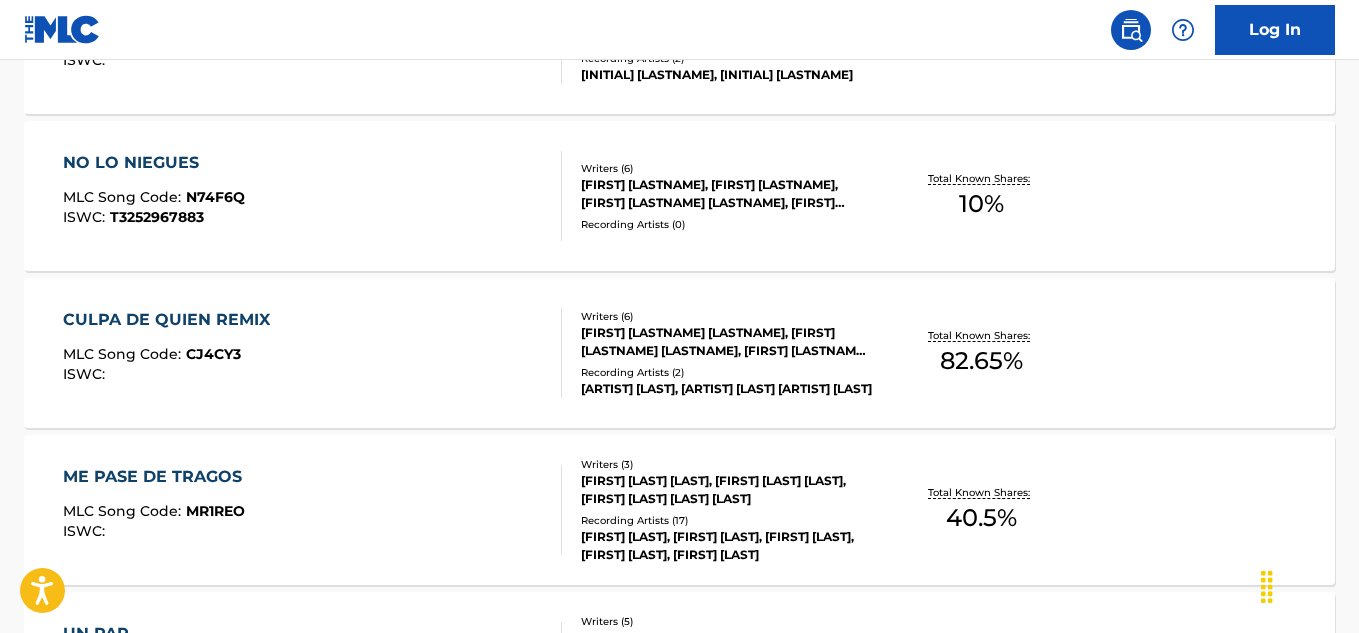 drag, startPoint x: 2666, startPoint y: 0, endPoint x: 689, endPoint y: 430, distance: 2023.2224 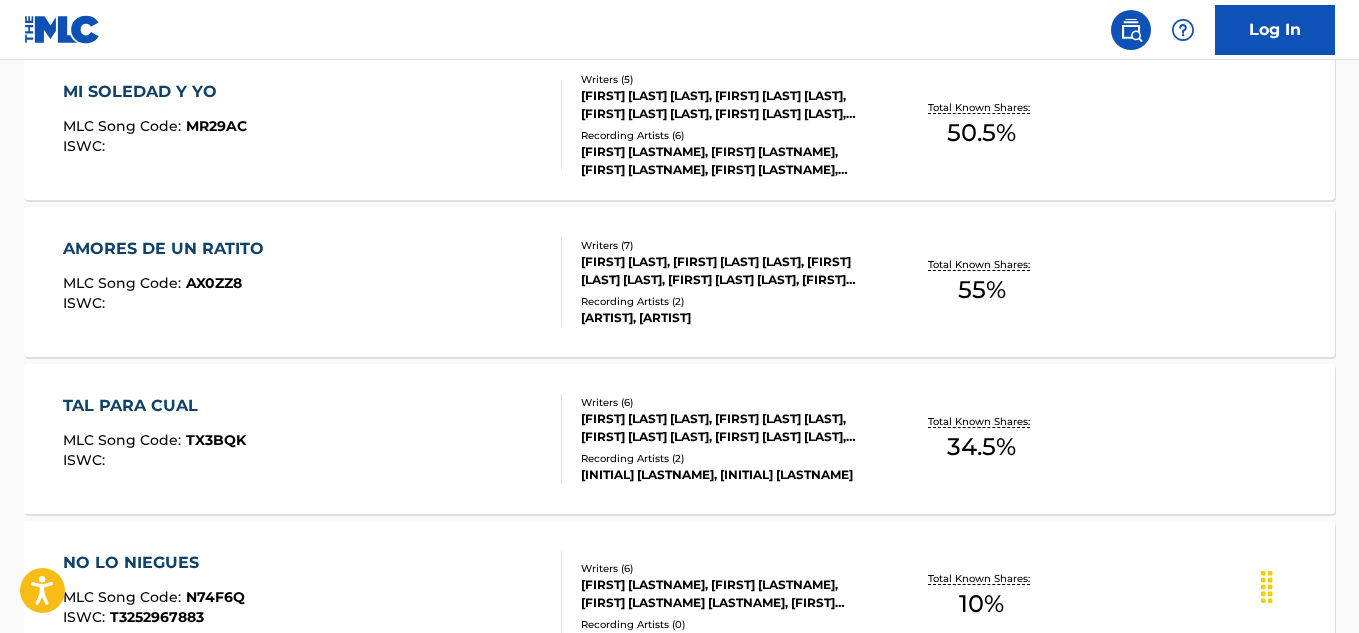 scroll, scrollTop: 683, scrollLeft: 0, axis: vertical 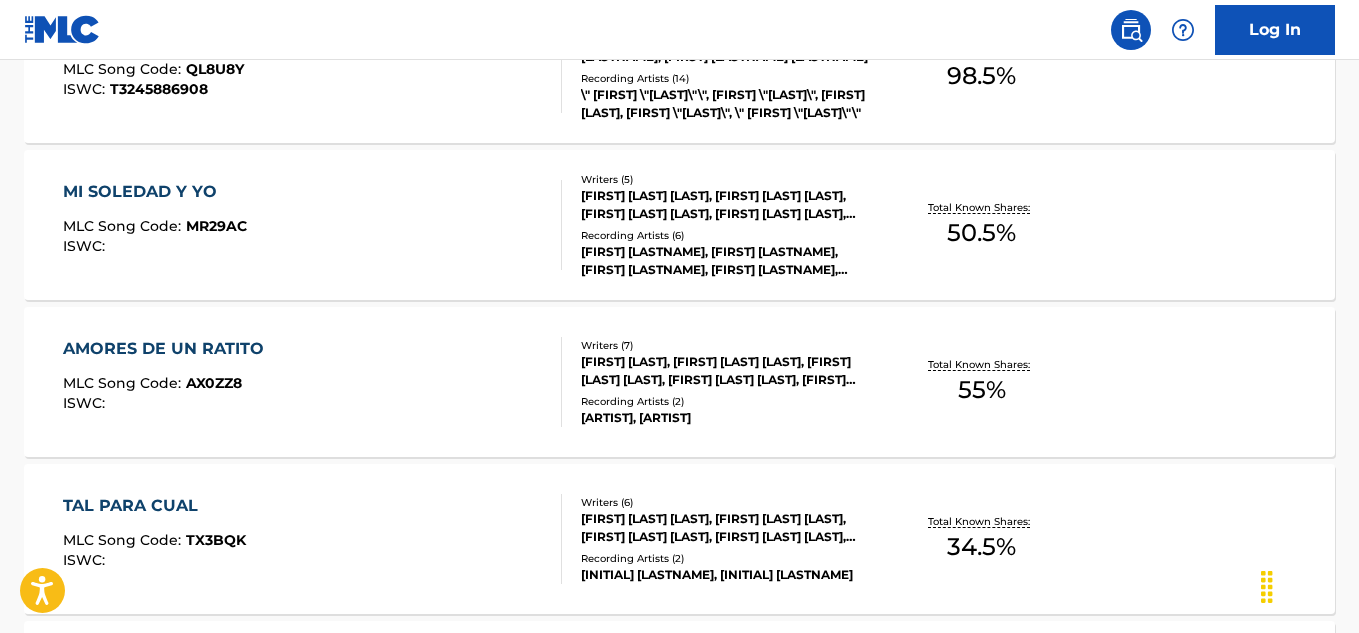 click on "AMORES DE UN RATITO" at bounding box center [168, 349] 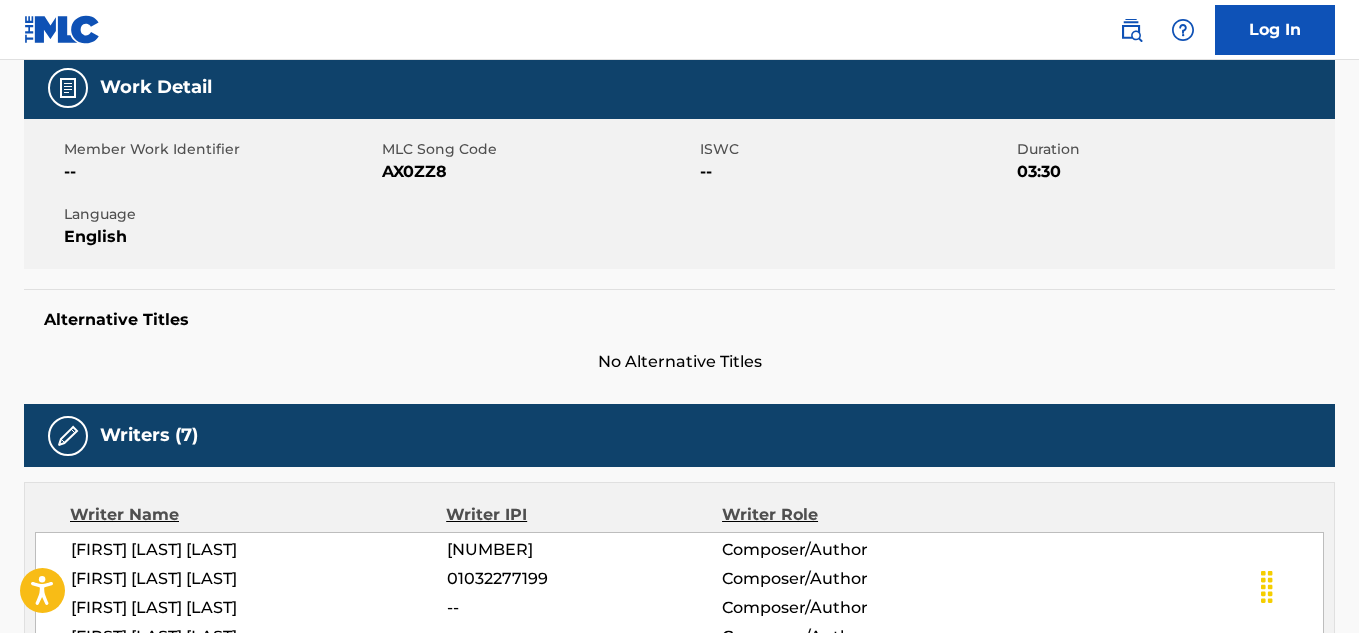 scroll, scrollTop: 0, scrollLeft: 0, axis: both 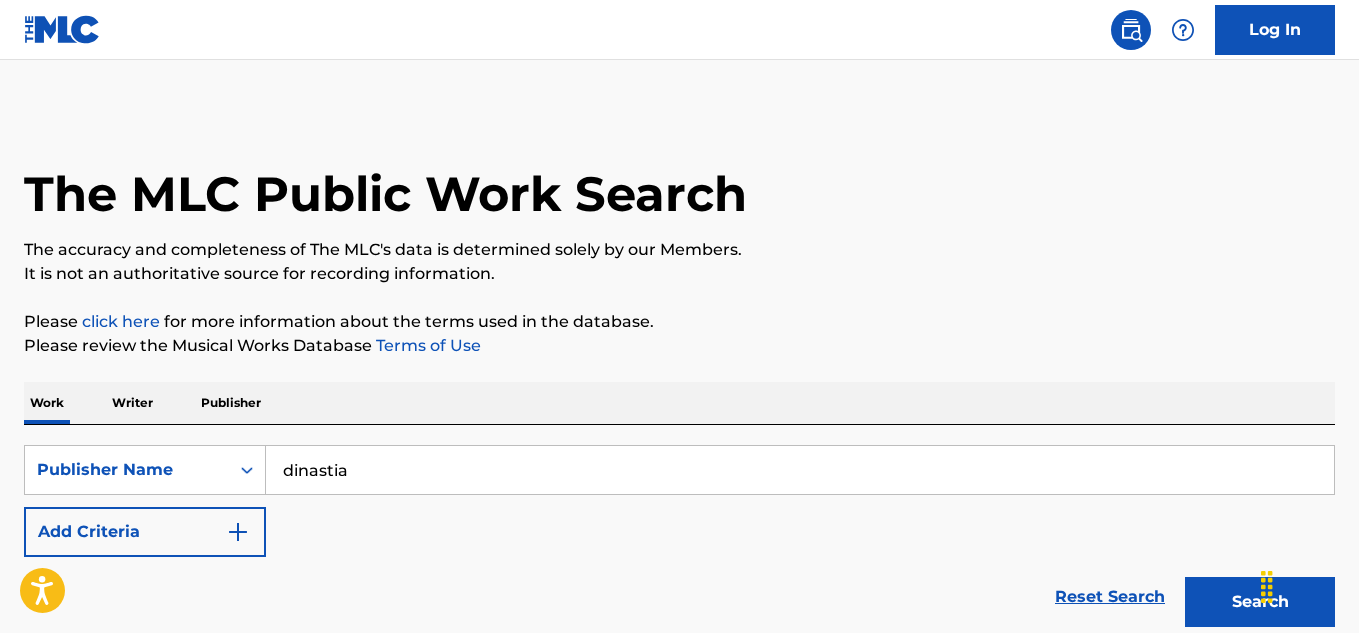 click on "dinastia" at bounding box center (800, 470) 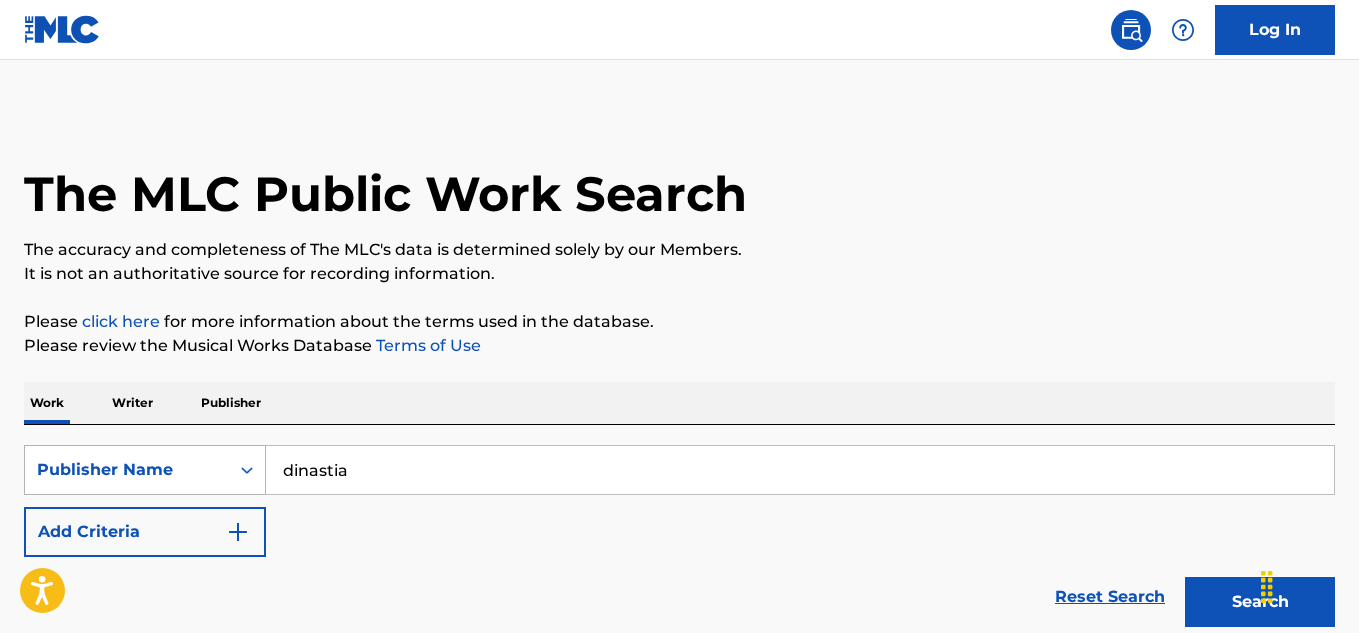 click 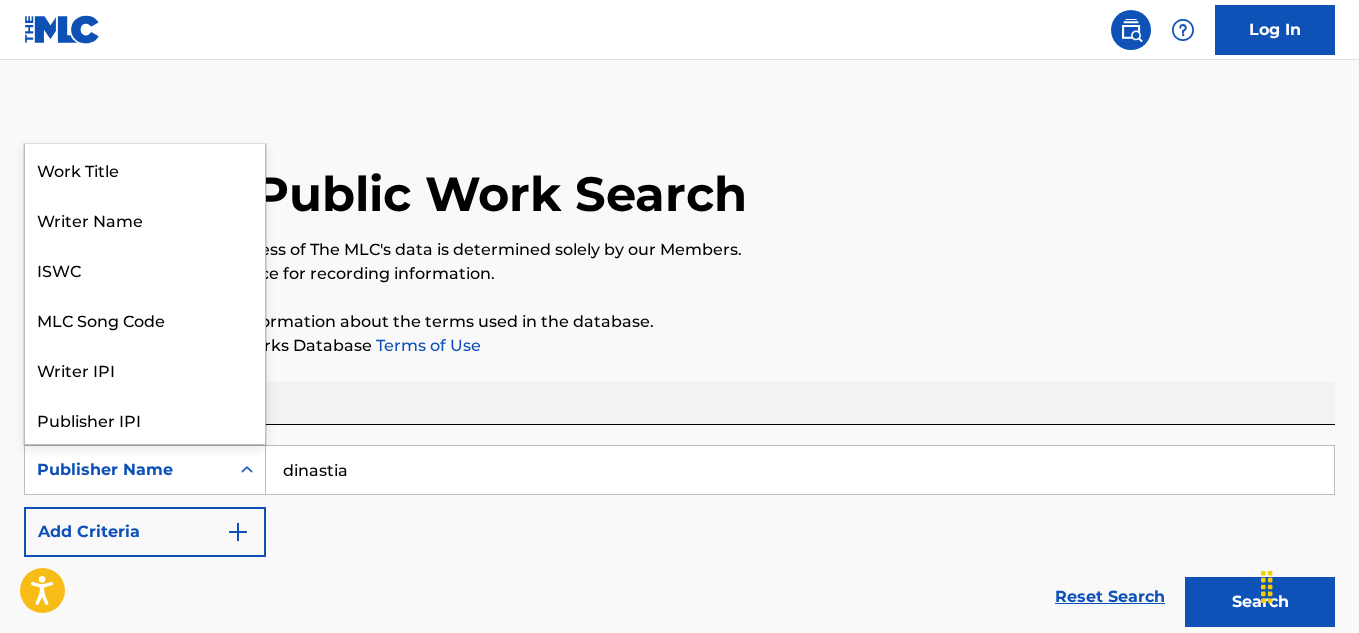 scroll, scrollTop: 100, scrollLeft: 0, axis: vertical 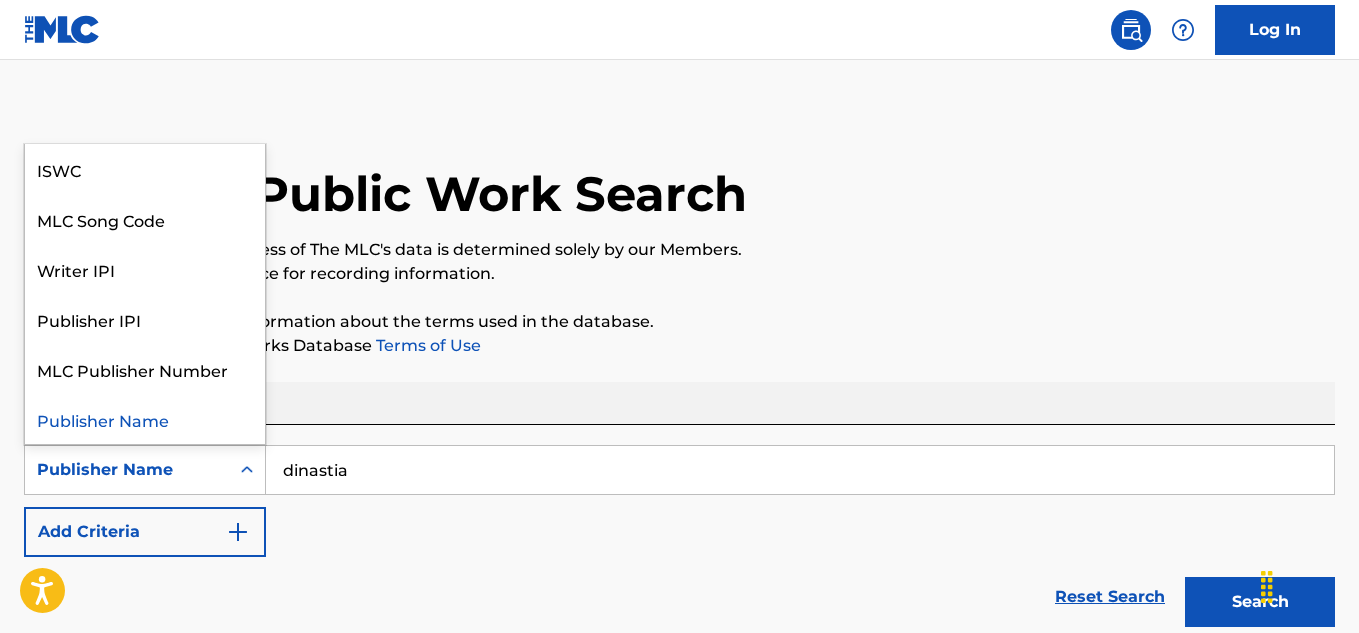 click on "SearchWithCriteria634ee88a-f863-41e3-a256-45e225b54edd 8 results available. Use Up and Down to choose options, press Enter to select the currently focused option, press Escape to exit the menu, press Tab to select the option and exit the menu. Publisher Name Work Title Writer Name ISWC MLC Song Code Writer IPI Publisher IPI MLC Publisher Number Publisher Name dinastia Add Criteria" at bounding box center (679, 501) 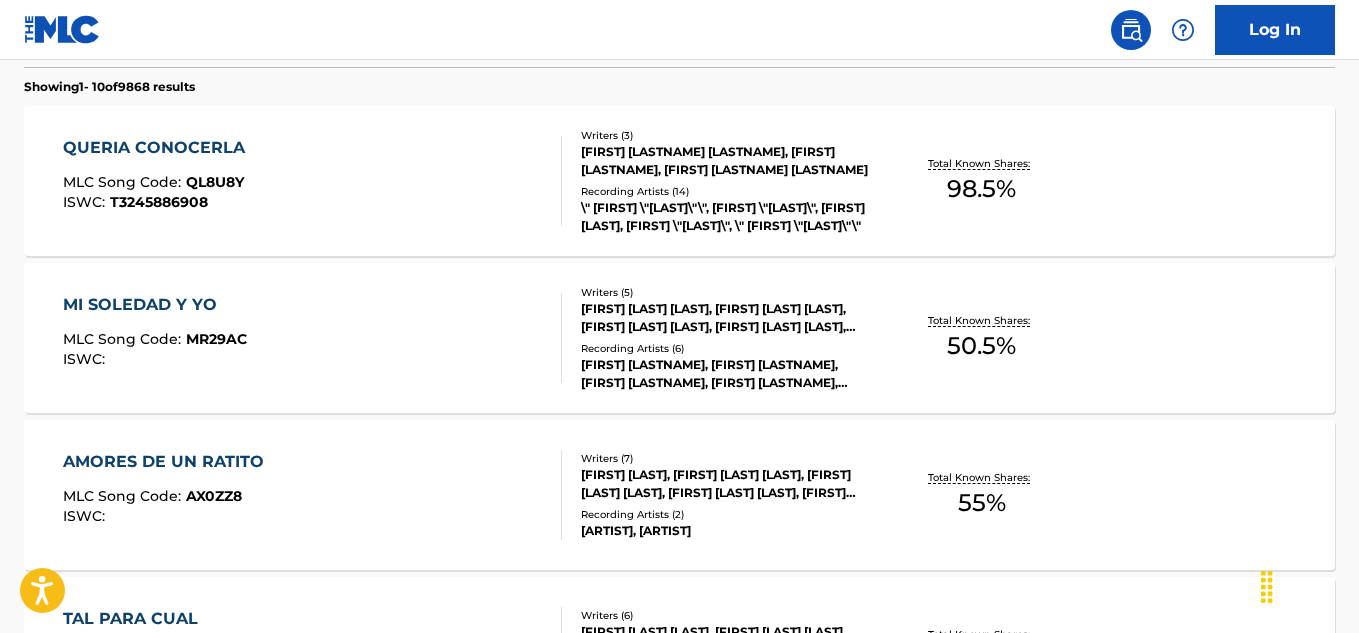 scroll, scrollTop: 600, scrollLeft: 0, axis: vertical 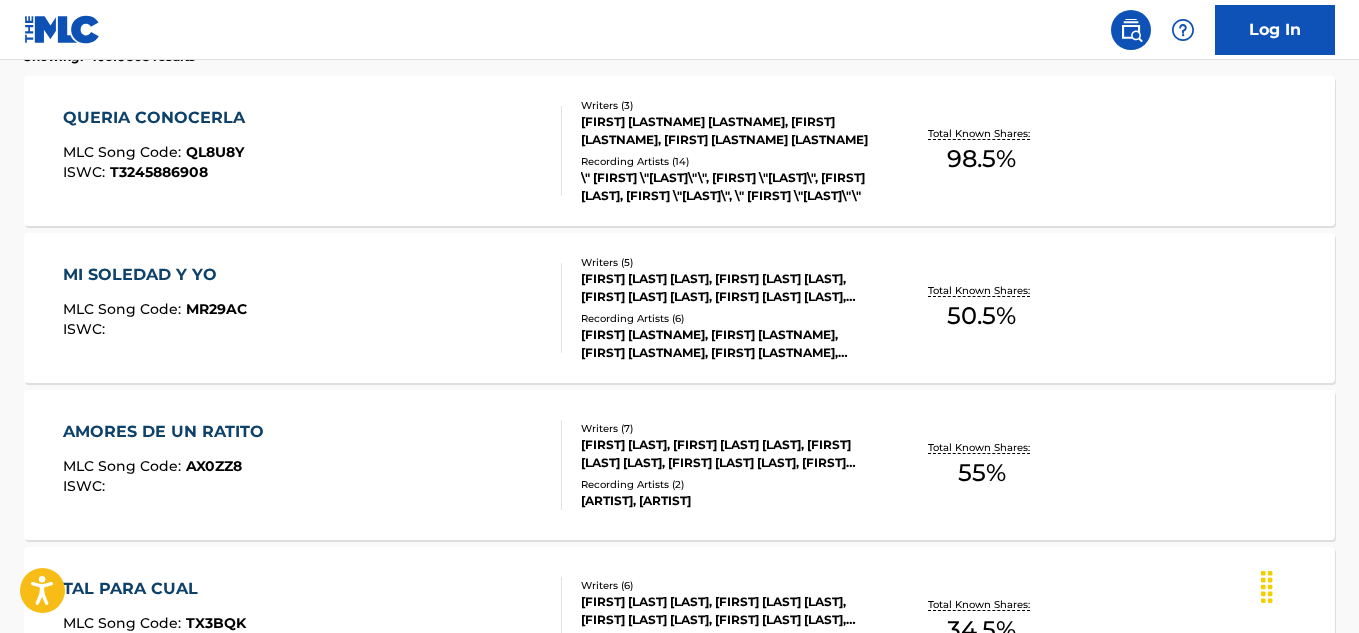 click on "MI SOLEDAD Y YO" at bounding box center [155, 275] 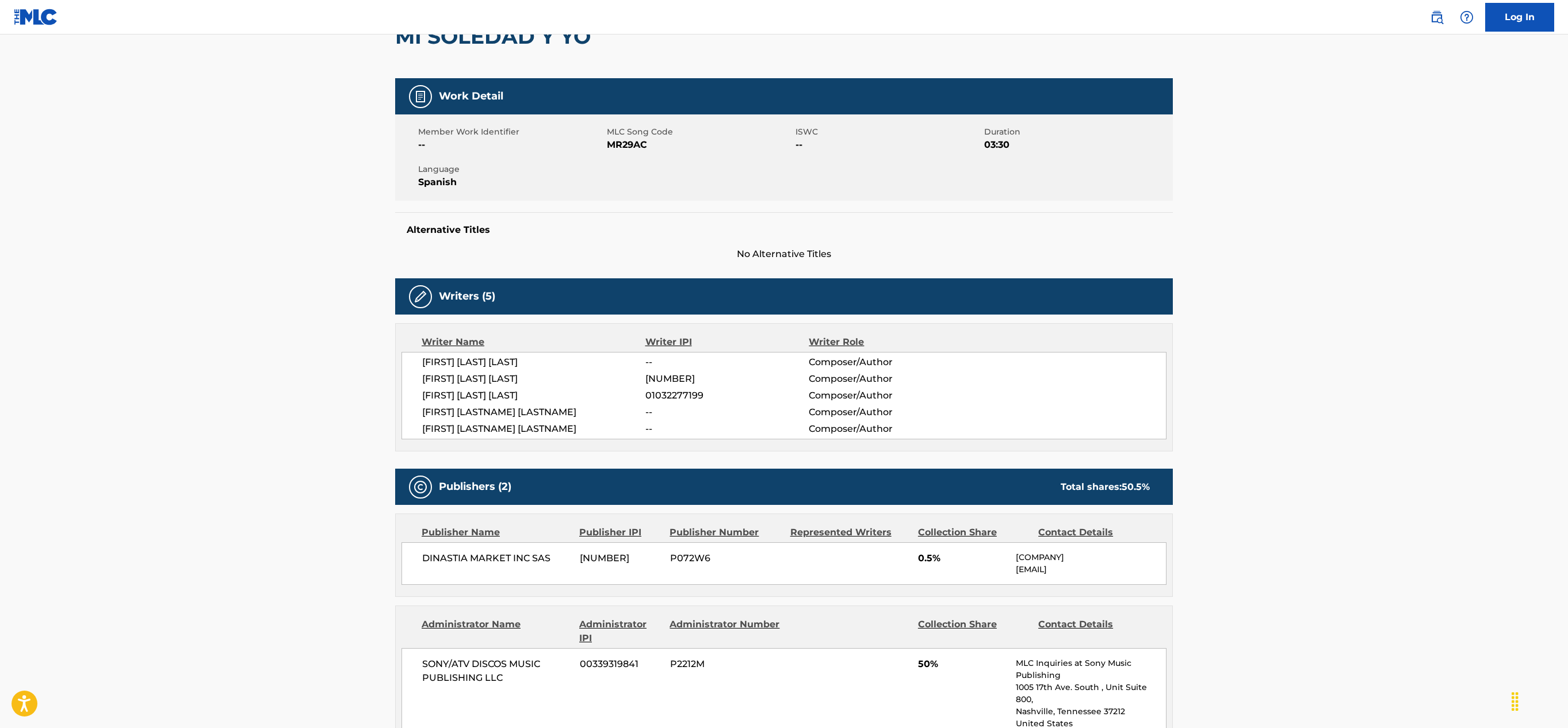 scroll, scrollTop: 115, scrollLeft: 0, axis: vertical 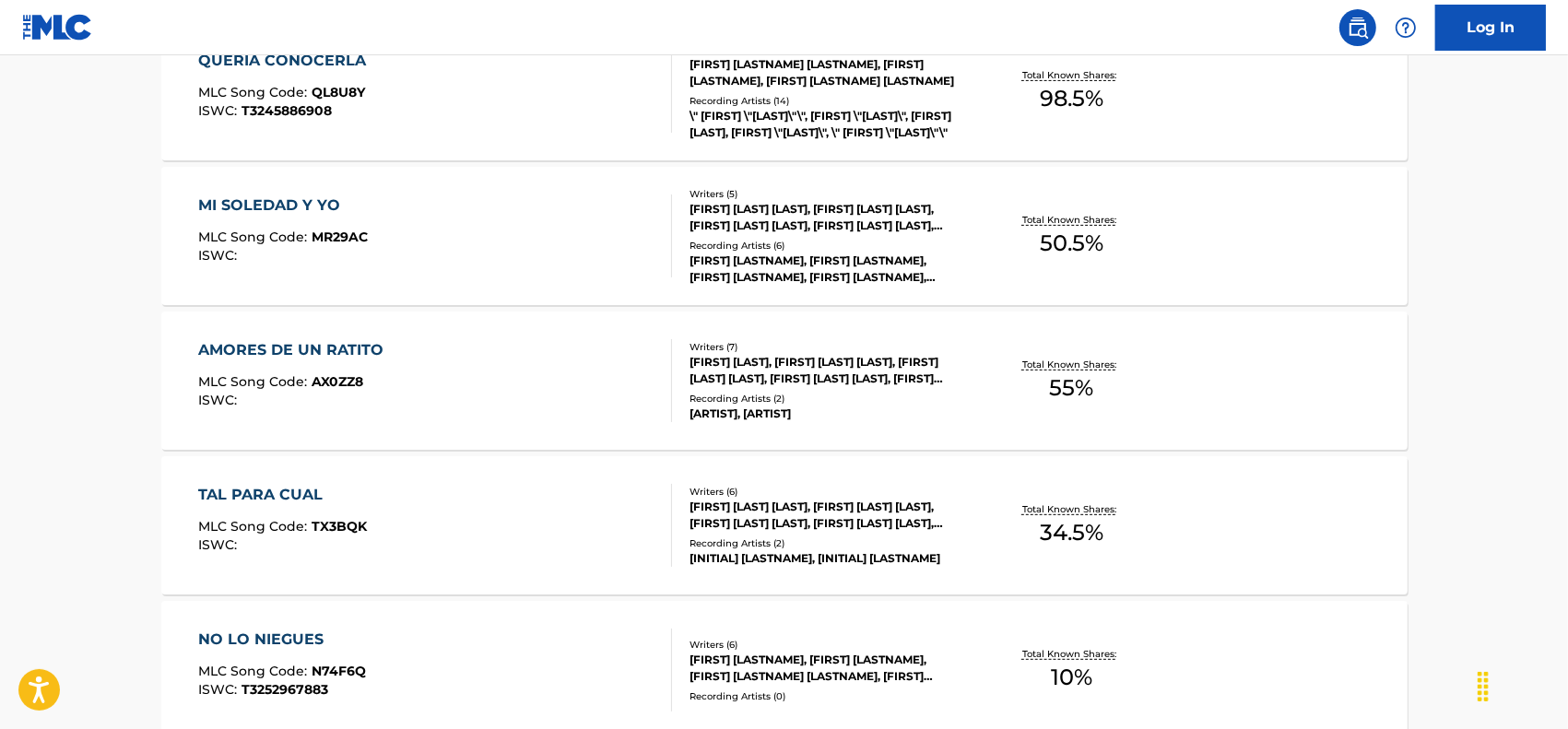click on "AMORES DE UN RATITO" at bounding box center (295, 350) 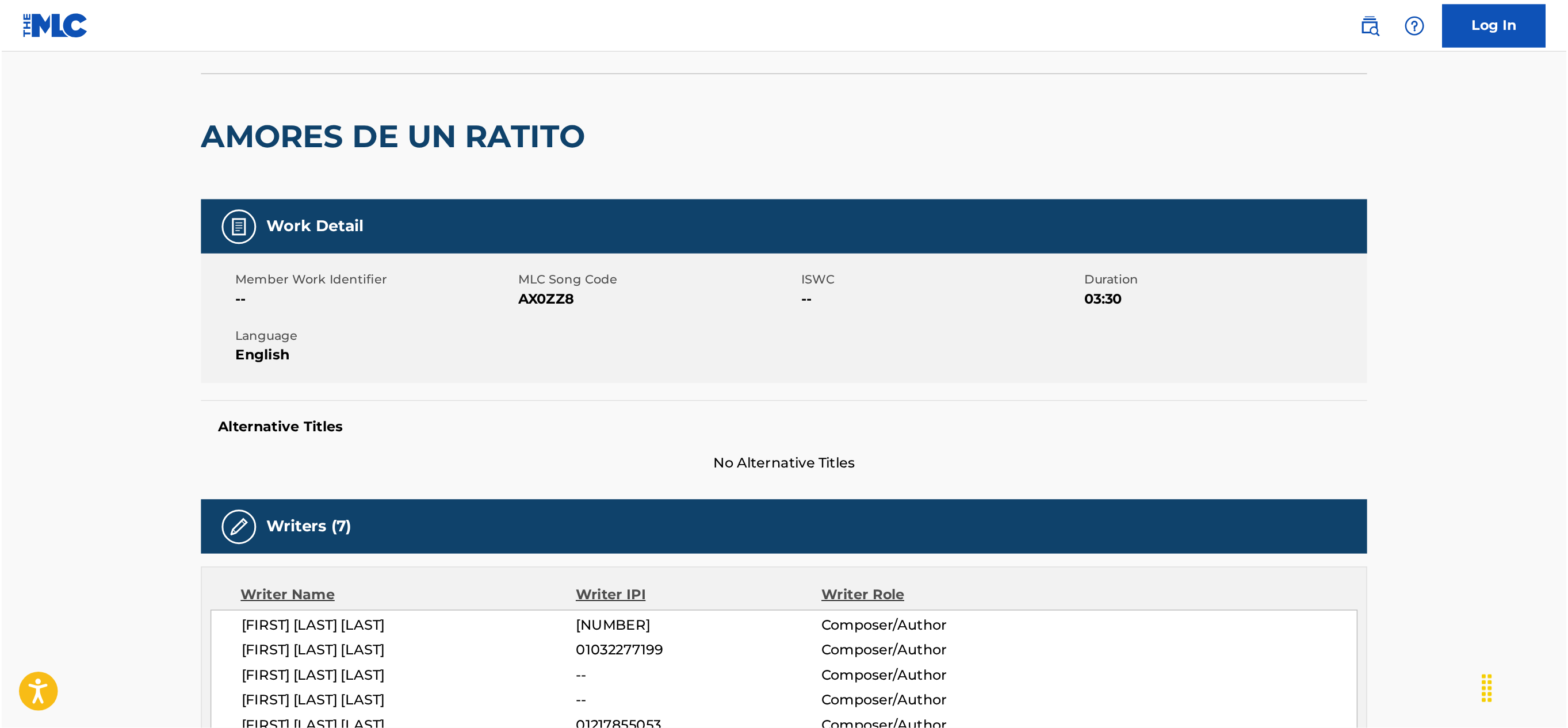 scroll, scrollTop: 72, scrollLeft: 0, axis: vertical 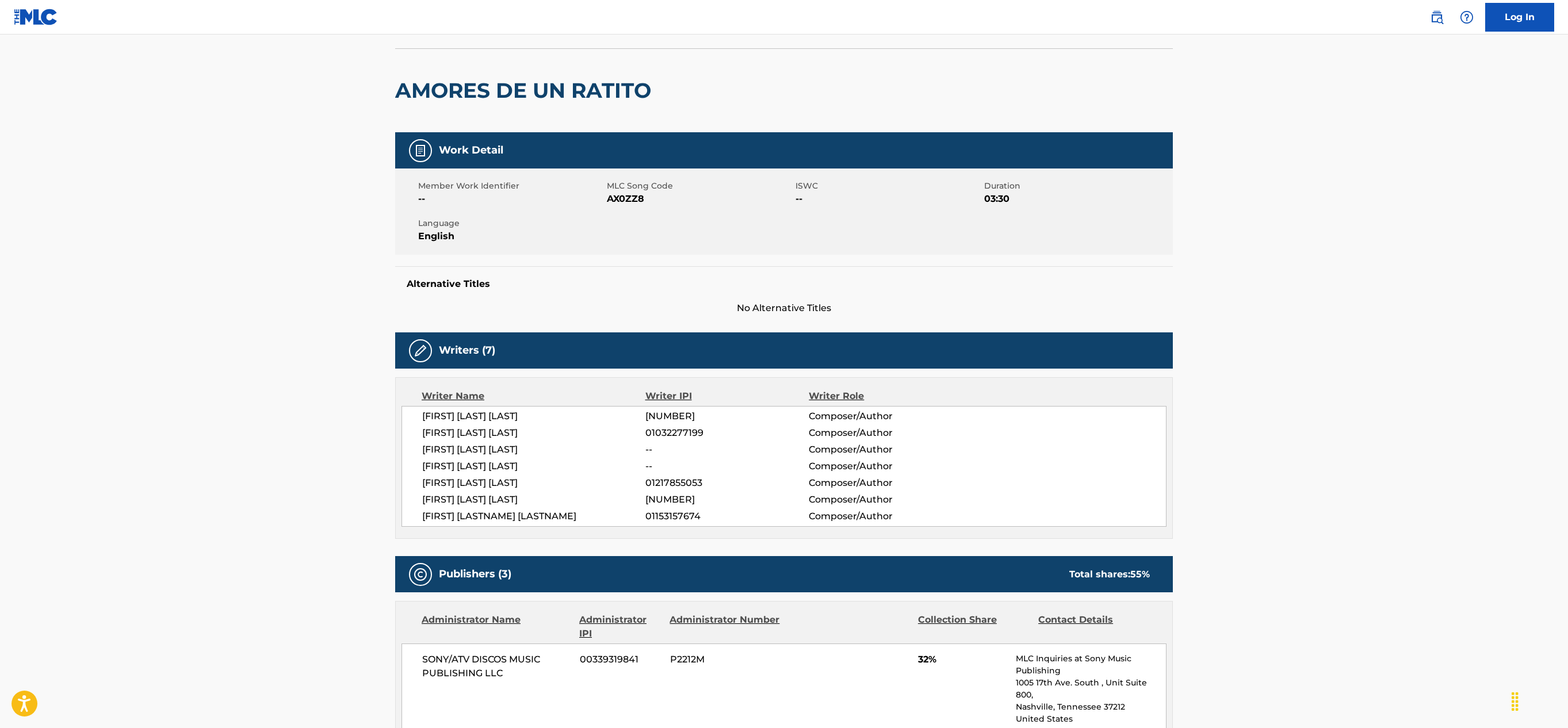 drag, startPoint x: 981, startPoint y: 4, endPoint x: 299, endPoint y: 394, distance: 785.636 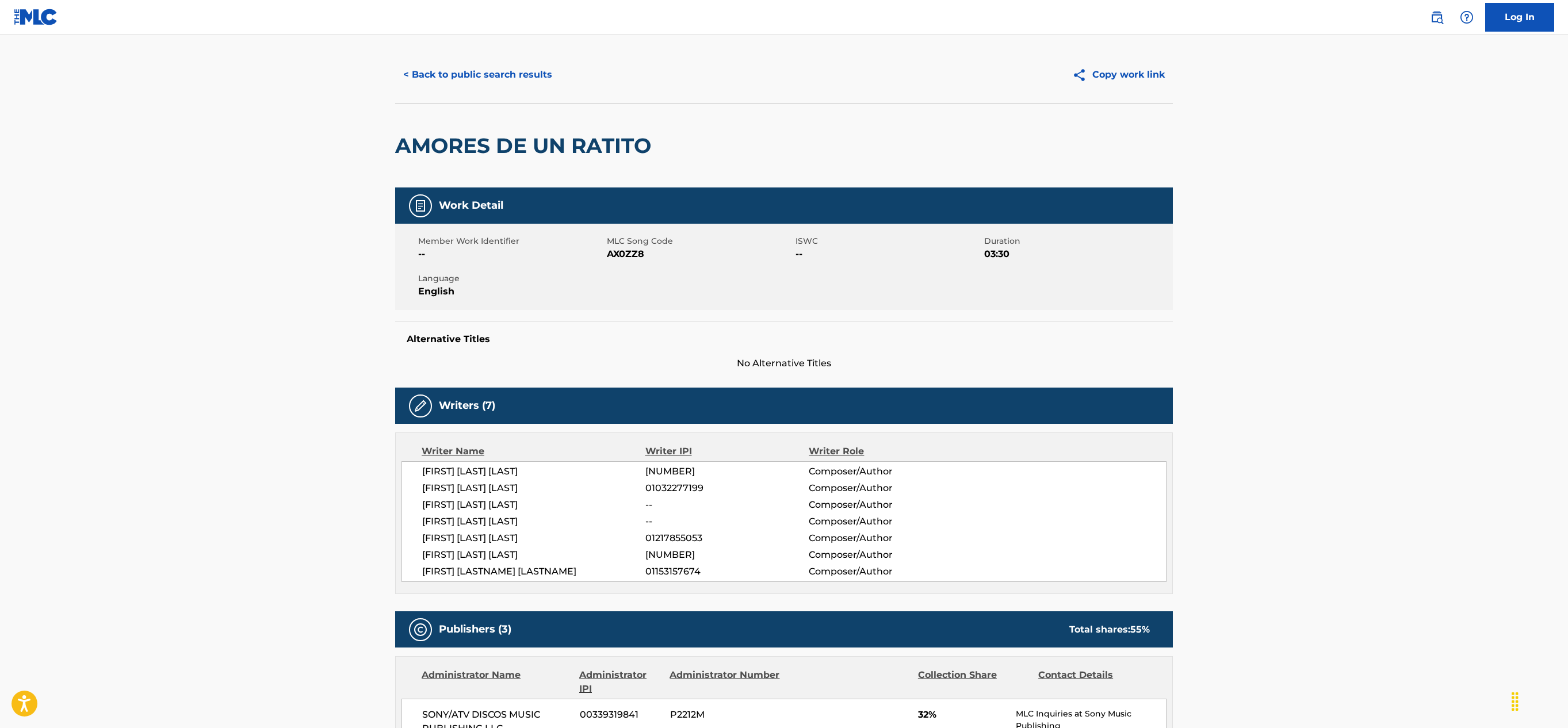 scroll, scrollTop: 0, scrollLeft: 0, axis: both 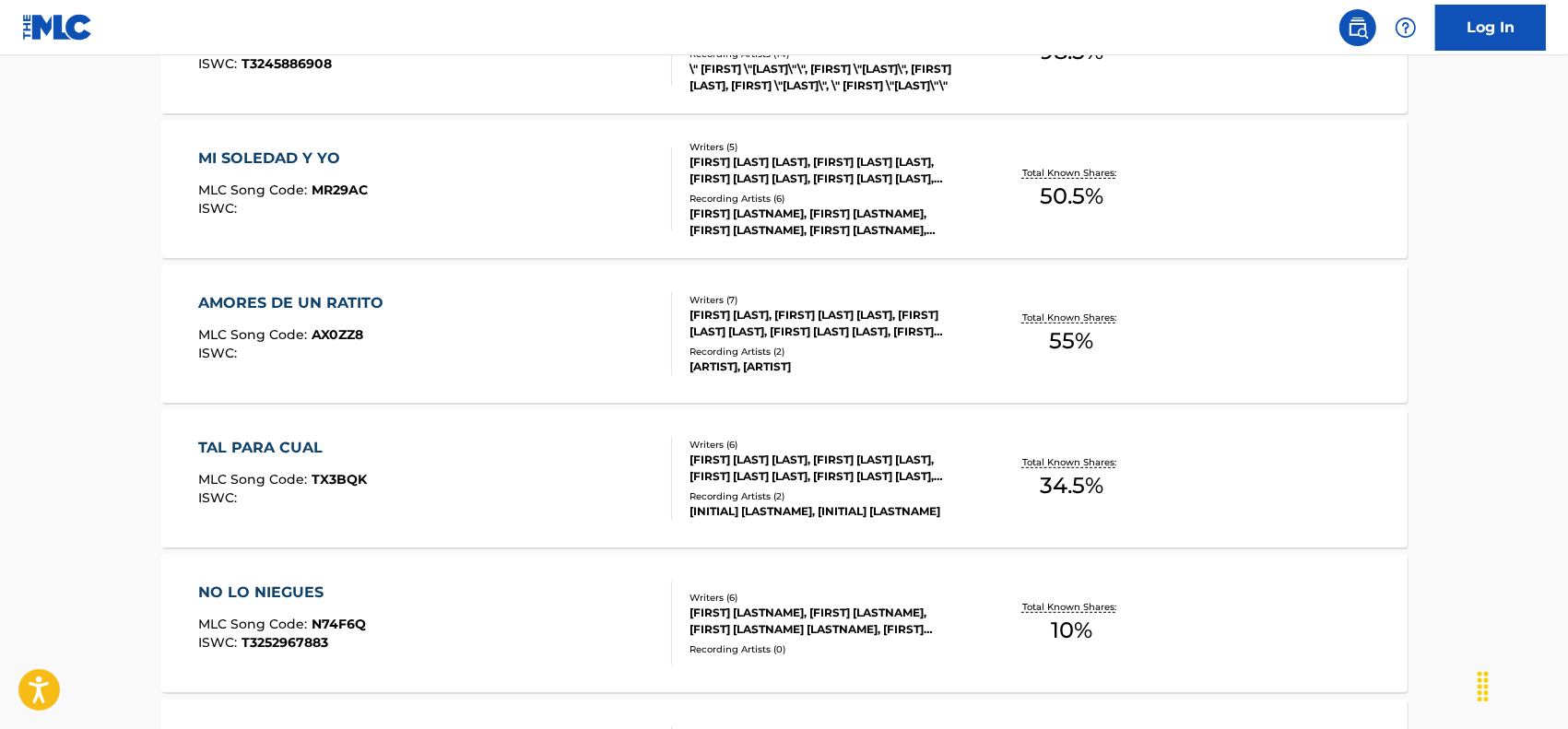 drag, startPoint x: 2472, startPoint y: 7, endPoint x: 466, endPoint y: 541, distance: 2075.8593 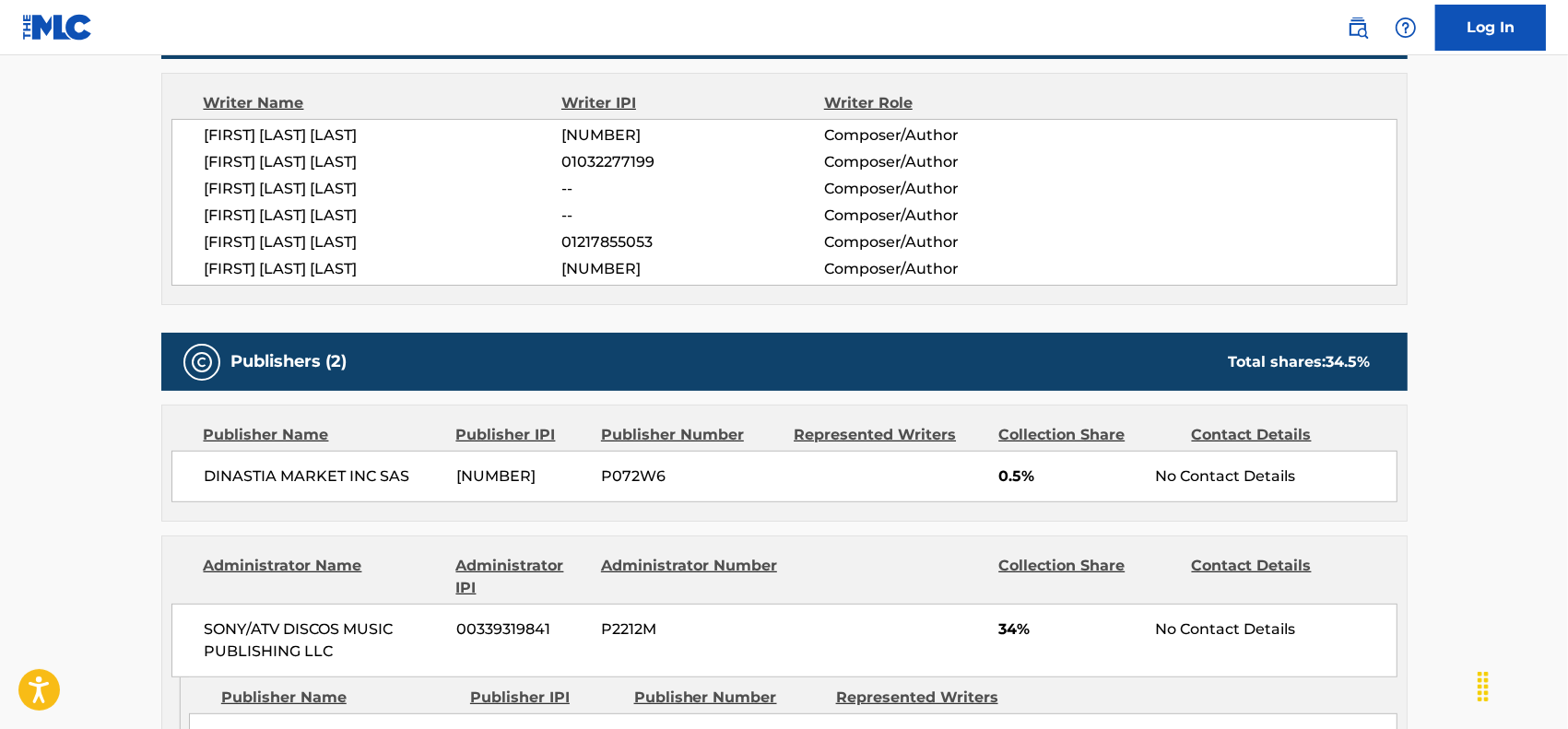scroll, scrollTop: 0, scrollLeft: 0, axis: both 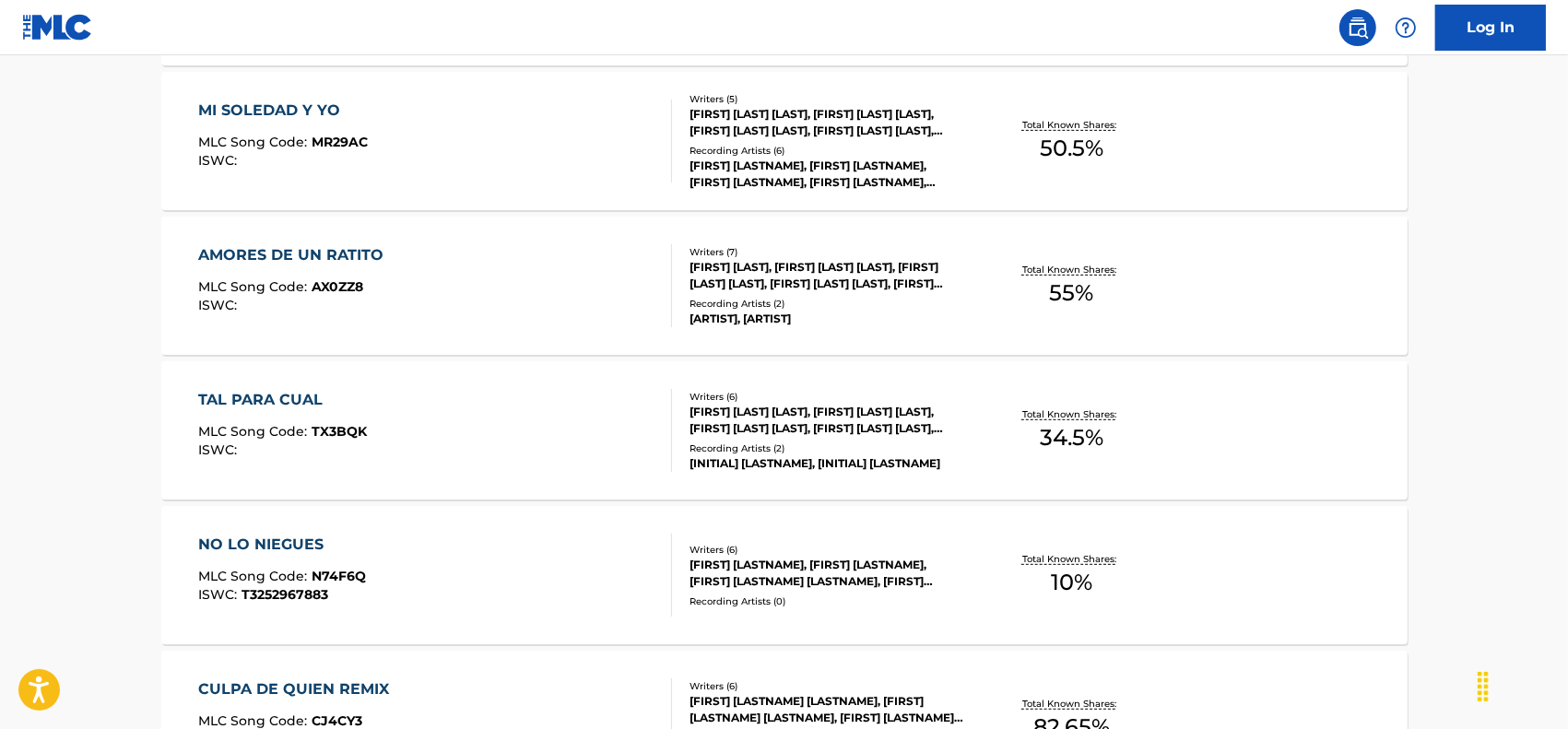 click on "TAL PARA CUAL" at bounding box center (282, 400) 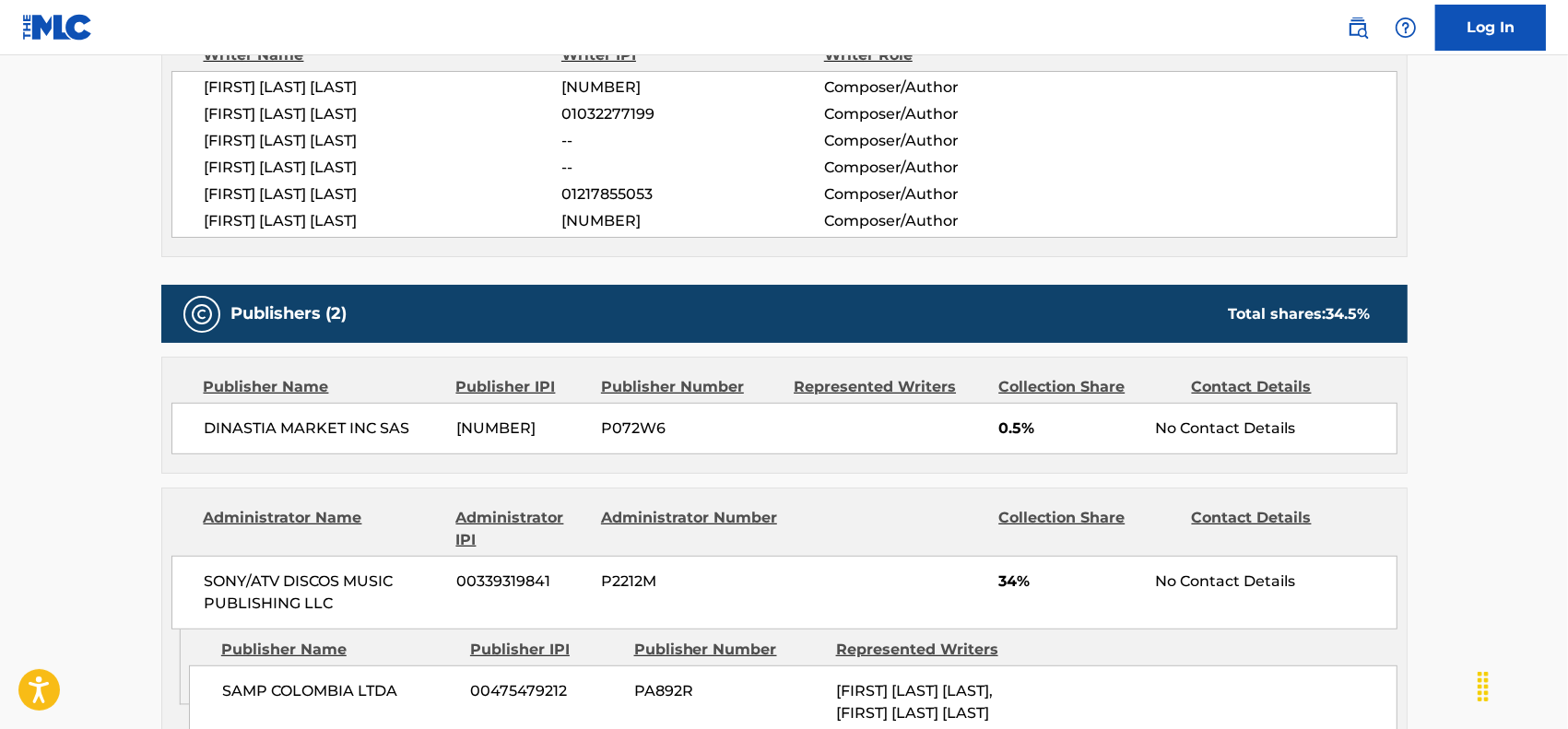 scroll, scrollTop: 0, scrollLeft: 0, axis: both 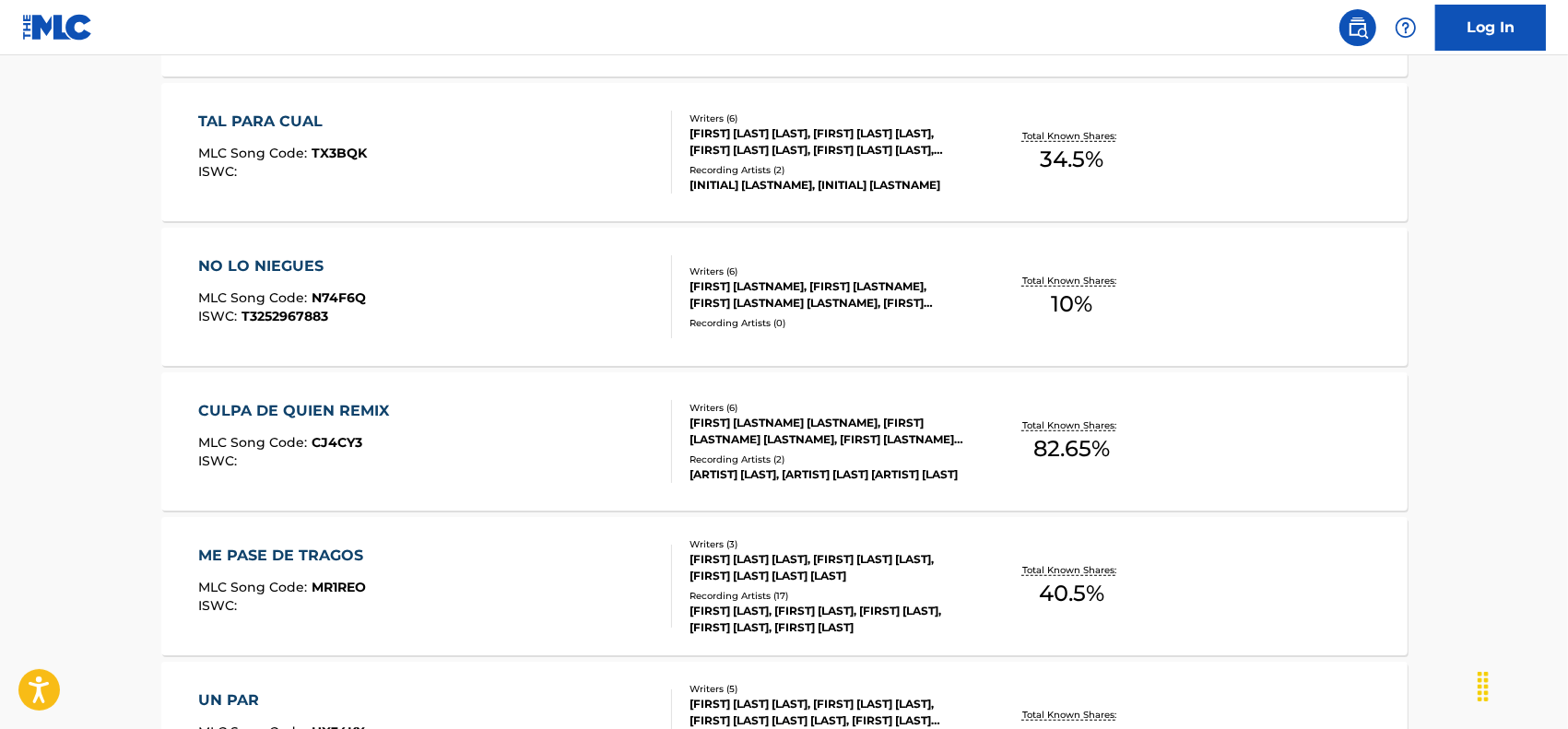 click on "ME PASE DE TRAGOS" at bounding box center (285, 556) 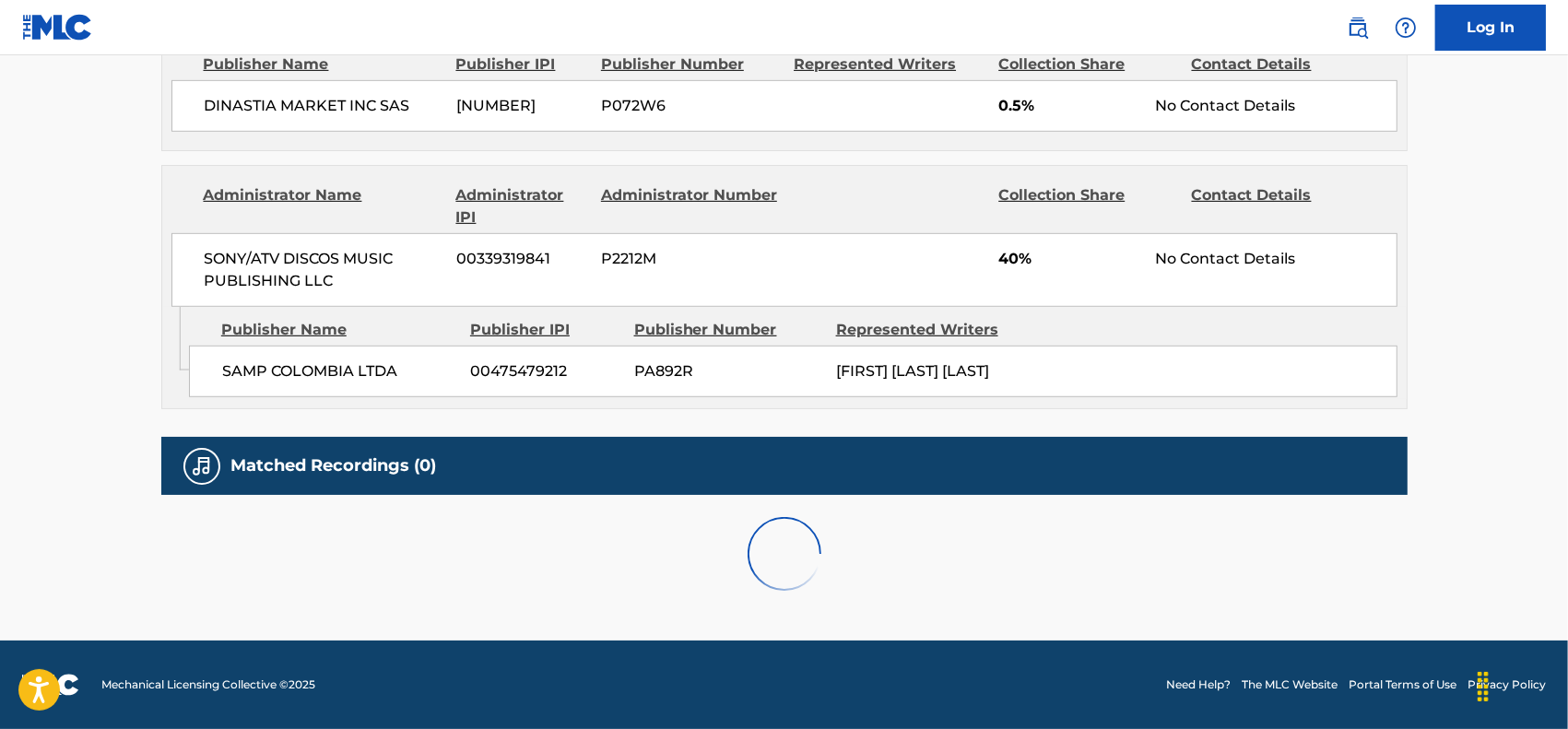 scroll, scrollTop: 0, scrollLeft: 0, axis: both 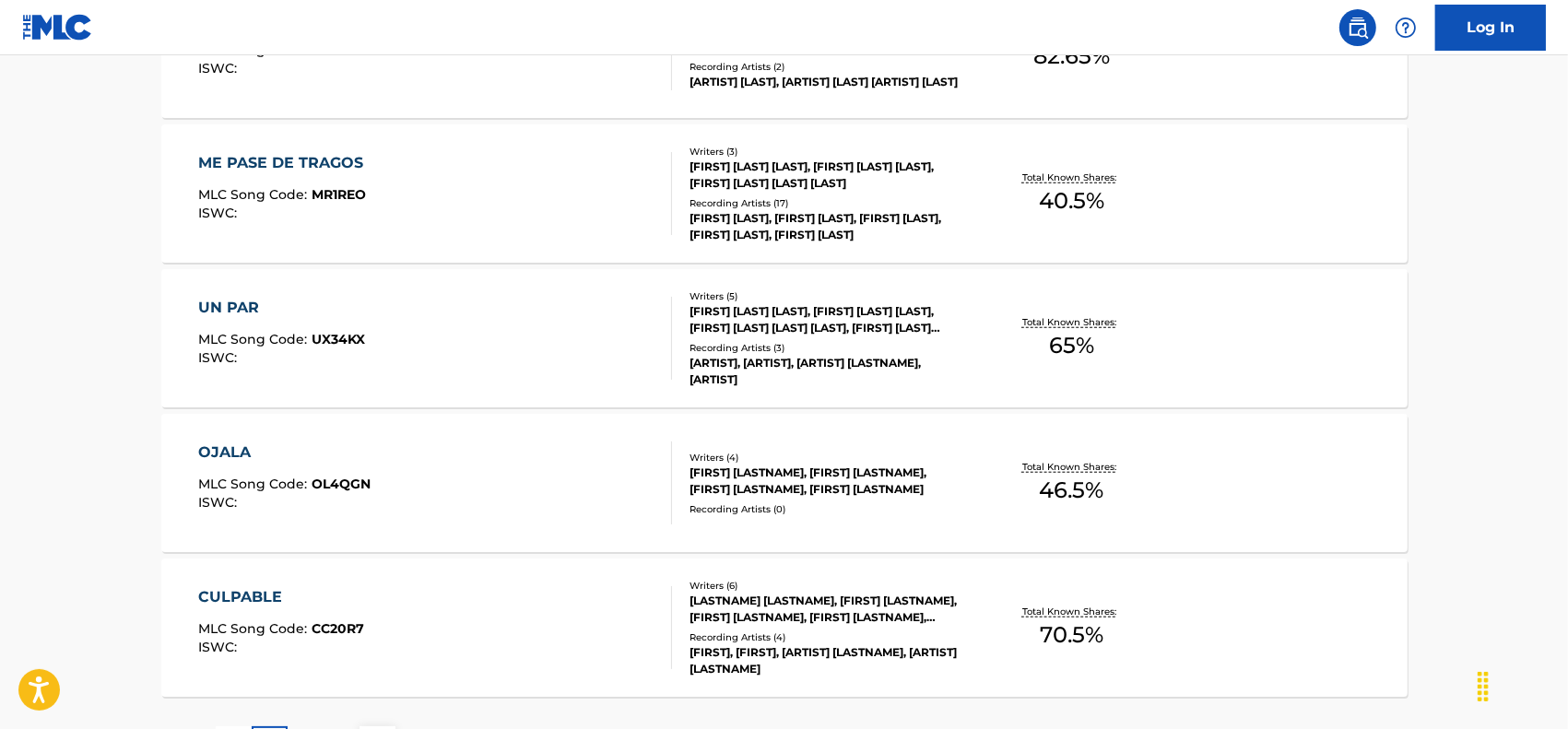 click on "OJALA" at bounding box center (284, 453) 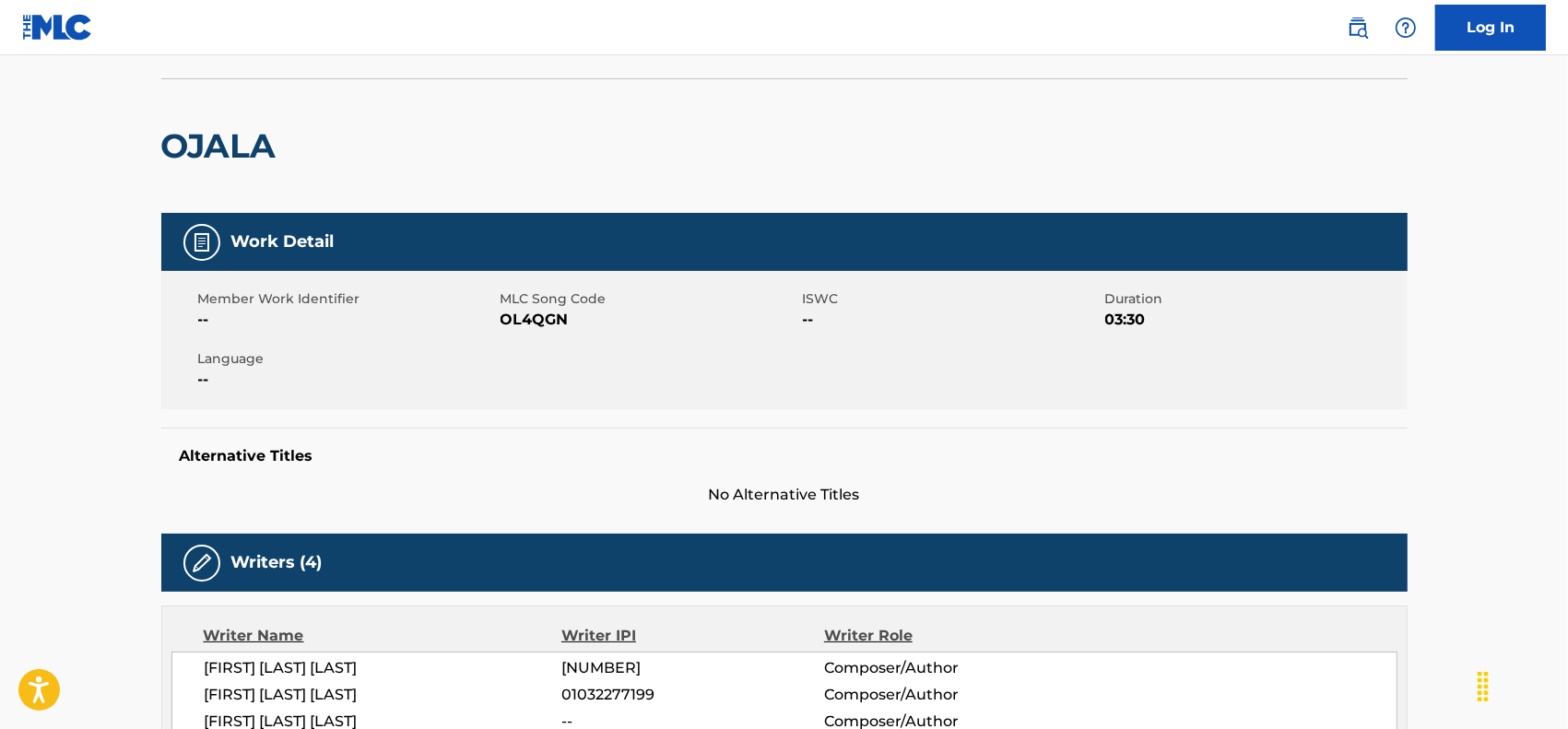 scroll, scrollTop: 0, scrollLeft: 0, axis: both 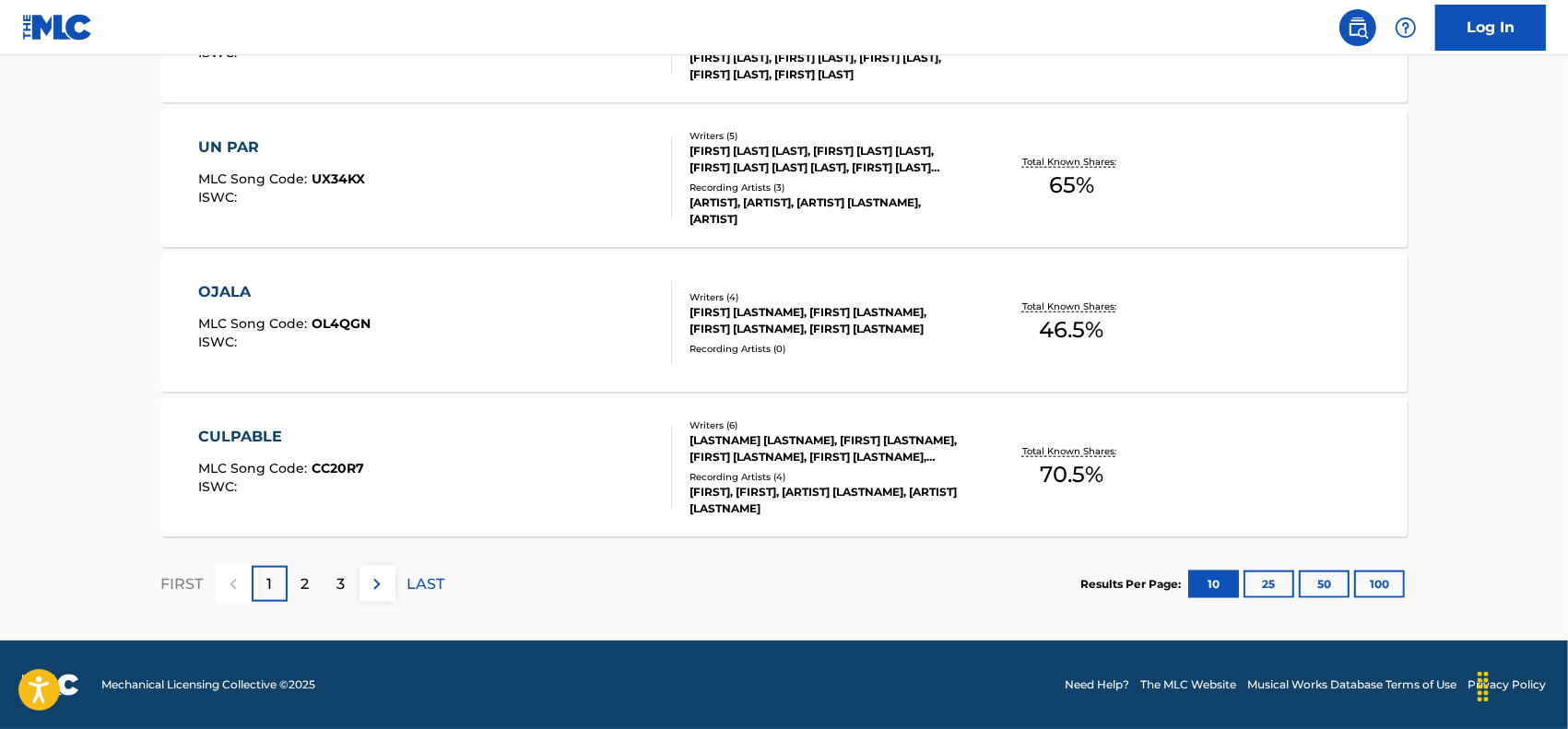 click on "CULPABLE" at bounding box center [281, 437] 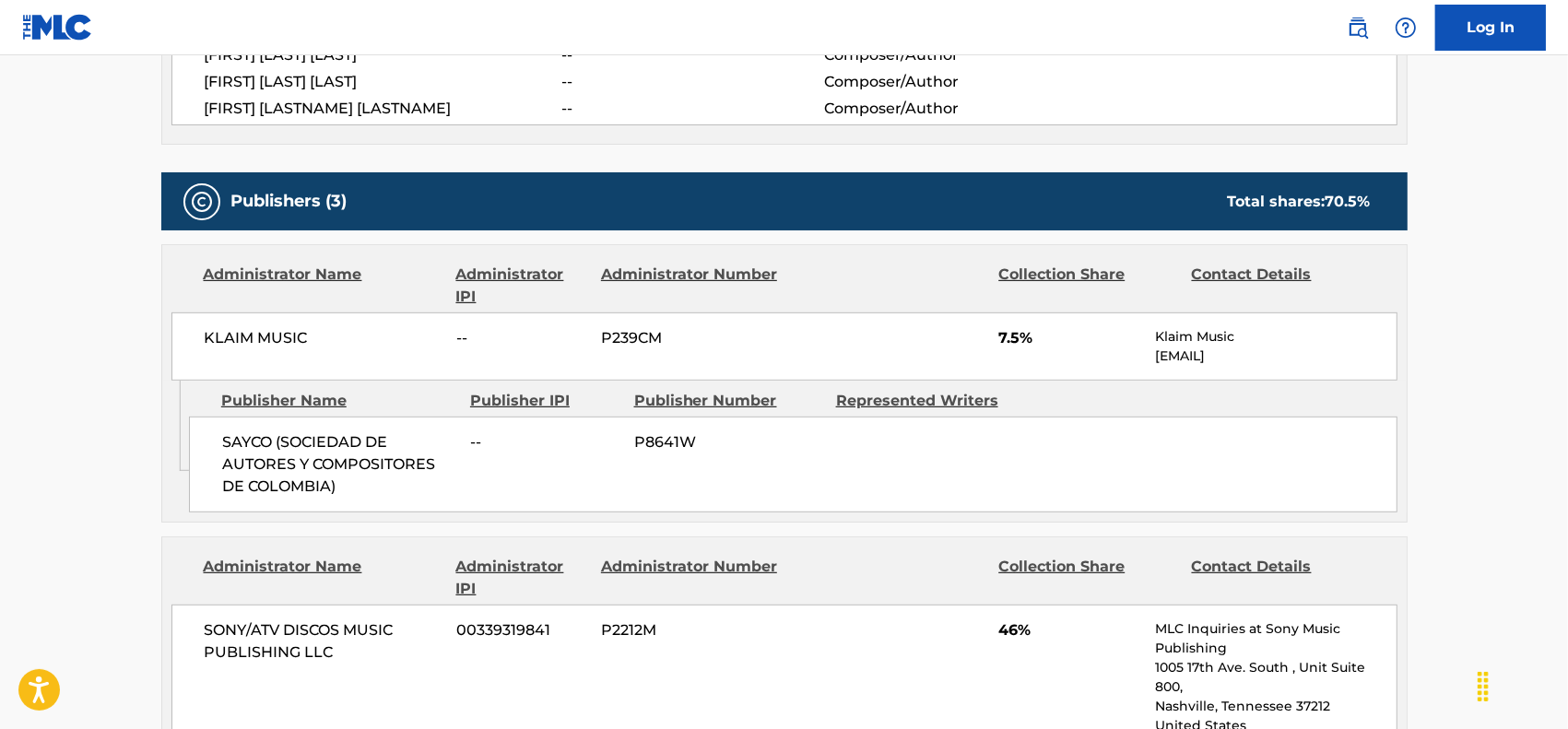 scroll, scrollTop: 461, scrollLeft: 0, axis: vertical 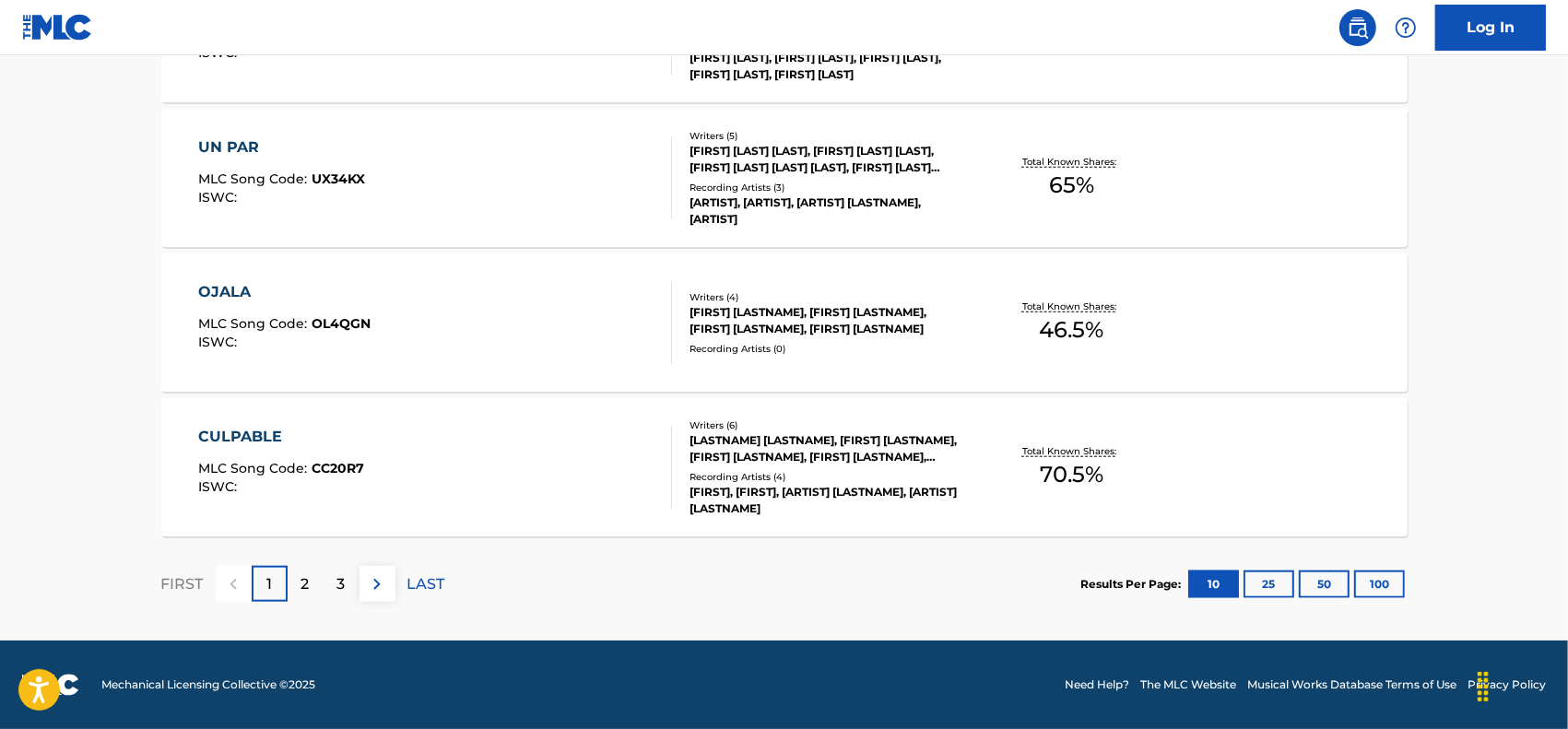 click on "2" at bounding box center (305, 584) 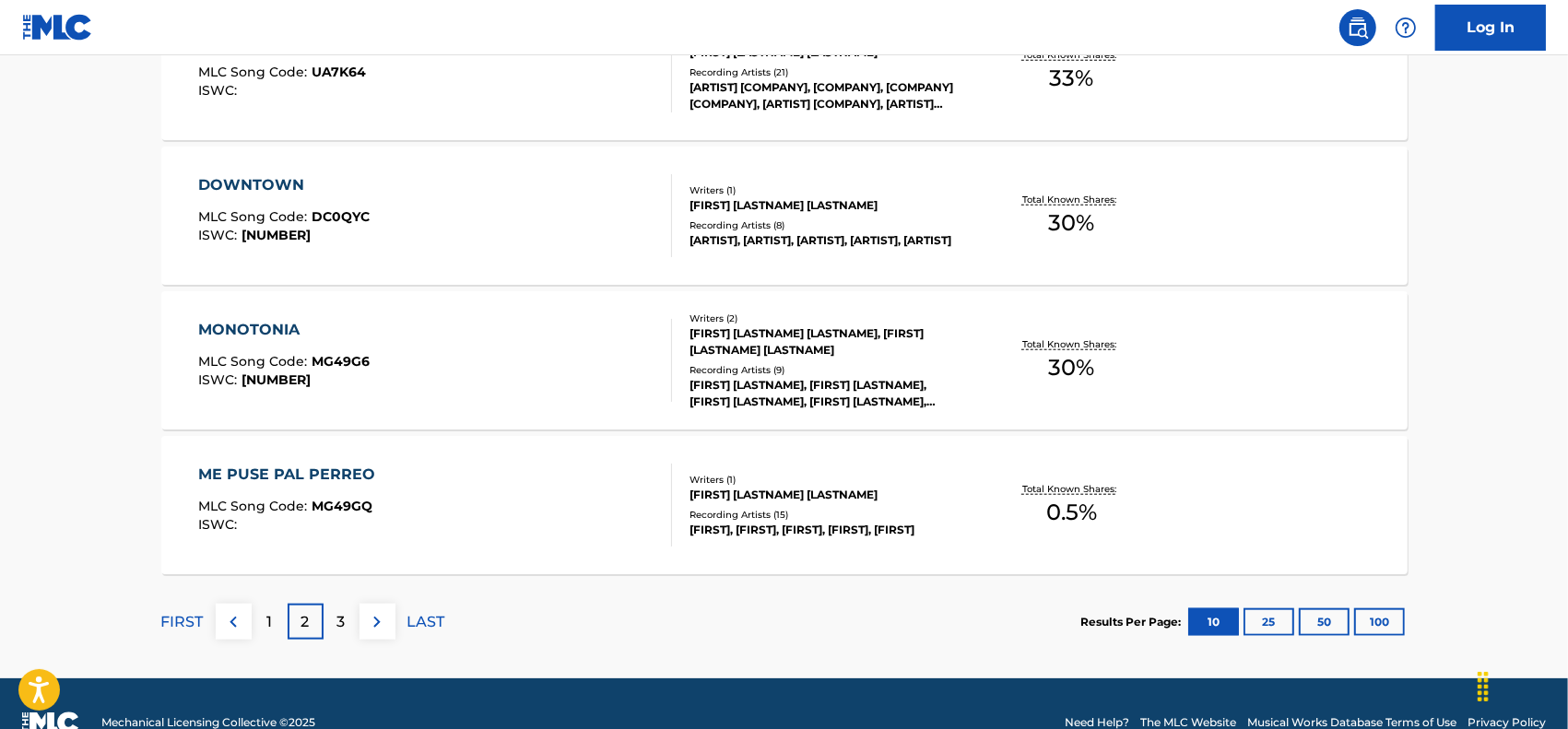 scroll, scrollTop: 1527, scrollLeft: 0, axis: vertical 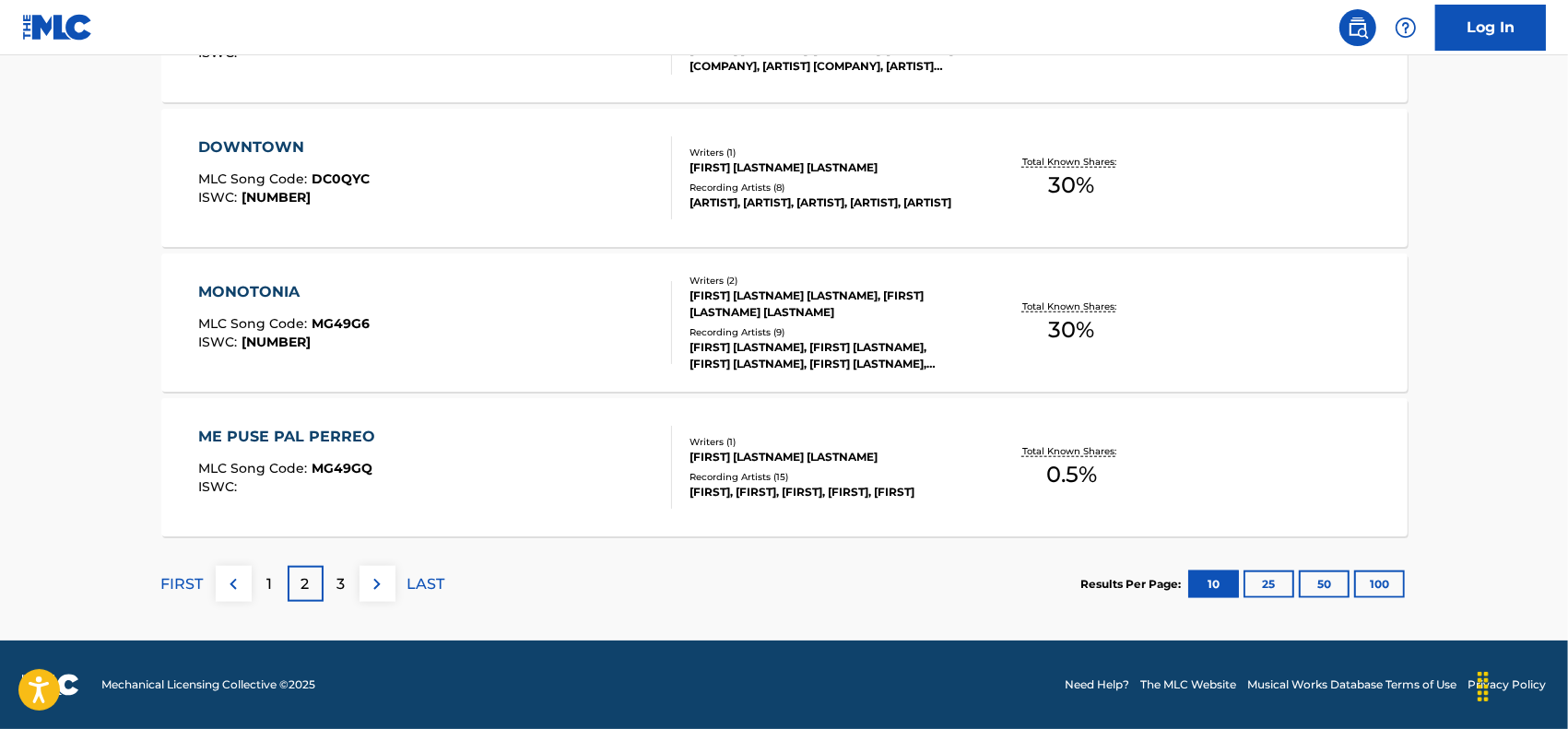 click on "3" at bounding box center [341, 584] 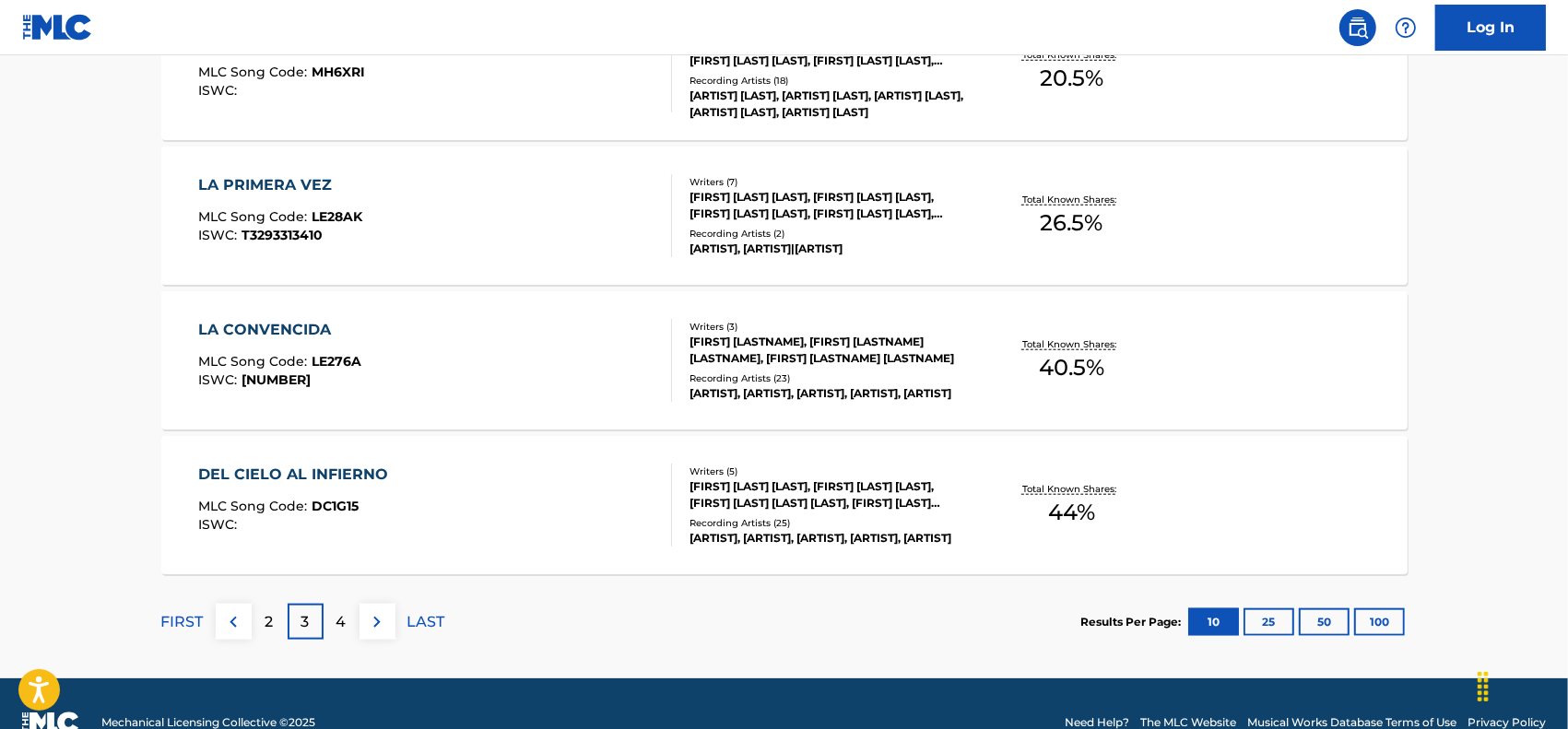 scroll, scrollTop: 1527, scrollLeft: 0, axis: vertical 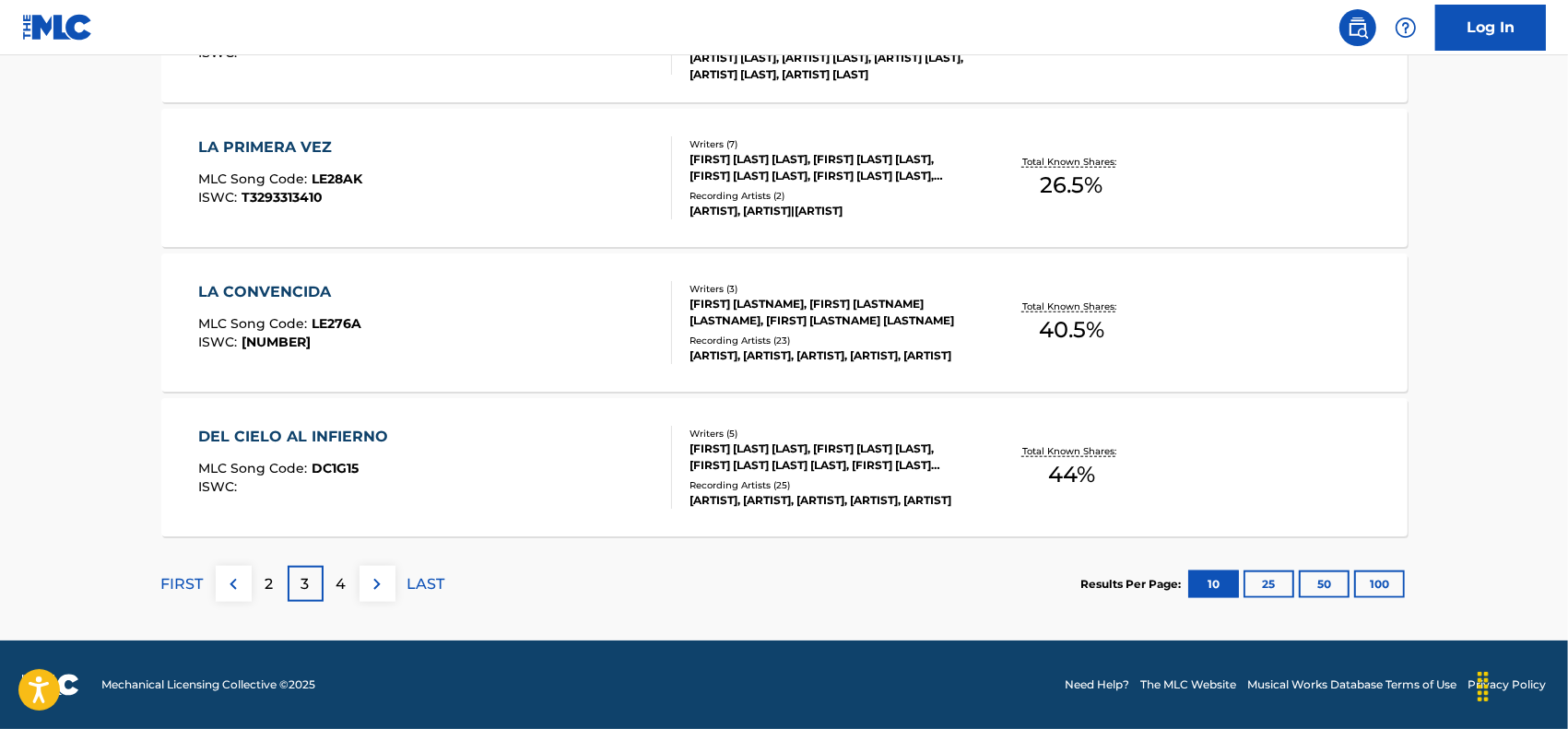 click on "4" at bounding box center [341, 583] 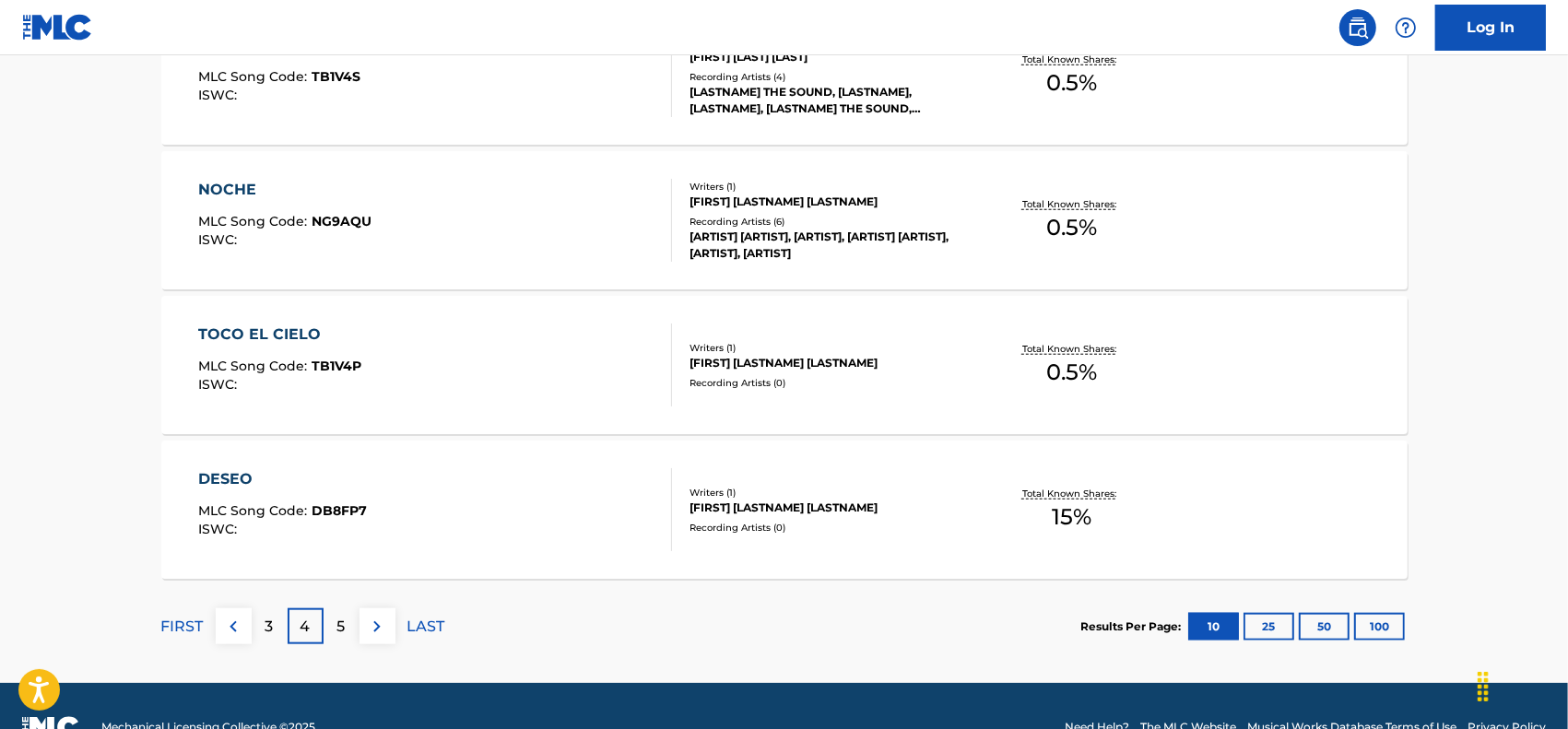 scroll, scrollTop: 1527, scrollLeft: 0, axis: vertical 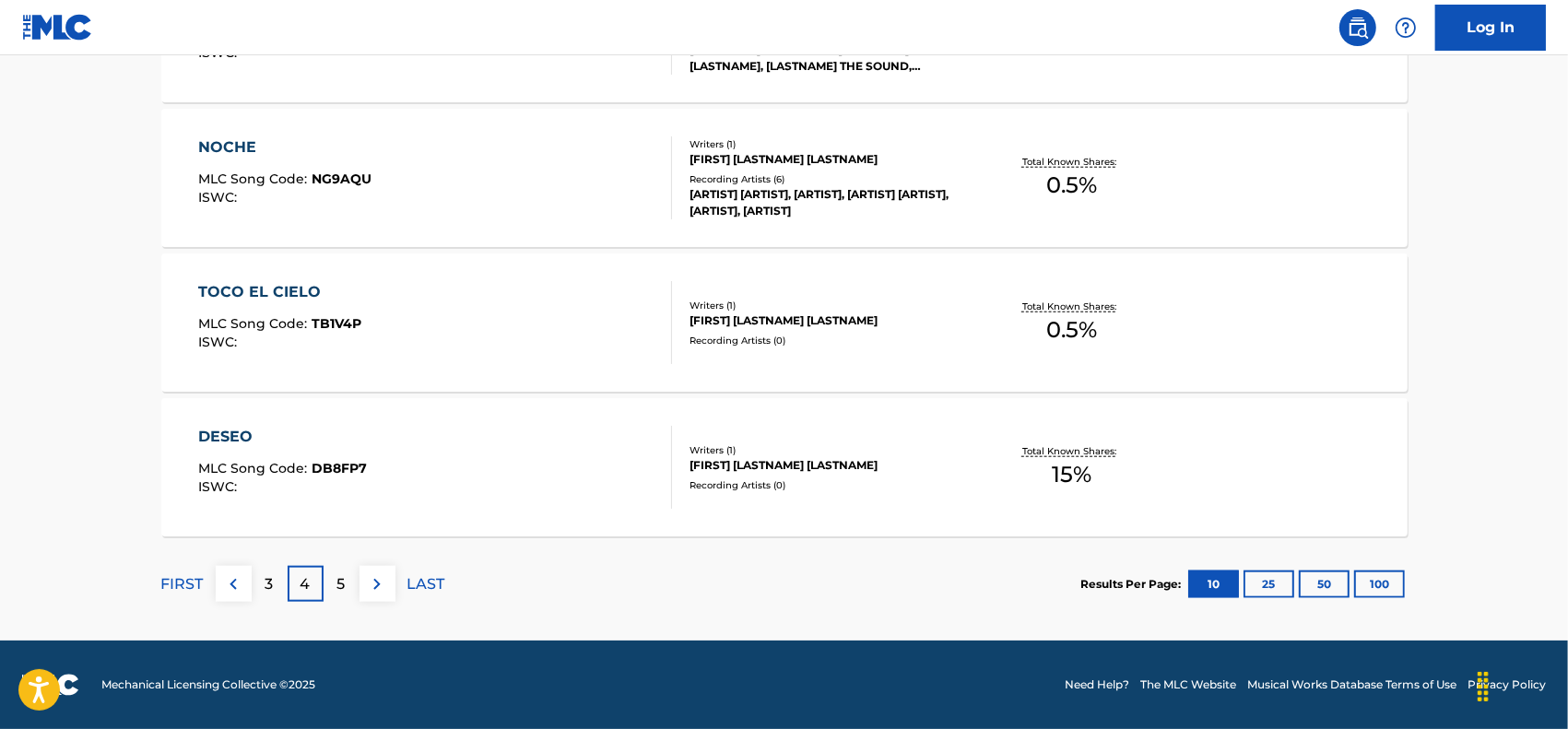 click on "5" at bounding box center (341, 583) 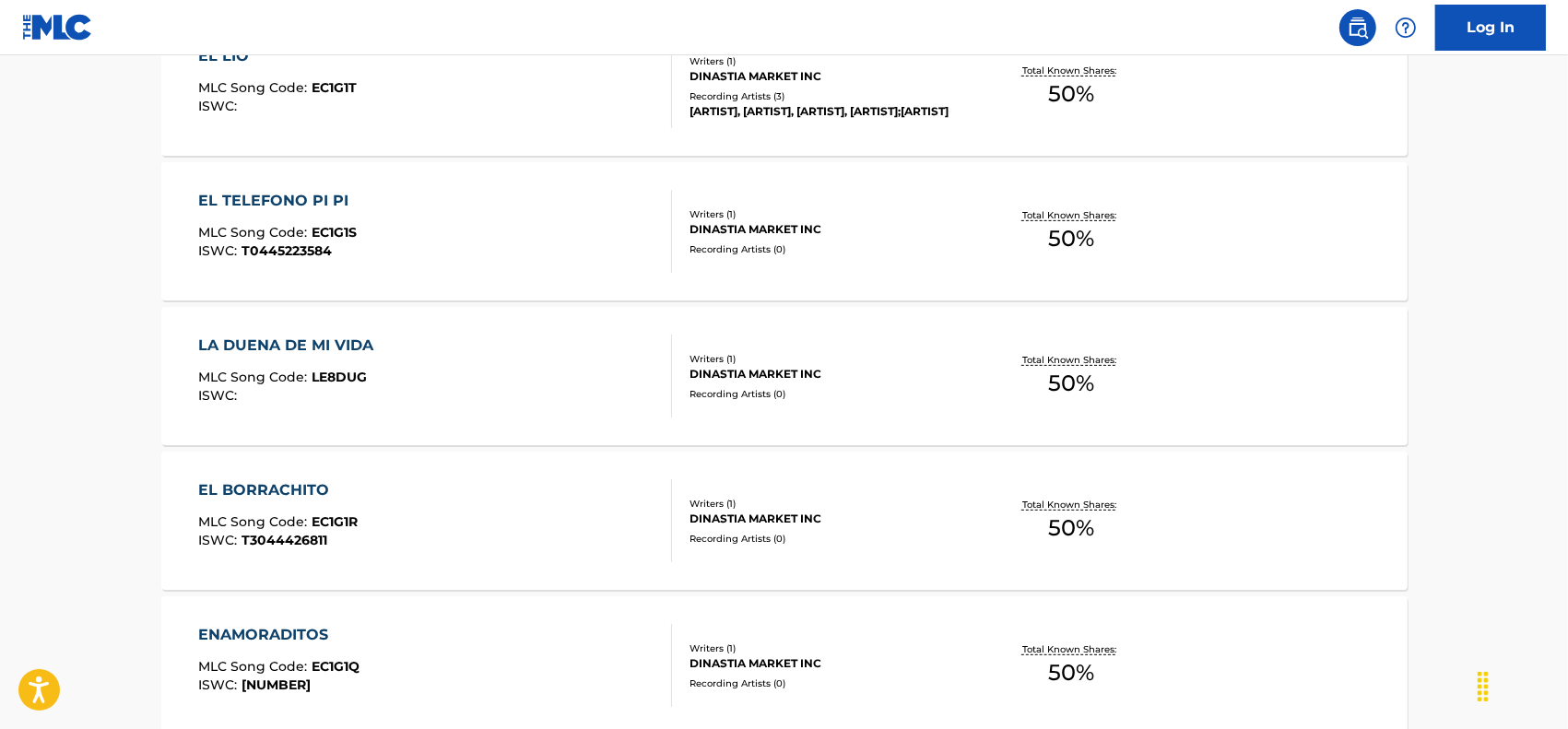 scroll, scrollTop: 490, scrollLeft: 0, axis: vertical 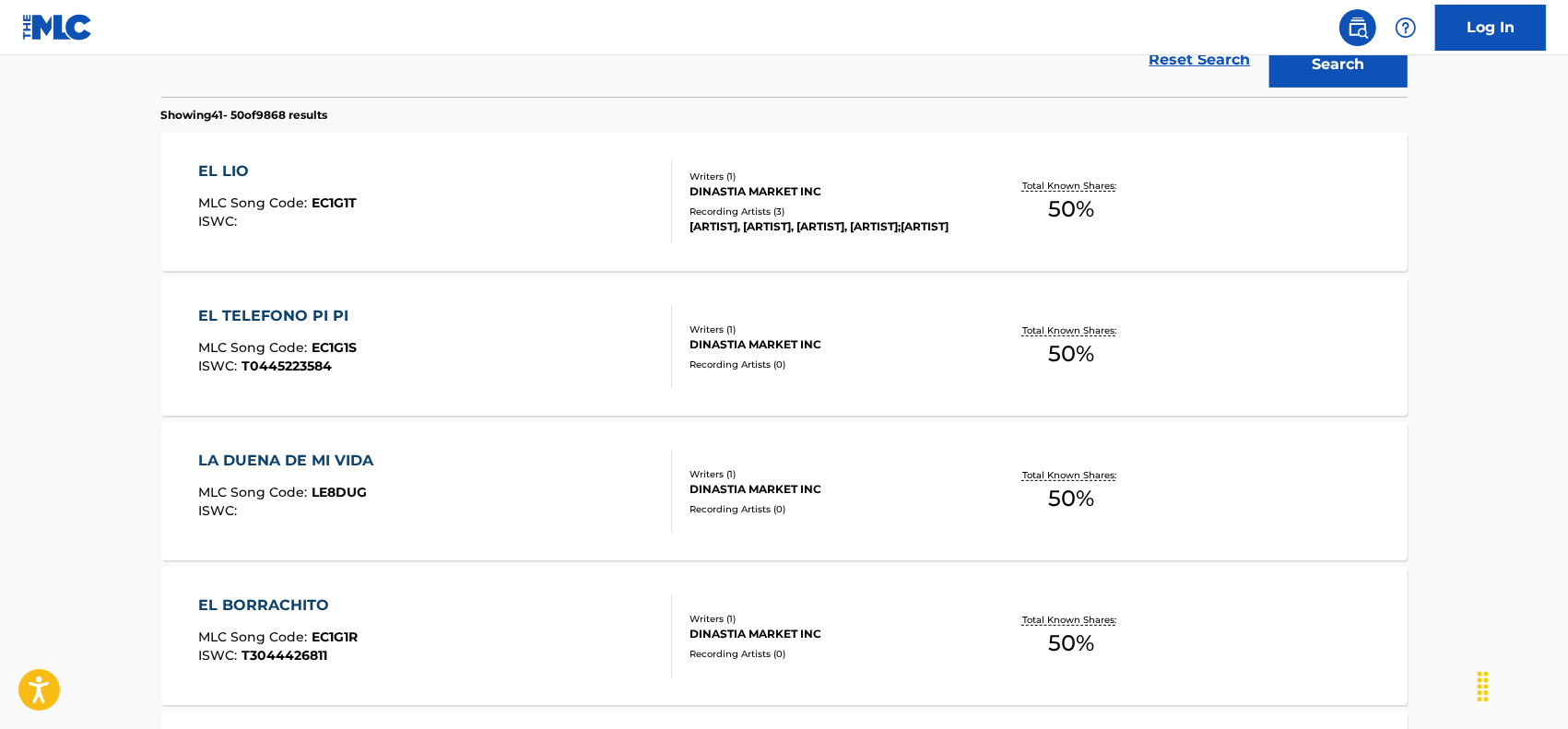 click on "EL LIO" at bounding box center (277, 171) 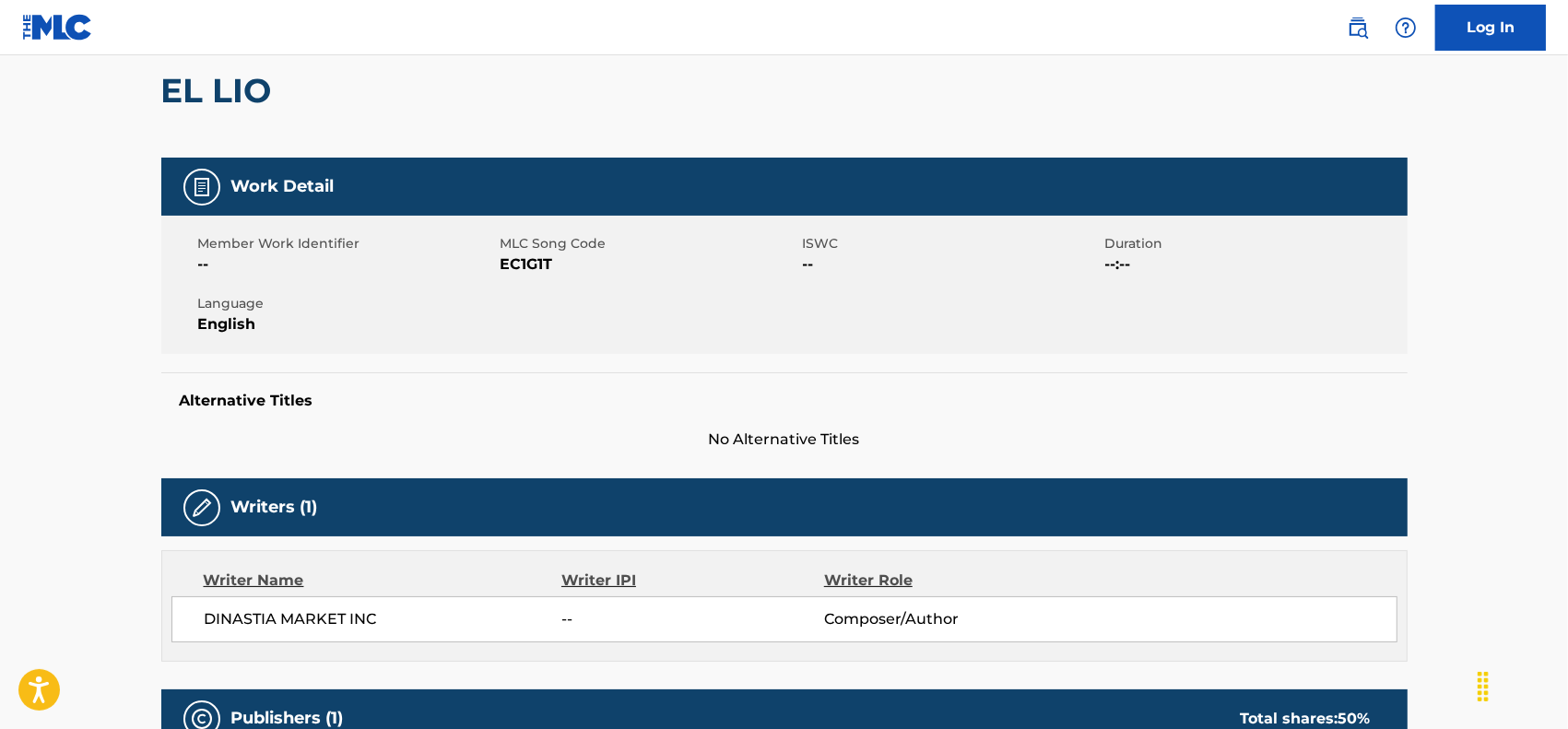scroll, scrollTop: 230, scrollLeft: 0, axis: vertical 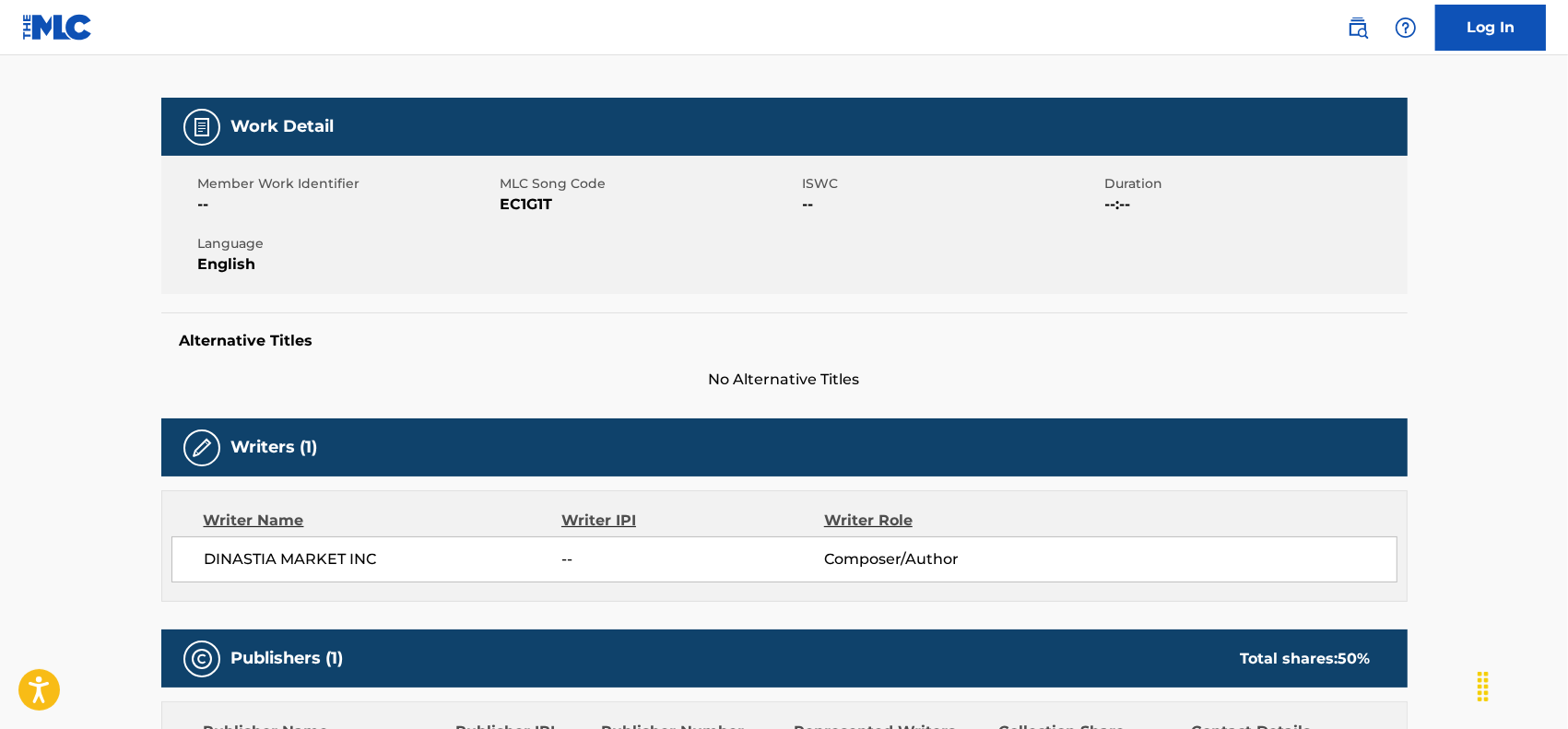 click on "Alternative Titles No Alternative Titles" at bounding box center [784, 351] 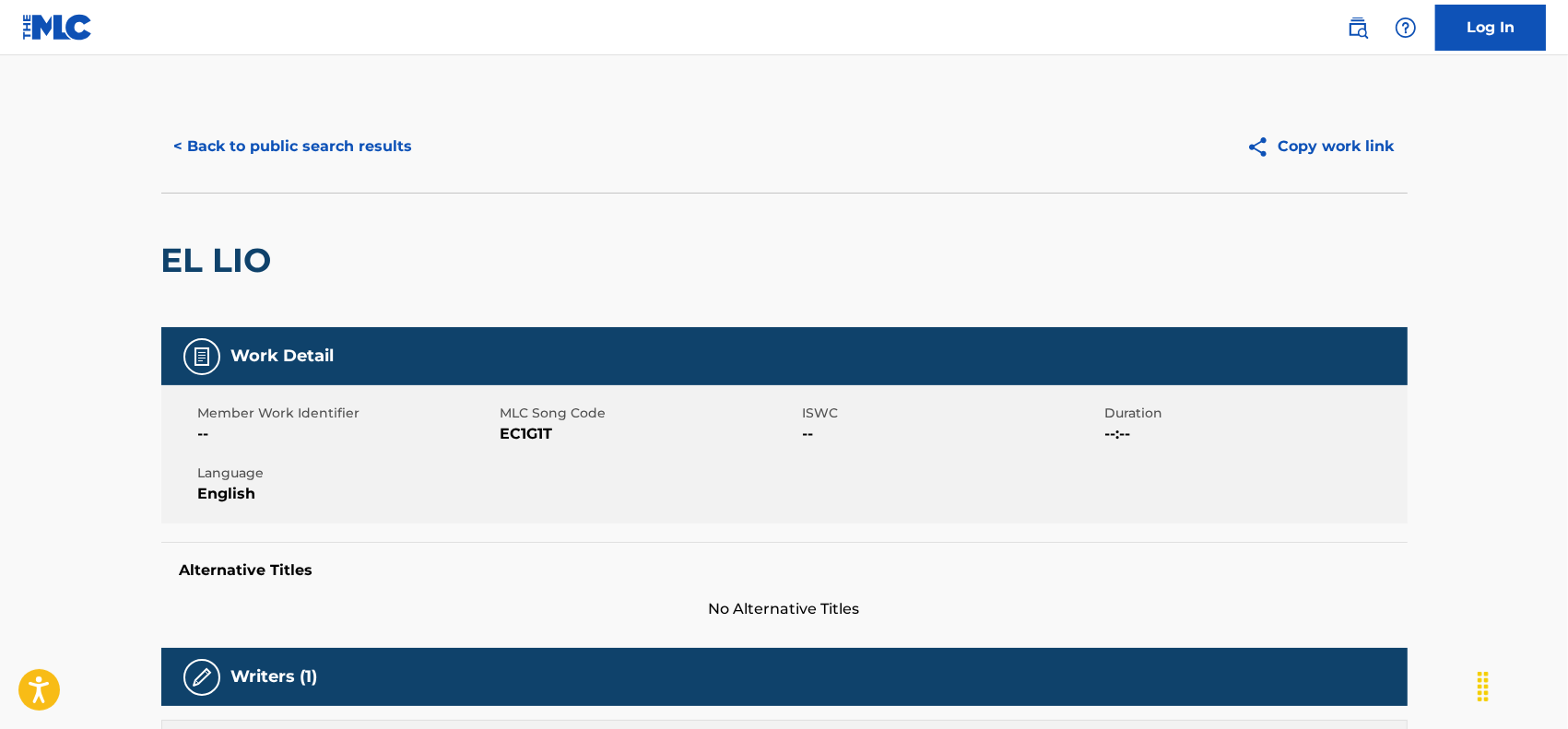 scroll, scrollTop: 0, scrollLeft: 0, axis: both 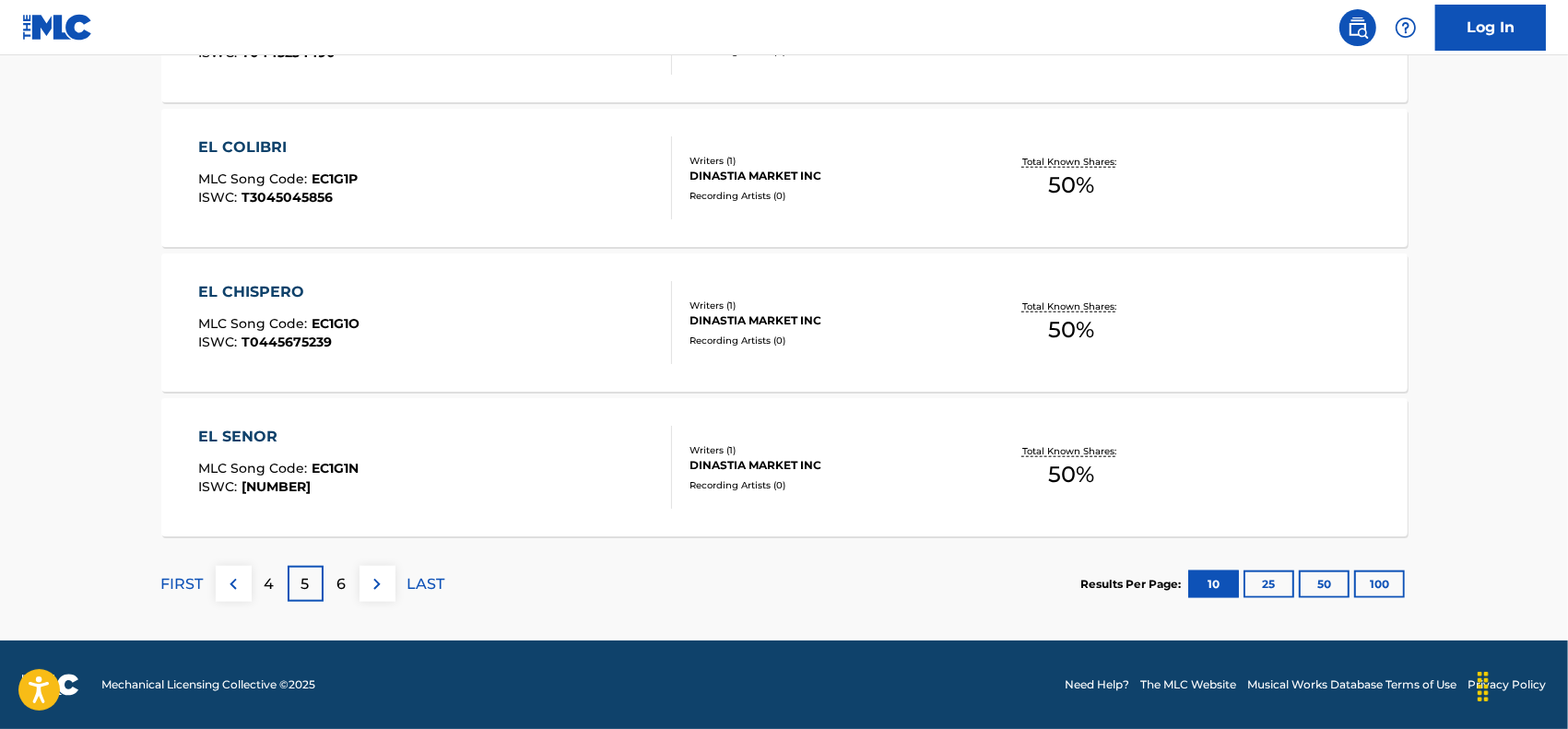click on "4" at bounding box center [269, 584] 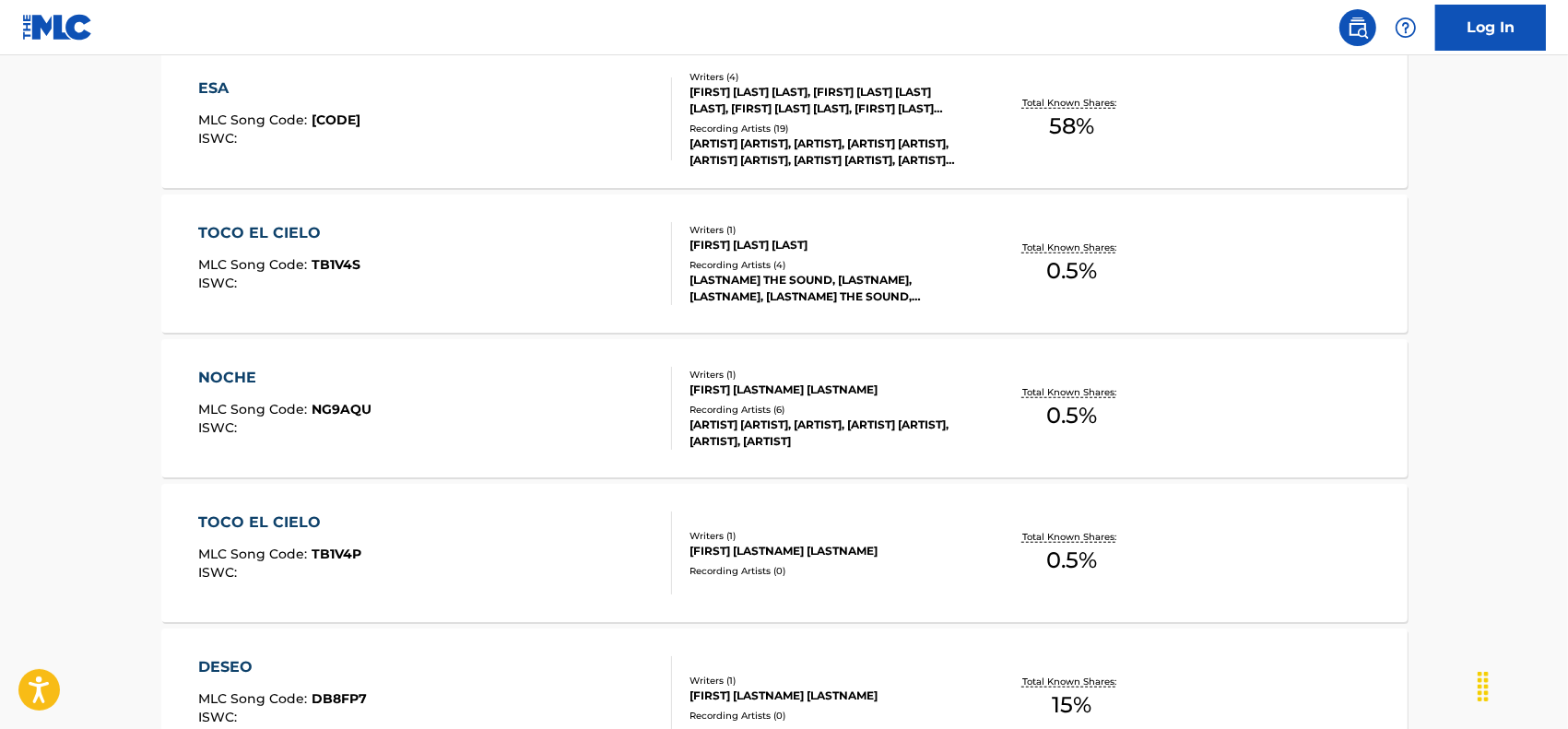 scroll, scrollTop: 1527, scrollLeft: 0, axis: vertical 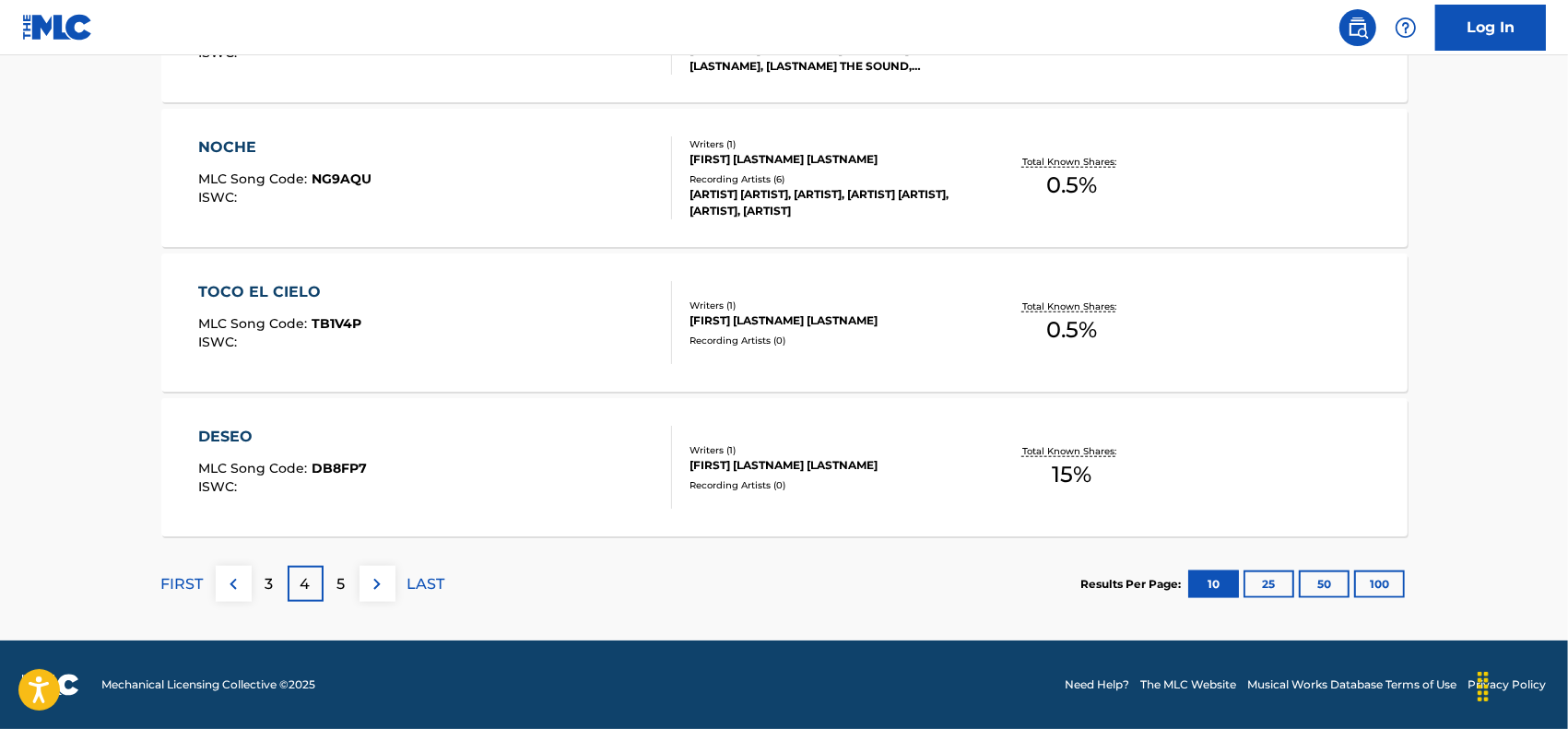click at bounding box center (233, 583) 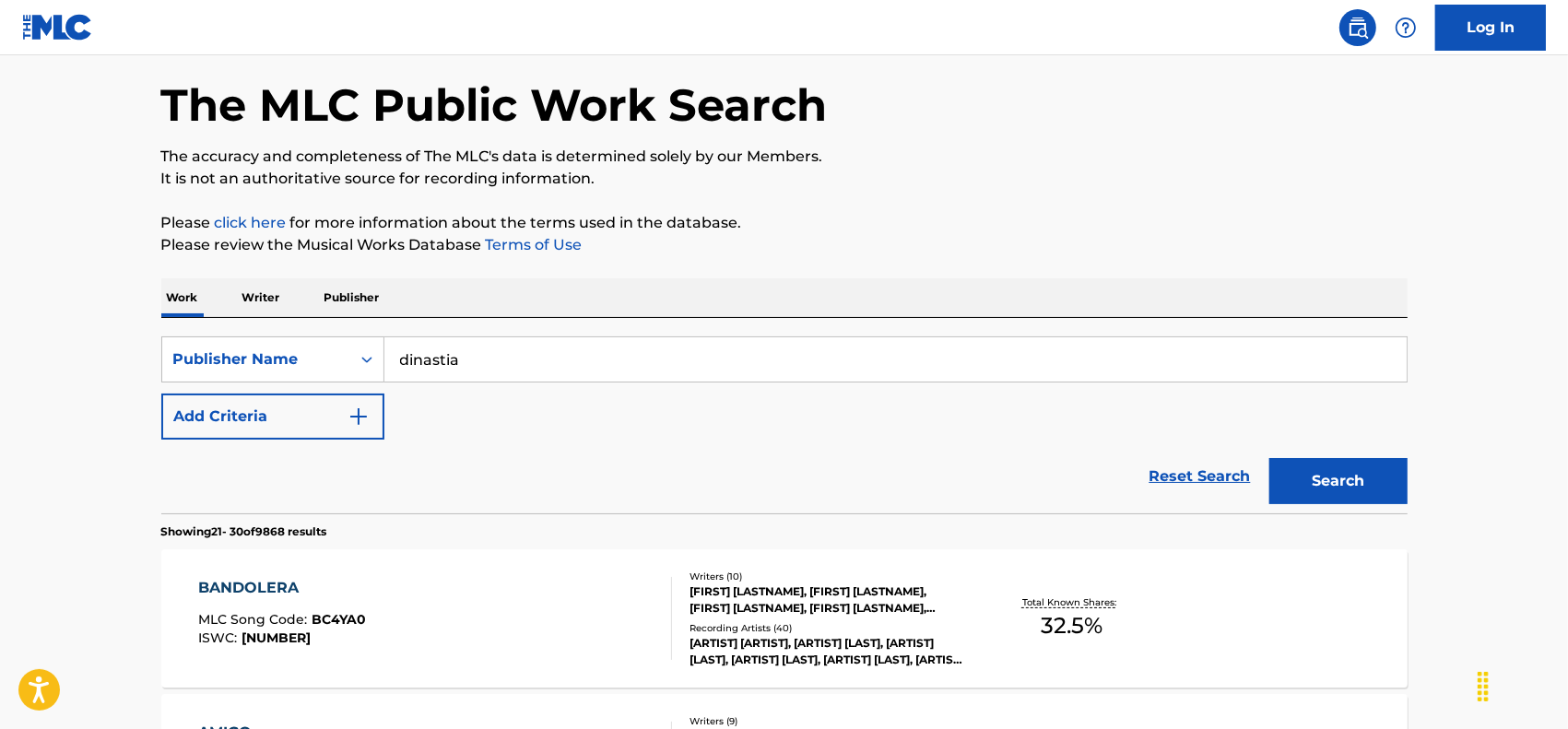 scroll, scrollTop: 1527, scrollLeft: 0, axis: vertical 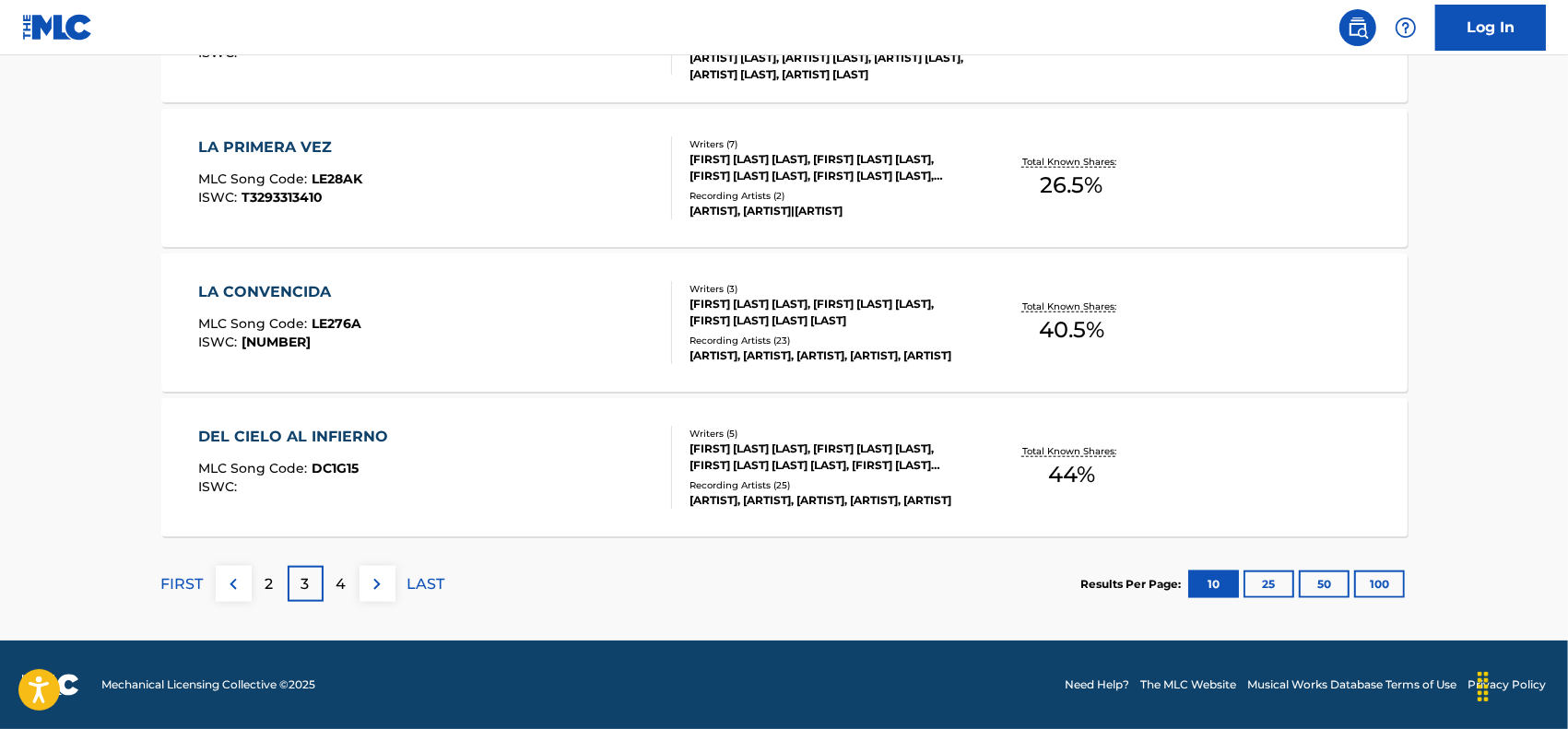 click at bounding box center [233, 584] 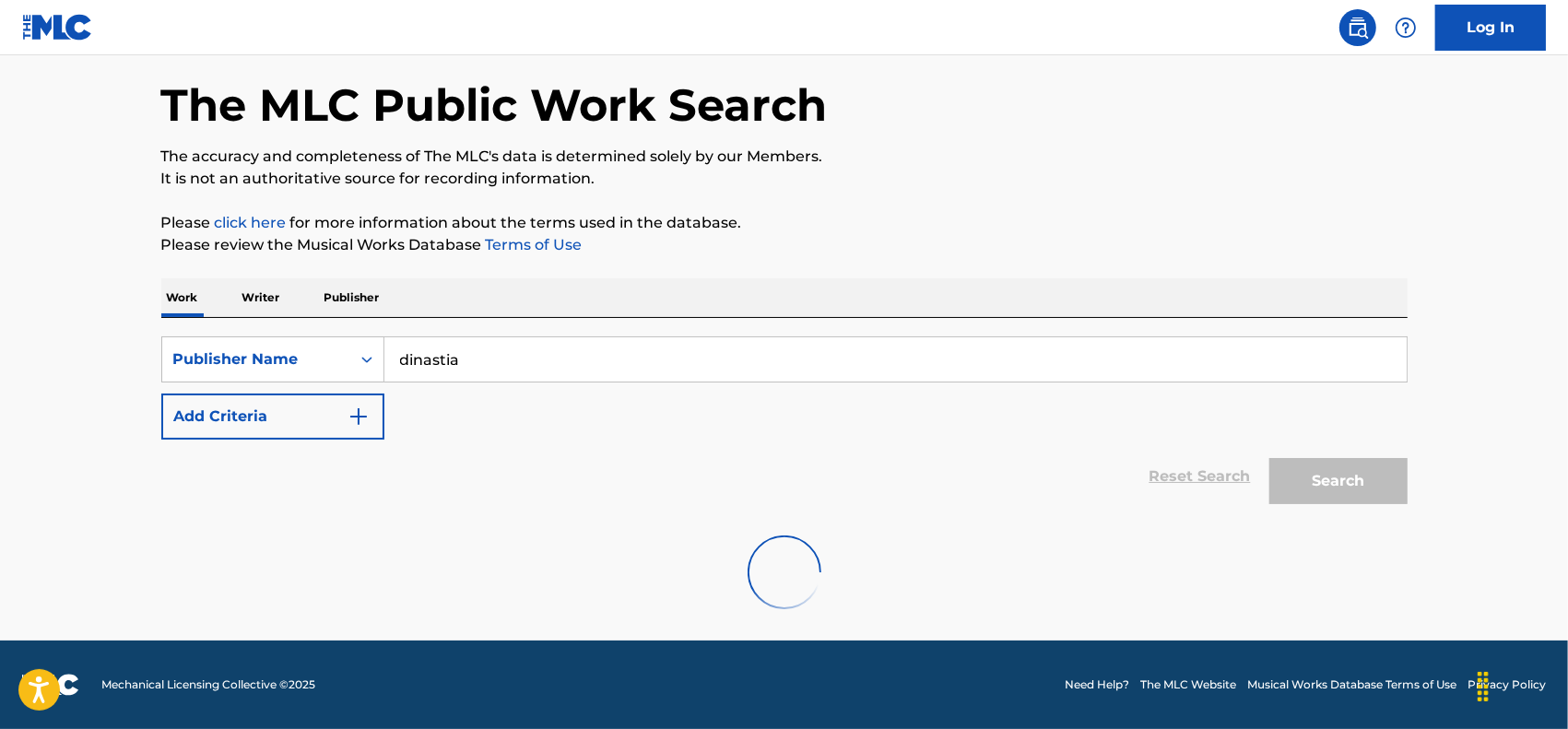 scroll, scrollTop: 1527, scrollLeft: 0, axis: vertical 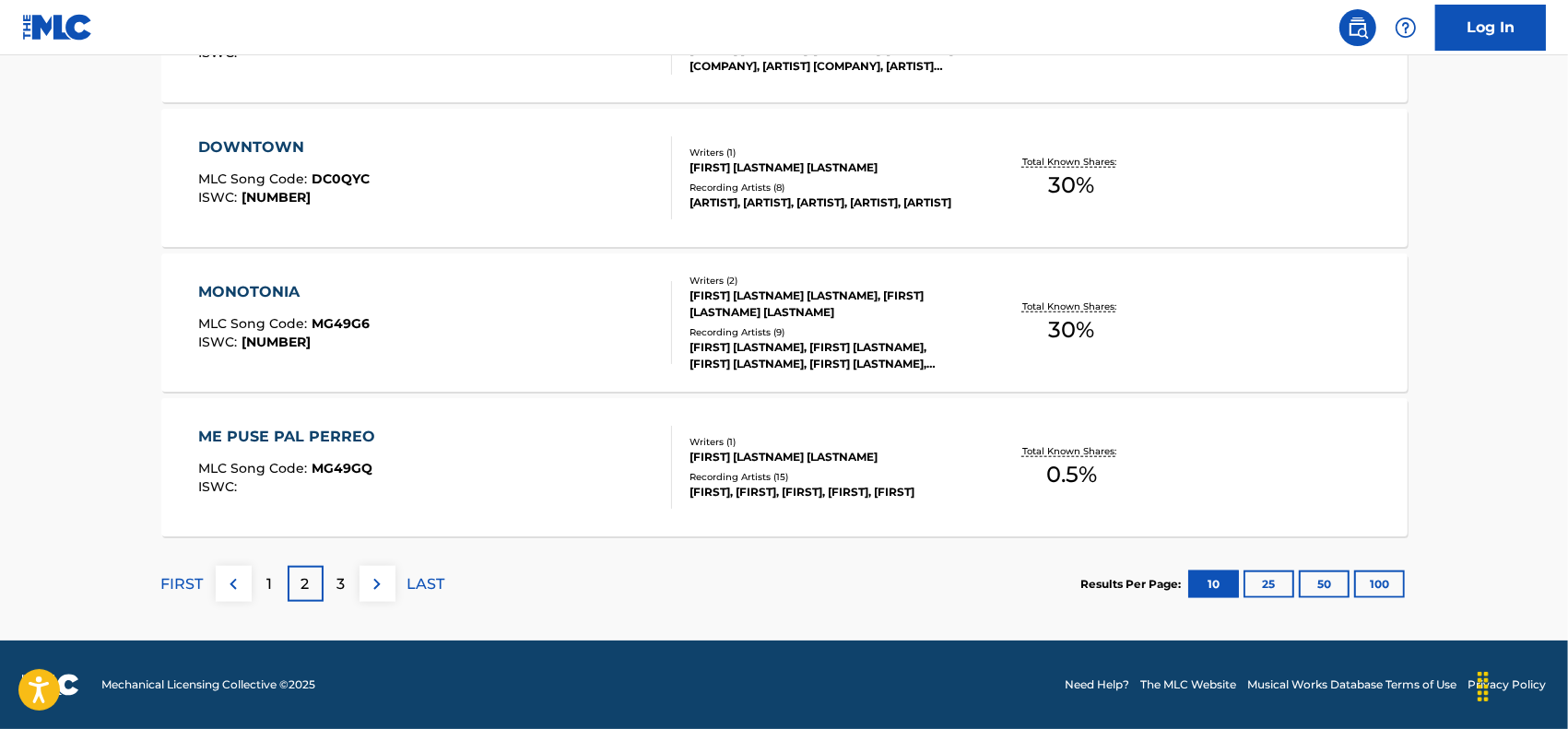 click at bounding box center [233, 584] 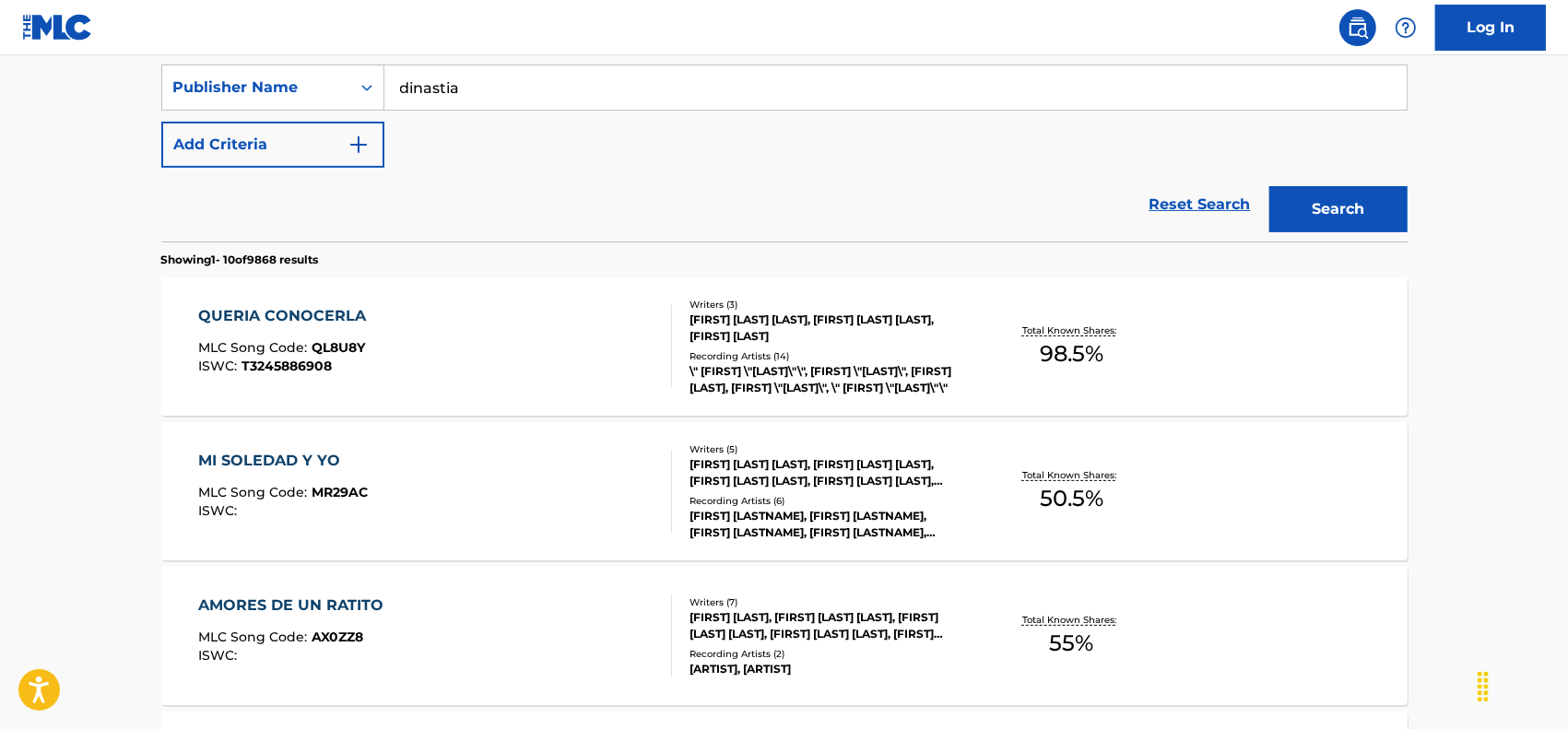 scroll, scrollTop: 461, scrollLeft: 0, axis: vertical 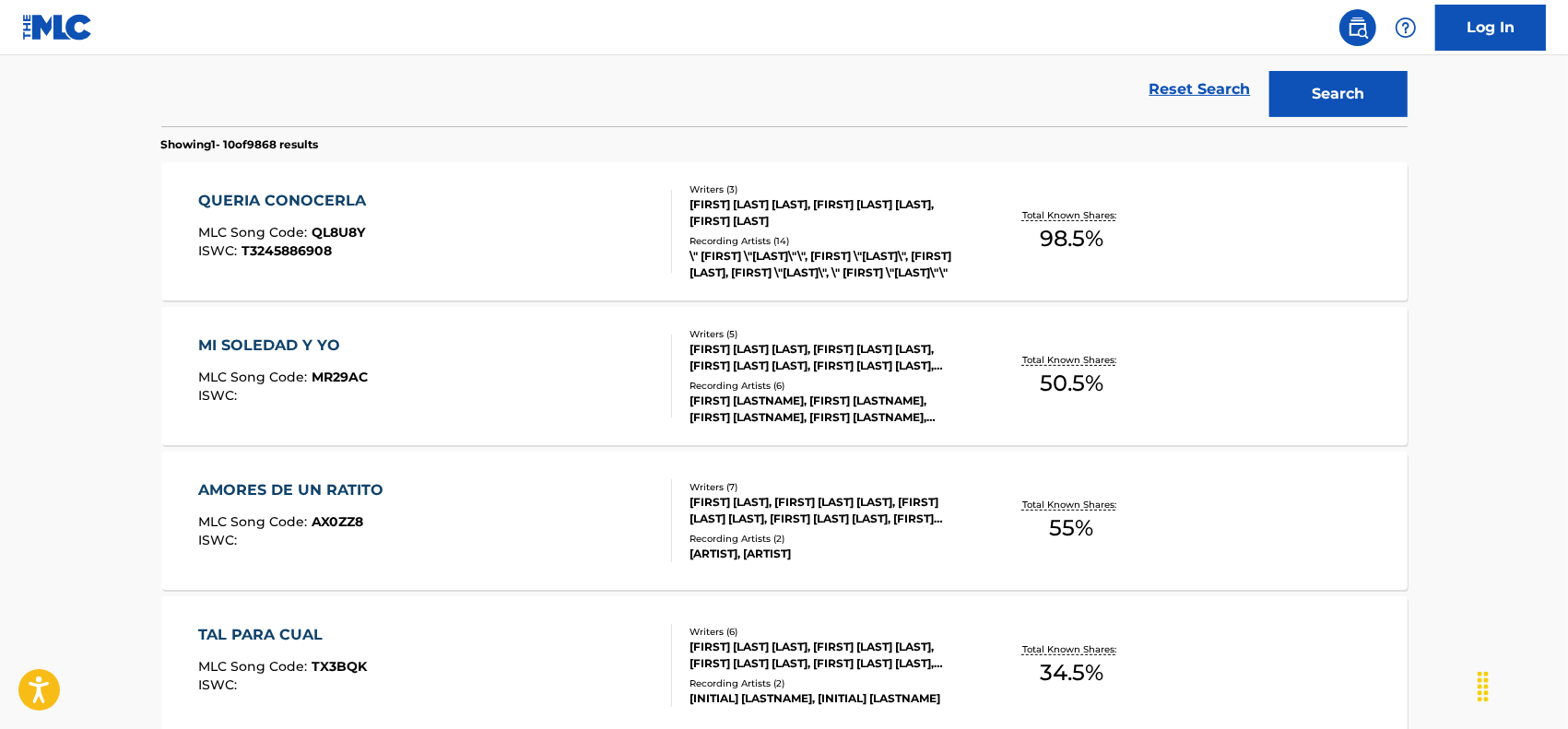 click on "MI SOLEDAD Y YO" at bounding box center [283, 346] 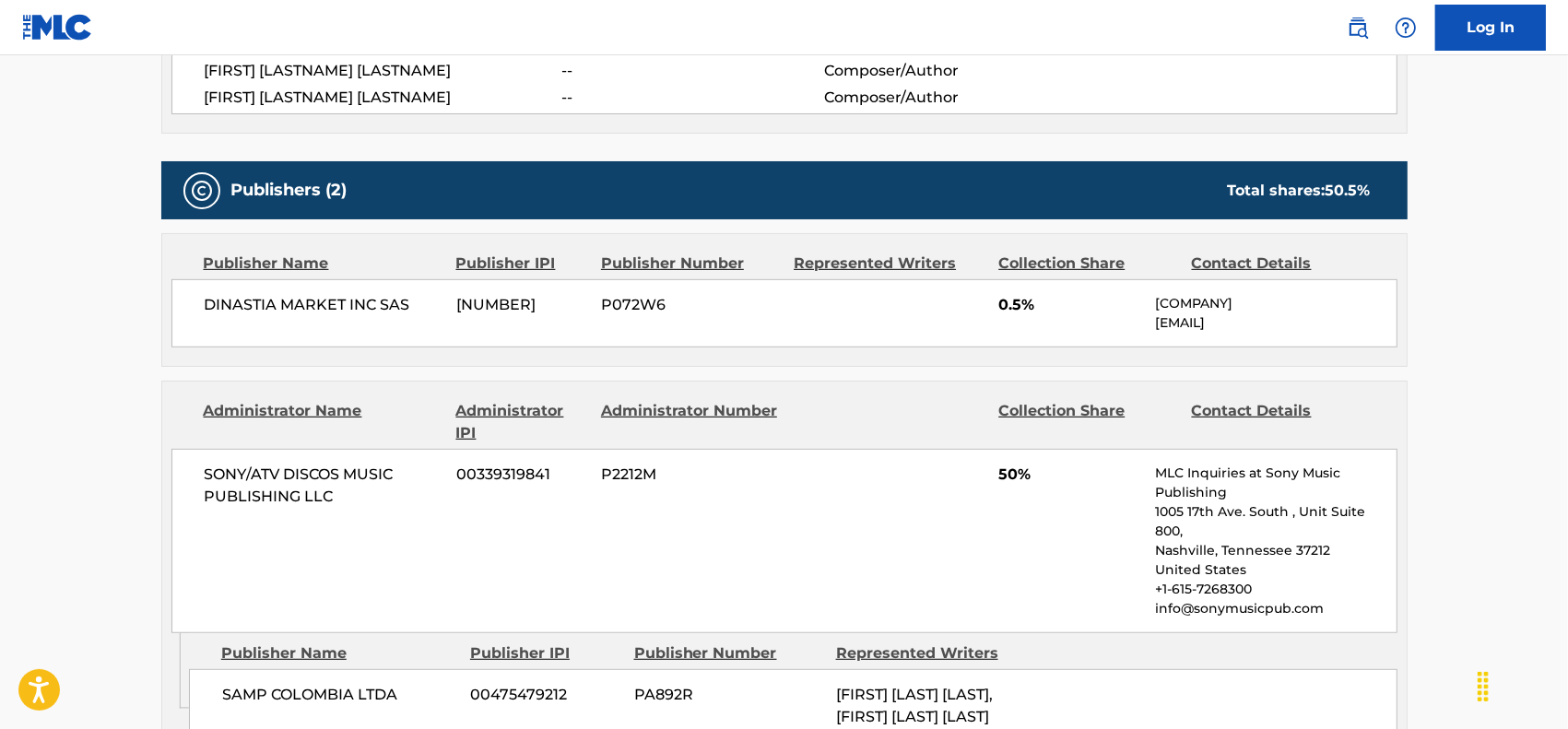 scroll, scrollTop: 806, scrollLeft: 0, axis: vertical 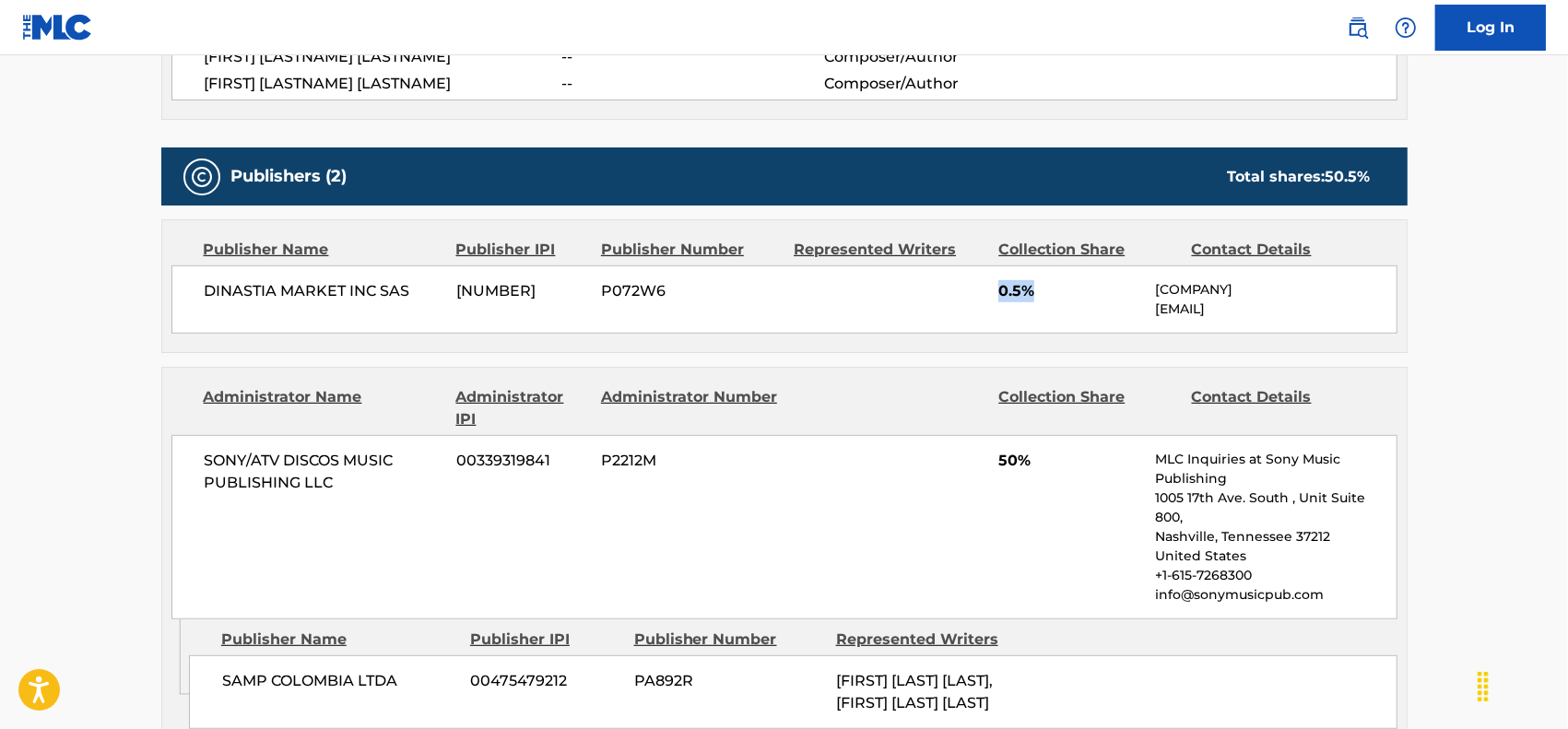 drag, startPoint x: 1032, startPoint y: 297, endPoint x: 992, endPoint y: 282, distance: 42.720019 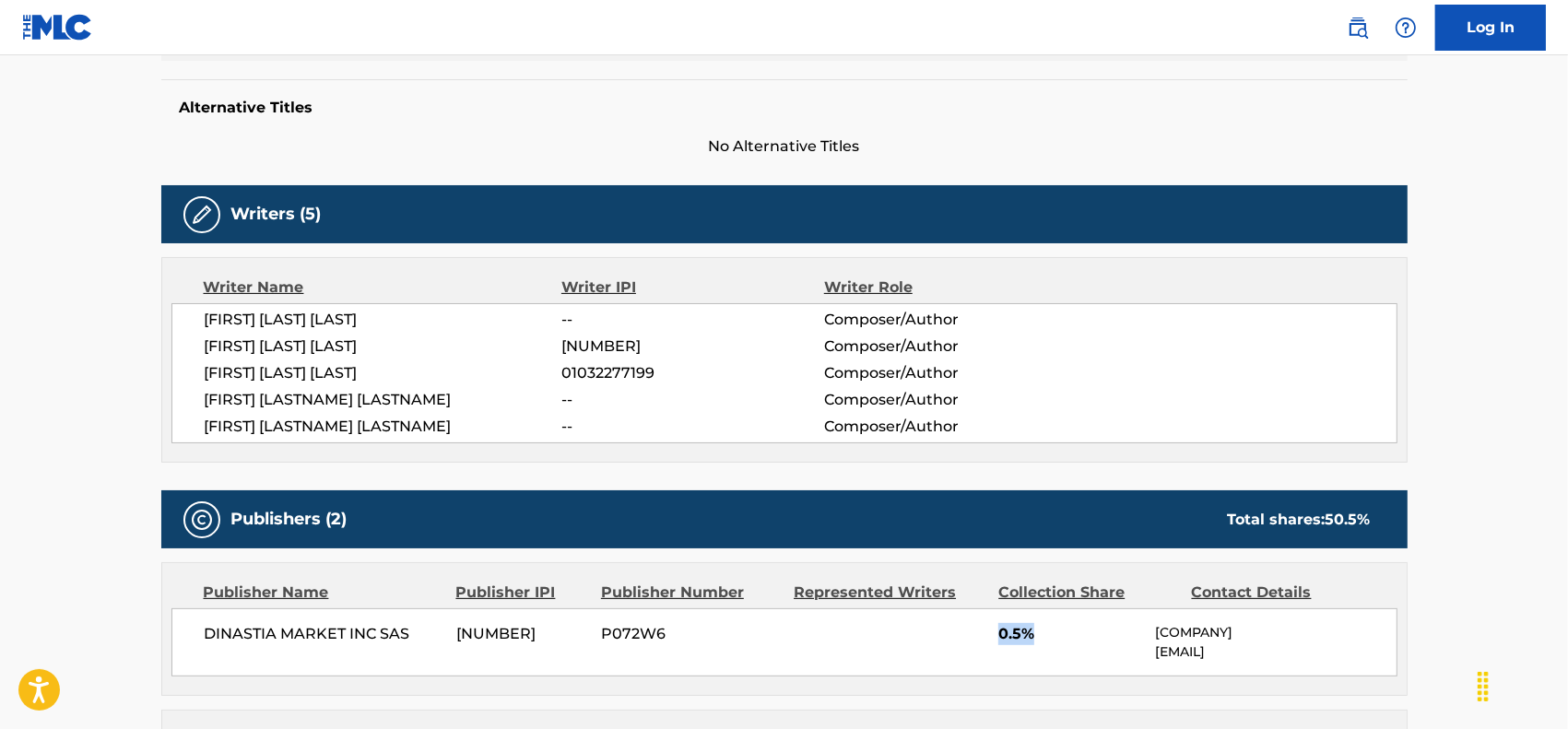 scroll, scrollTop: 691, scrollLeft: 0, axis: vertical 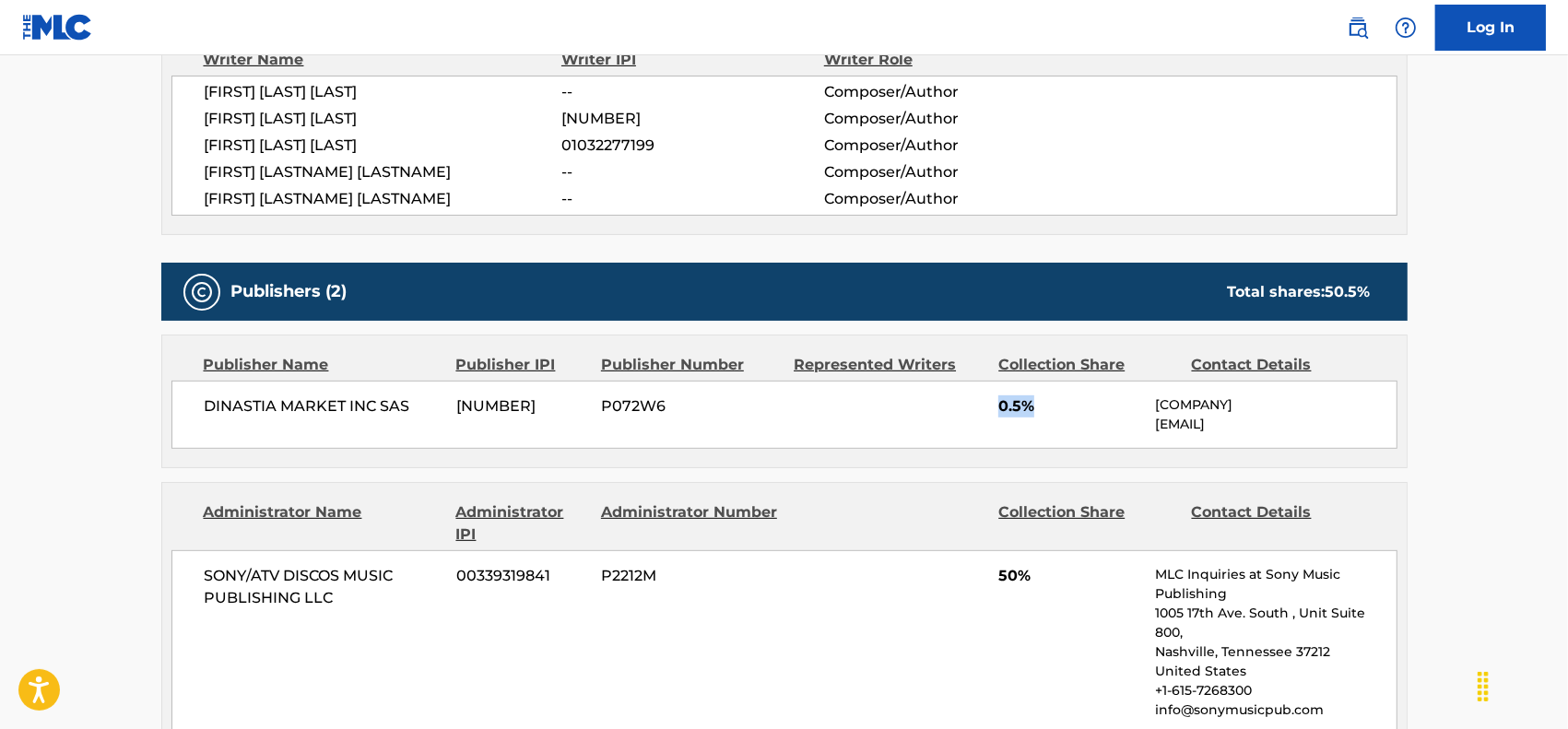 click on "0.5%" at bounding box center (1069, 406) 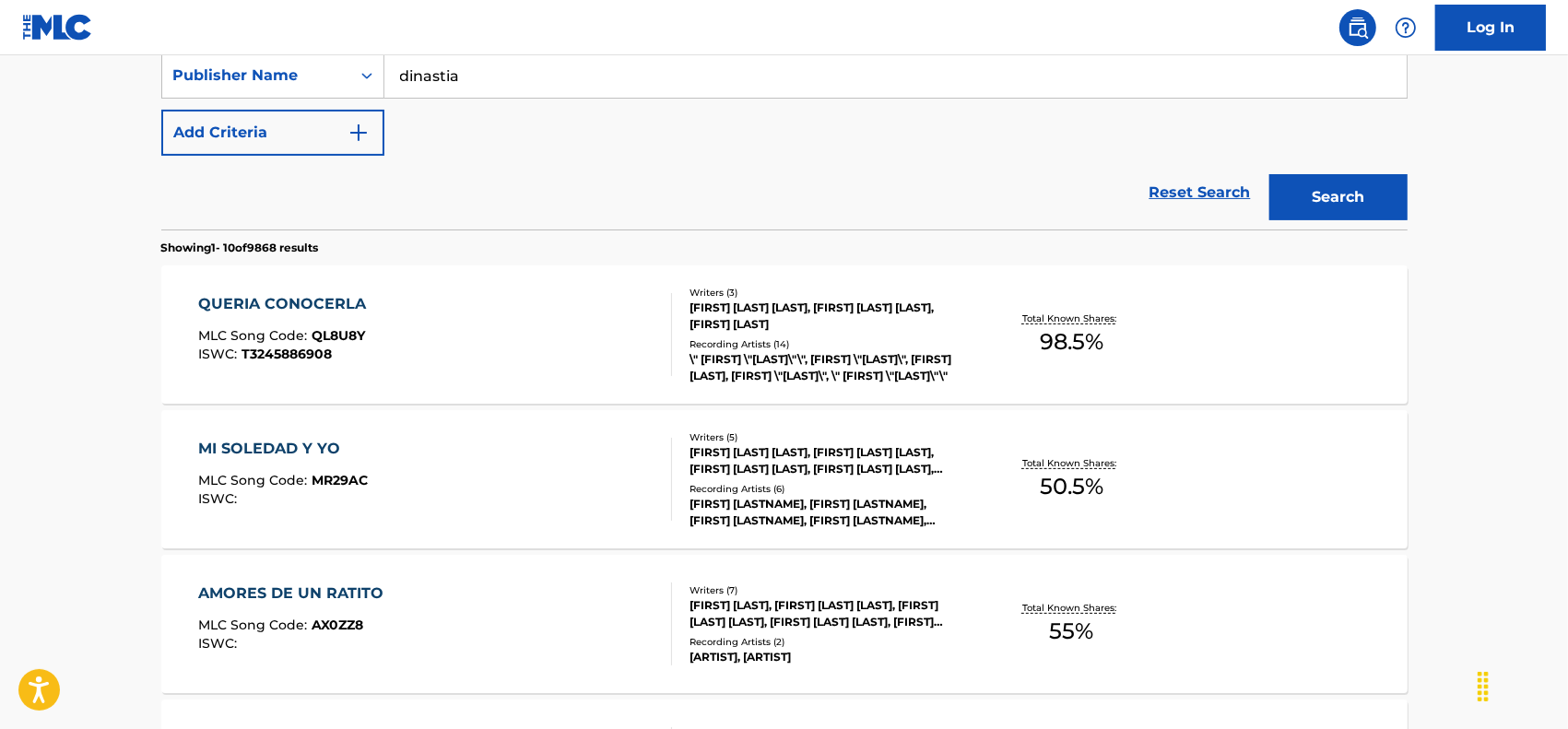 scroll, scrollTop: 509, scrollLeft: 0, axis: vertical 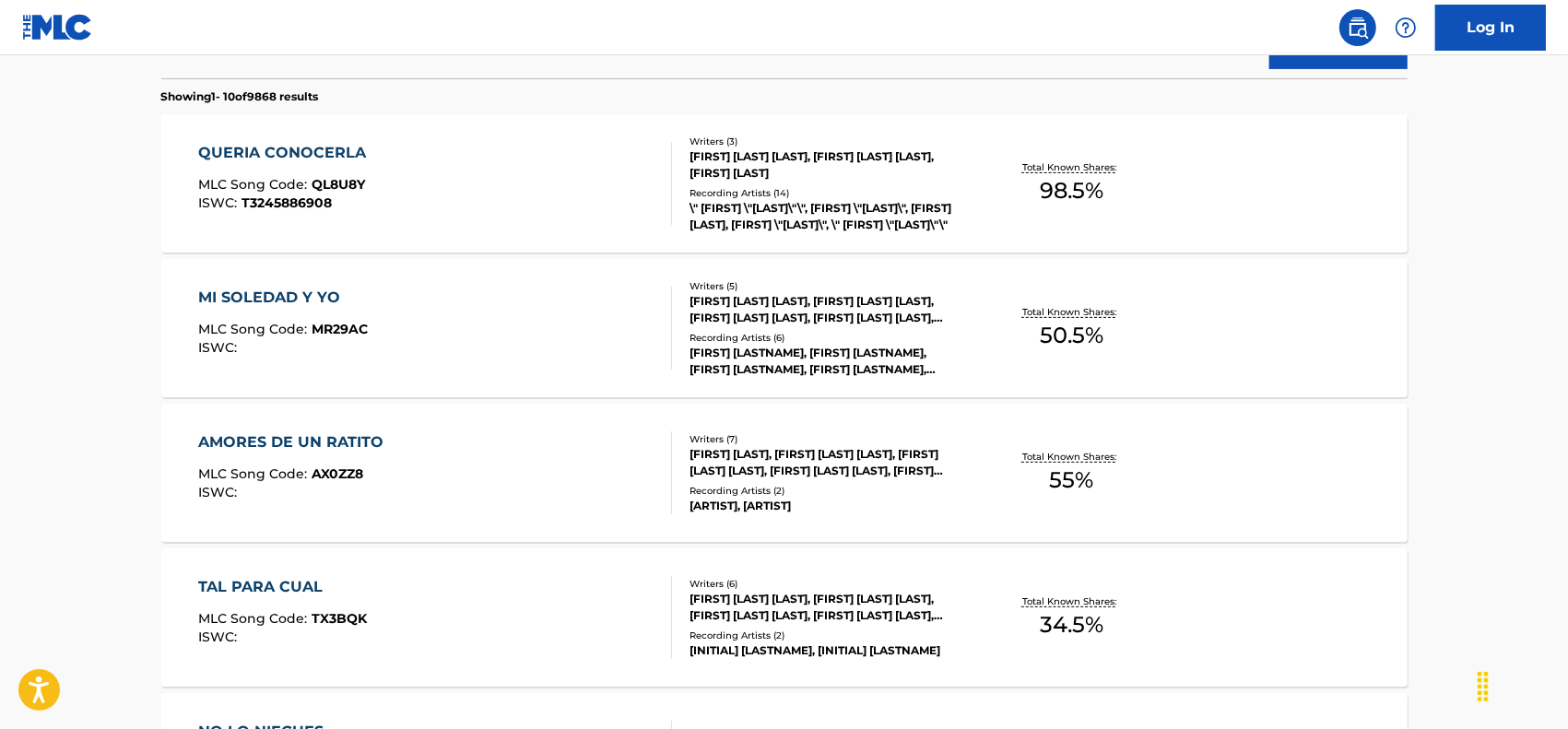 click on "AMORES DE UN RATITO MLC Song Code : [ID] ISWC : Writers ( 7 ) [FIRST] [LAST], [FIRST] [LAST], [FIRST] [LAST], [FIRST] [LAST], [FIRST] [LAST], [FIRST] [LAST], [FIRST] [LAST] Recording Artists ( 2 ) [FIRST] [LAST], [FIRST] [LAST] Total Known Shares: 55 %" at bounding box center [784, 473] 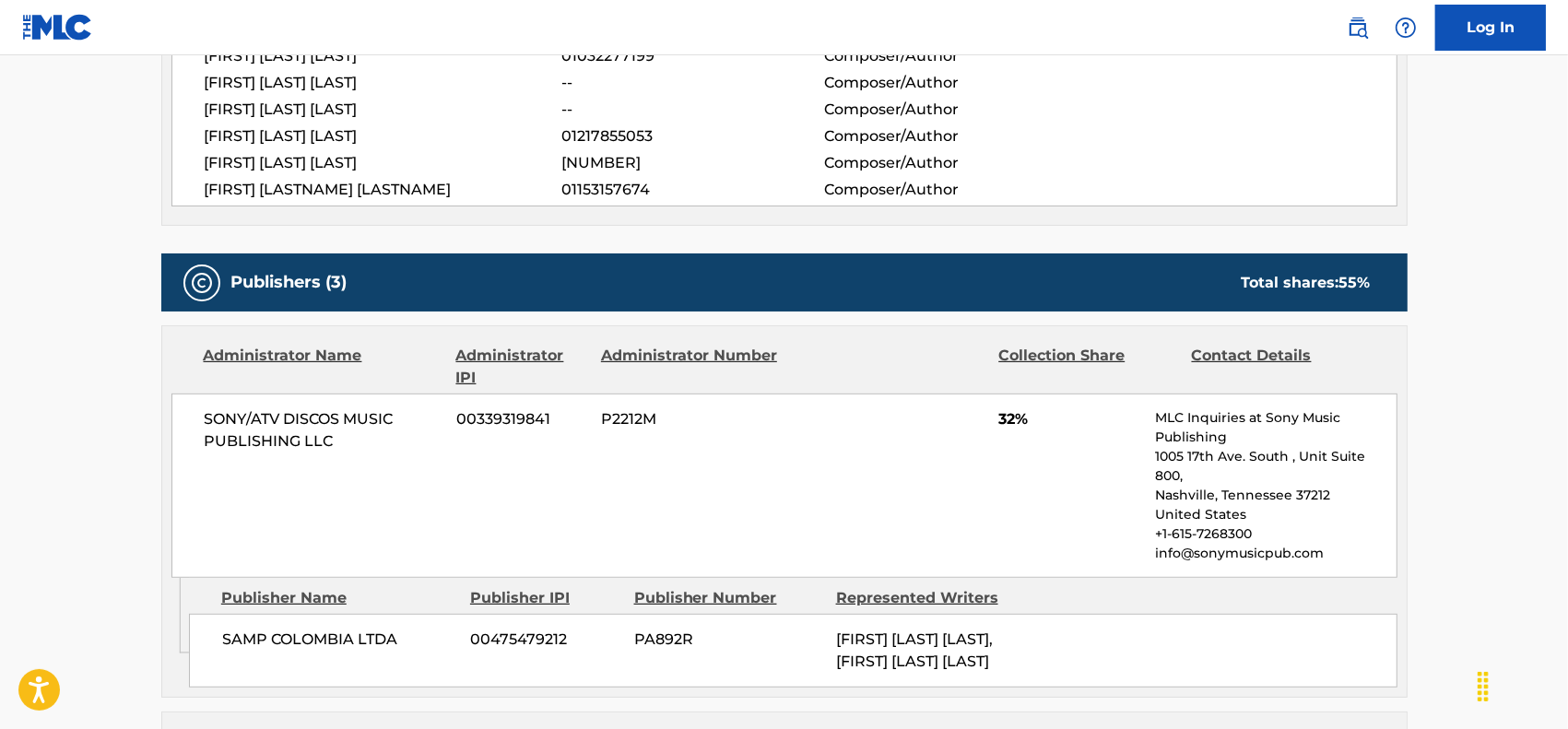 scroll, scrollTop: 424, scrollLeft: 0, axis: vertical 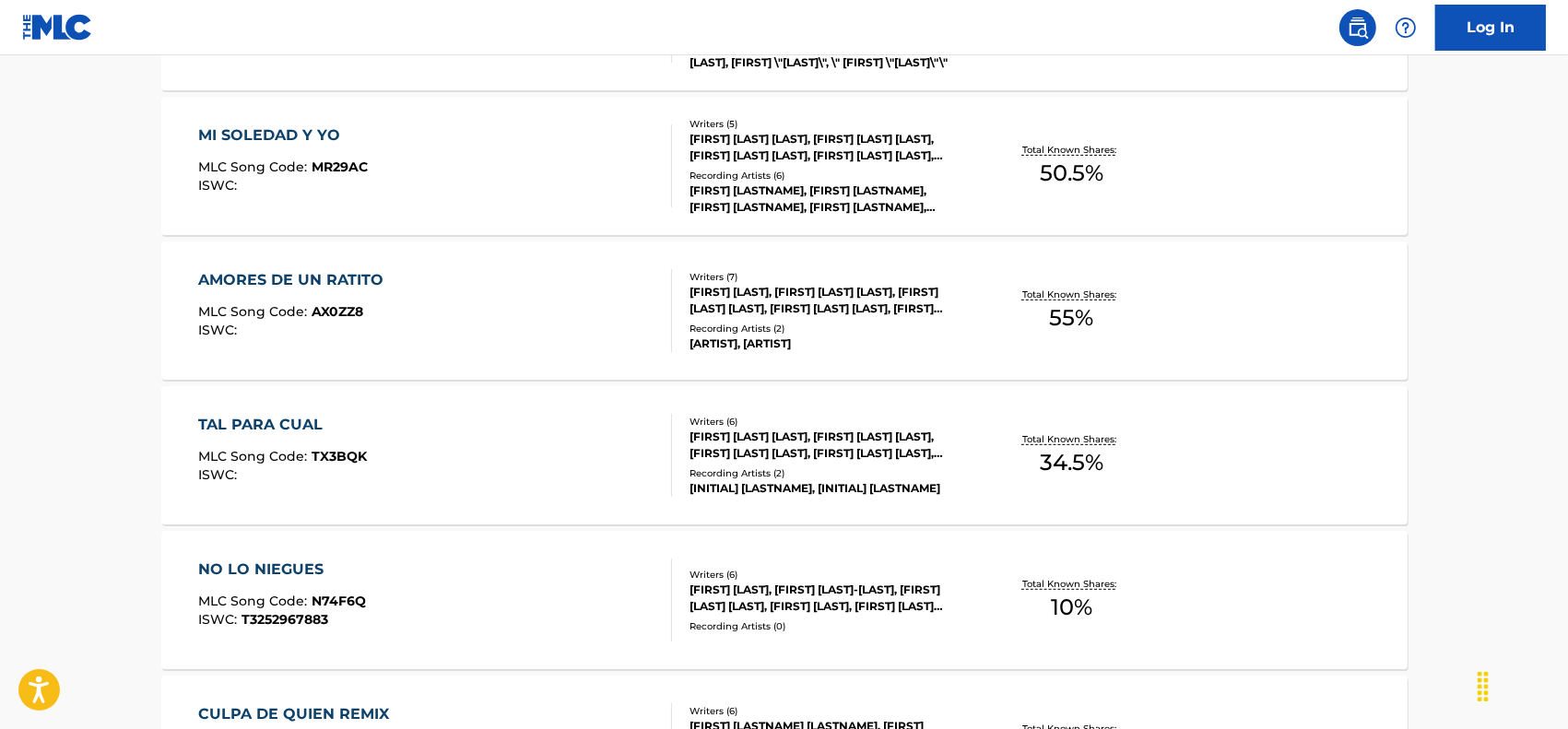 click on "TAL PARA CUAL" at bounding box center [282, 425] 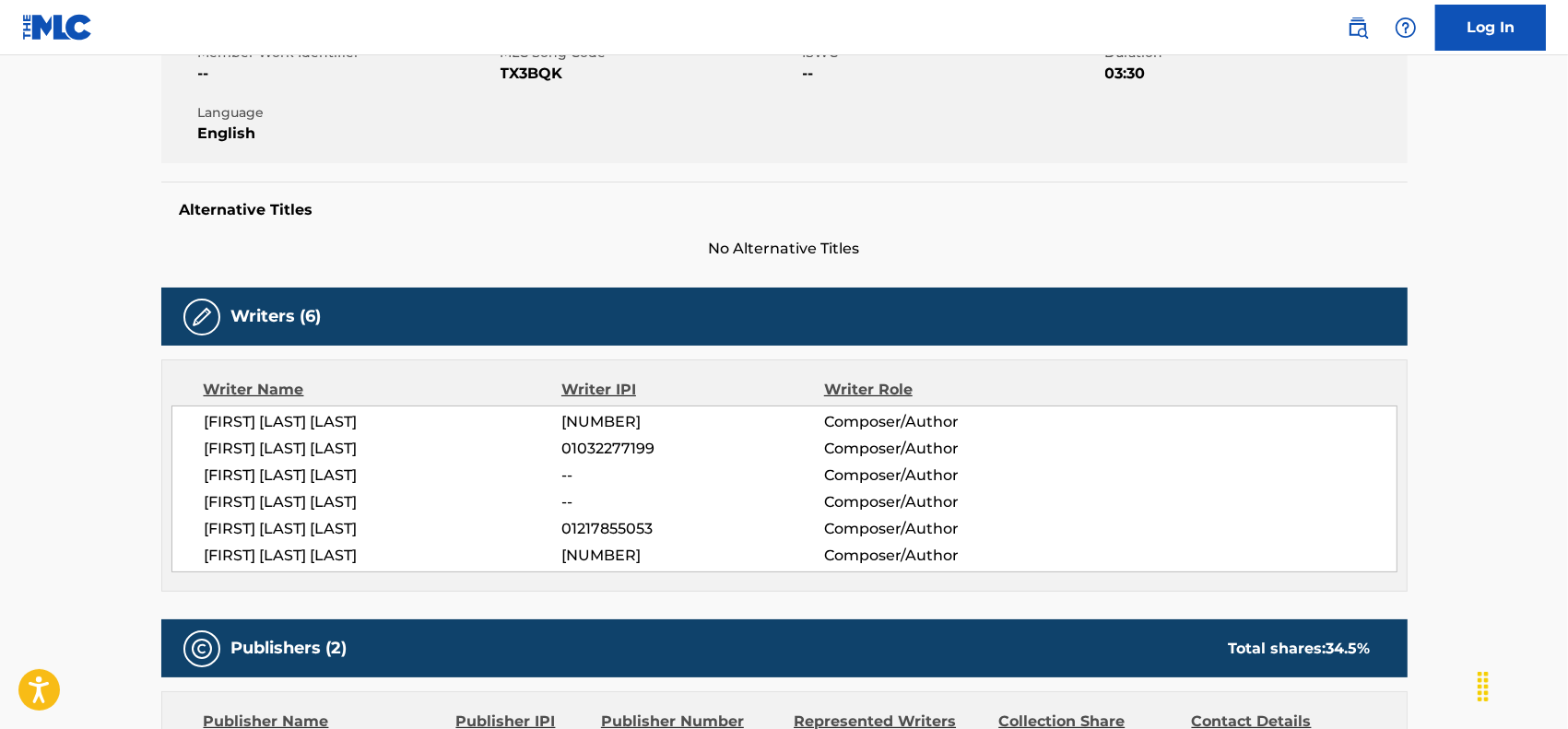 scroll, scrollTop: 346, scrollLeft: 0, axis: vertical 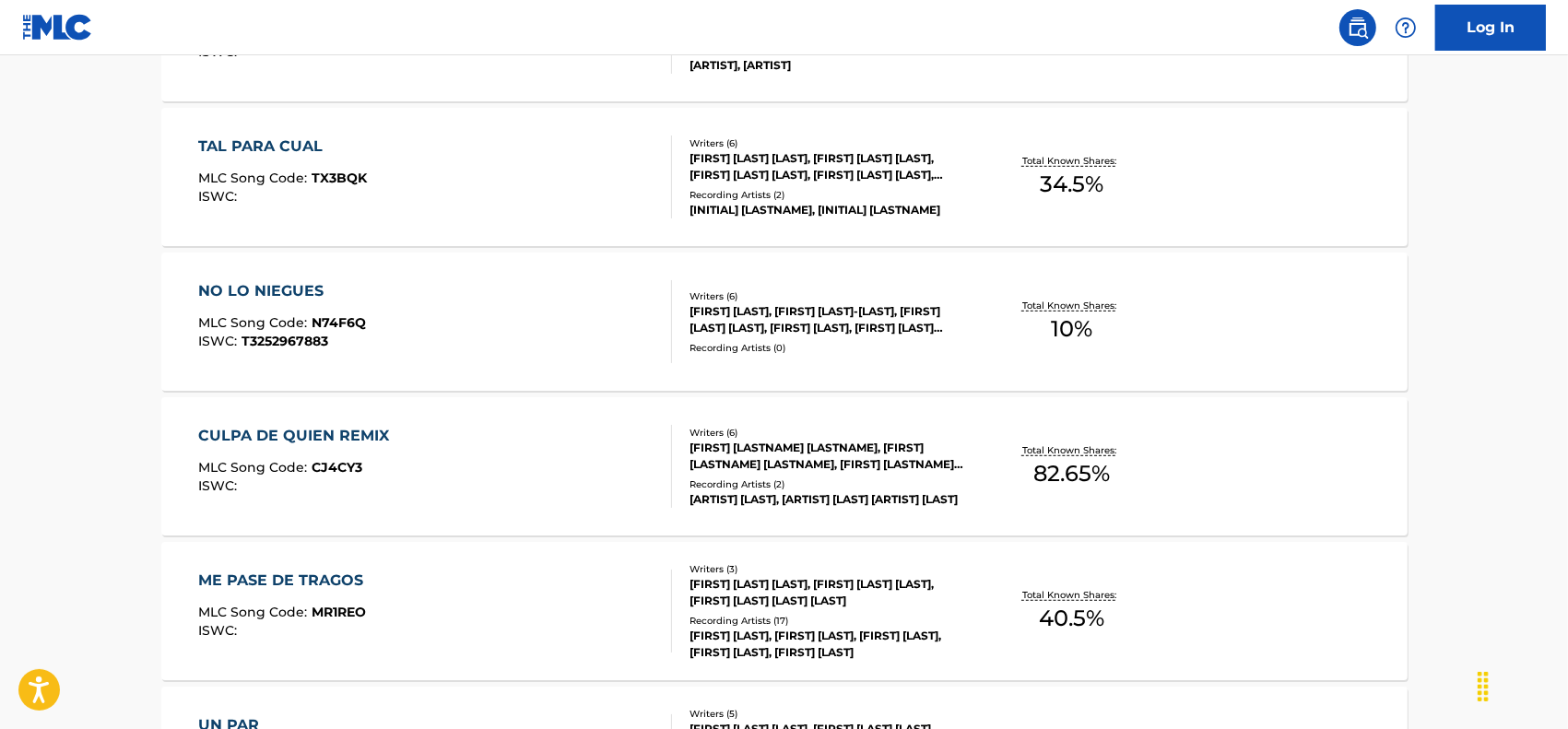 click on "NO LO NIEGUES" at bounding box center [282, 291] 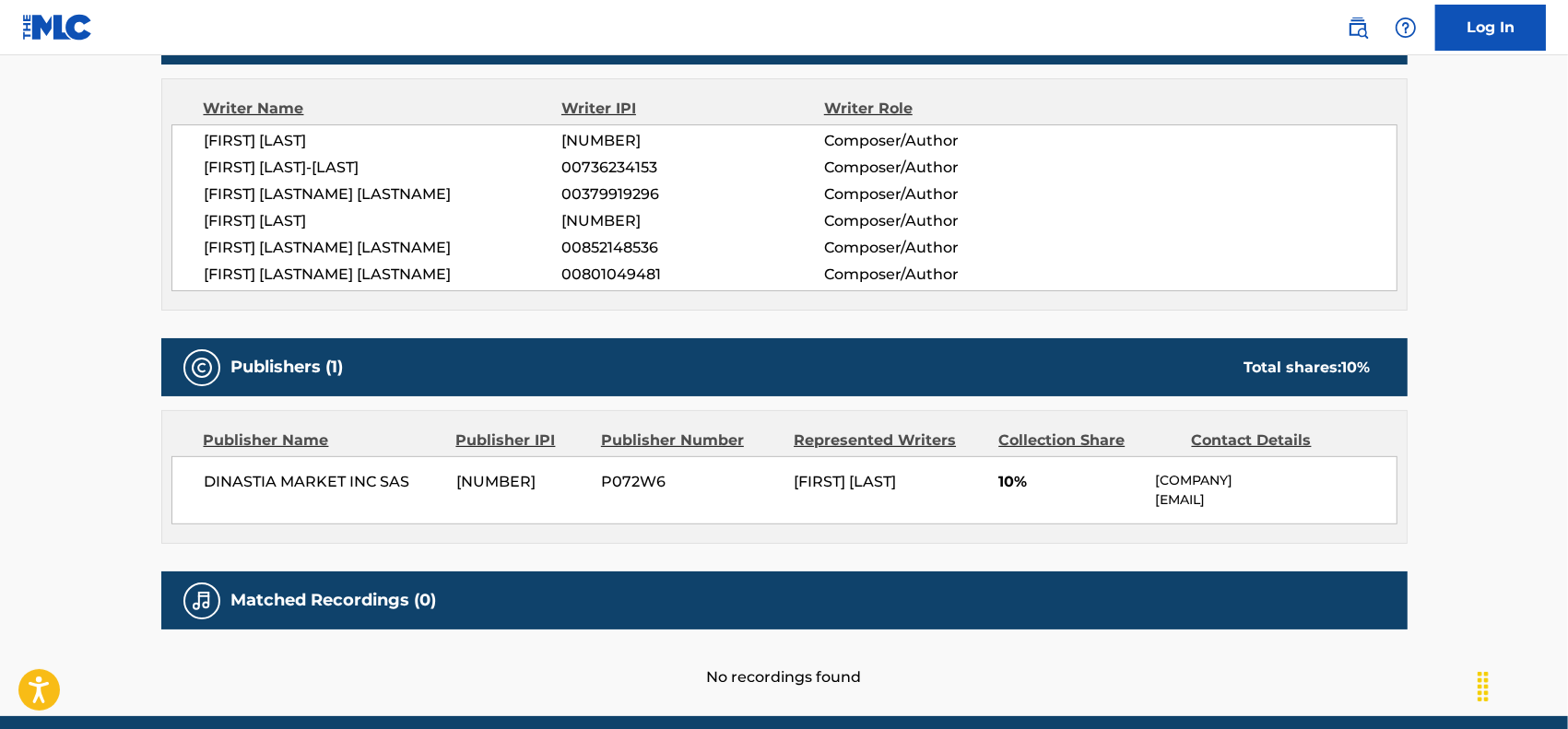scroll, scrollTop: 720, scrollLeft: 0, axis: vertical 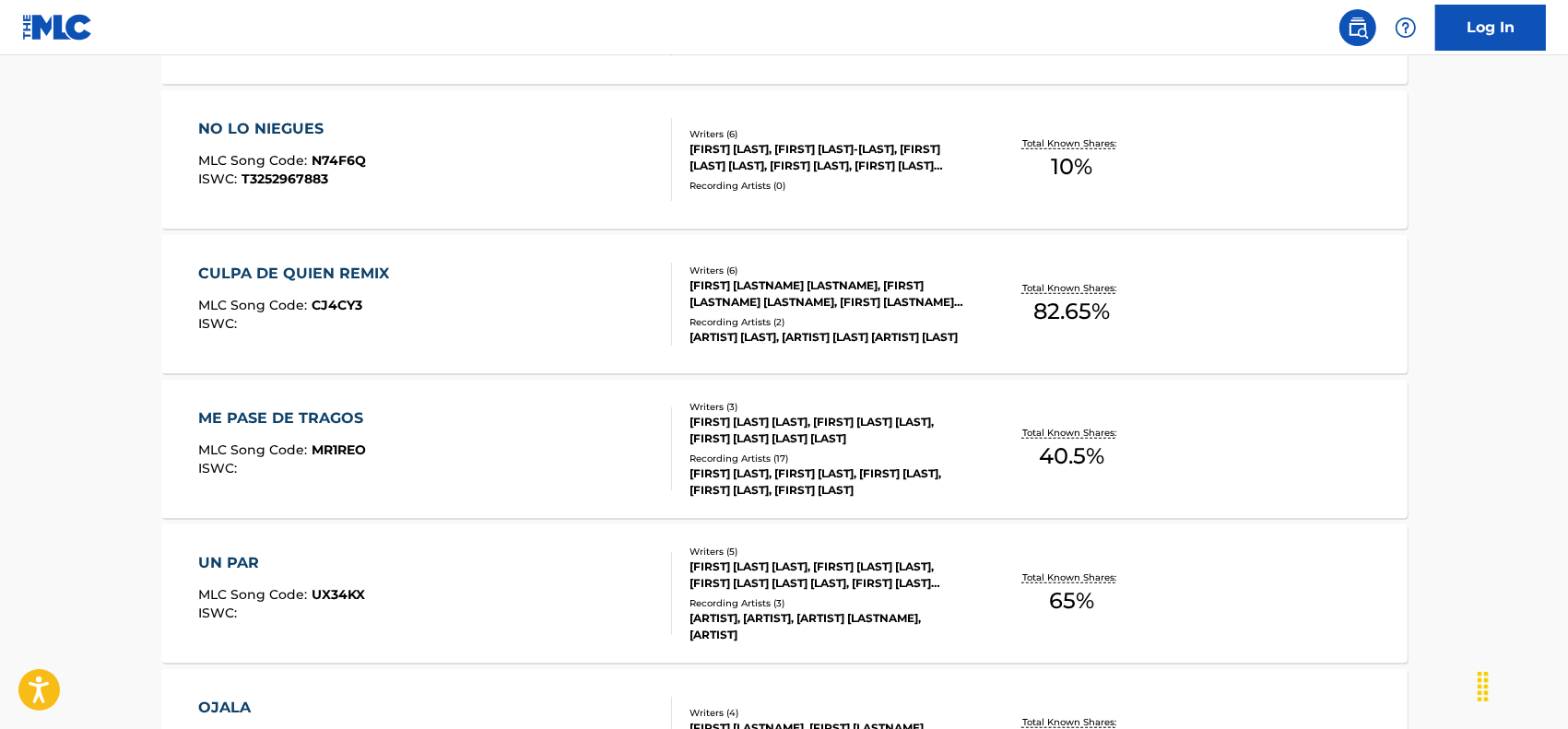 click on "CULPA DE QUIEN REMIX" at bounding box center [298, 274] 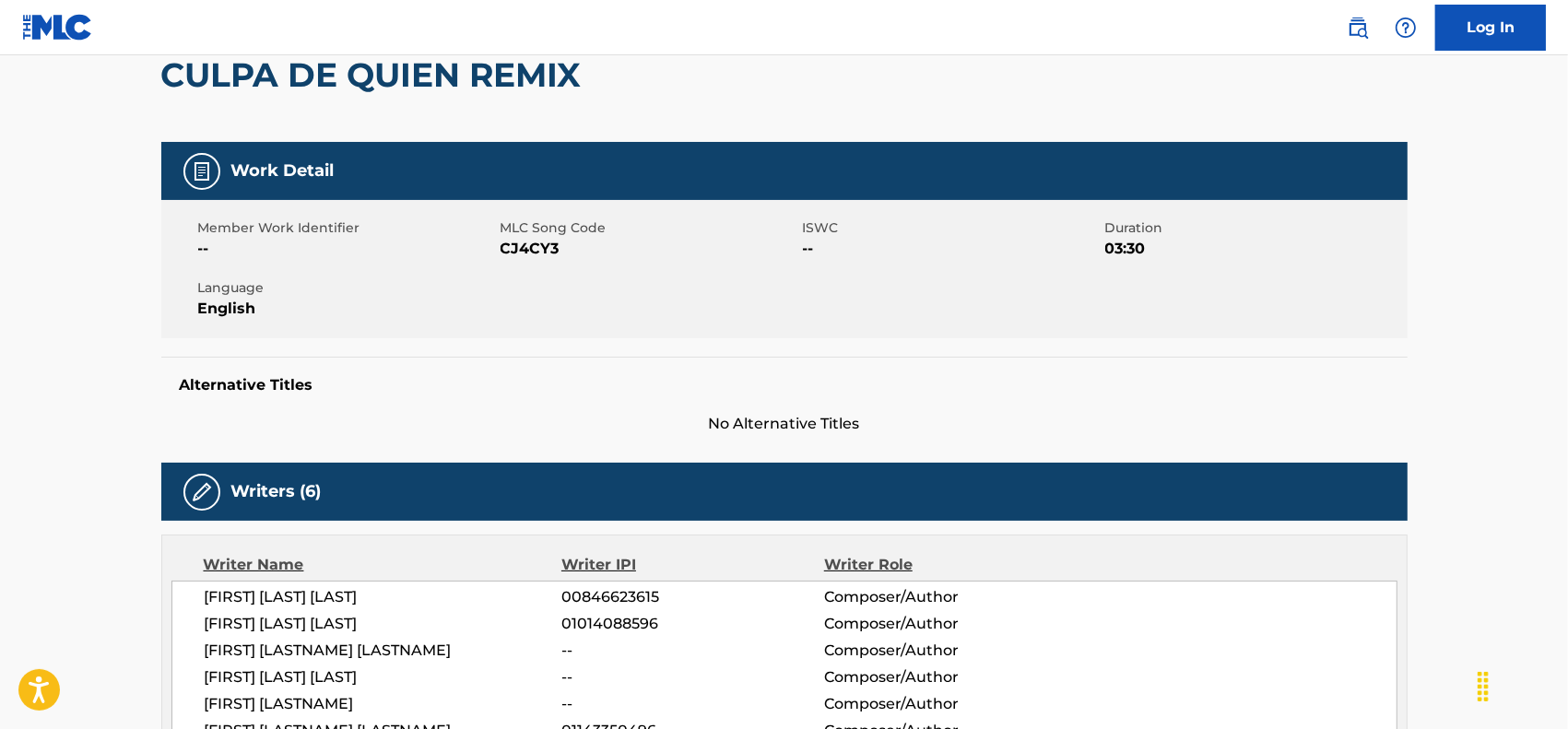 scroll, scrollTop: 185, scrollLeft: 0, axis: vertical 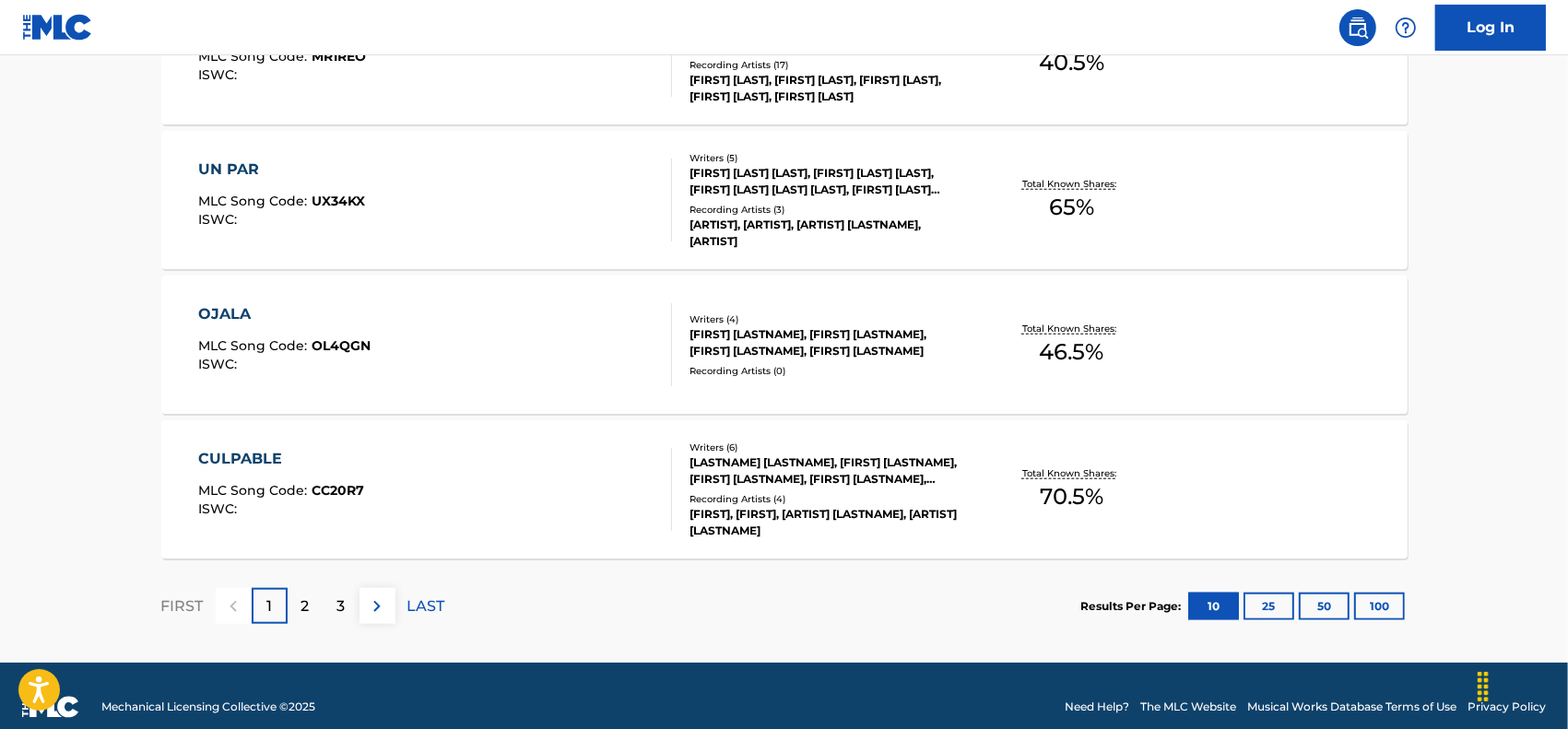 click on "OJALA" at bounding box center [284, 314] 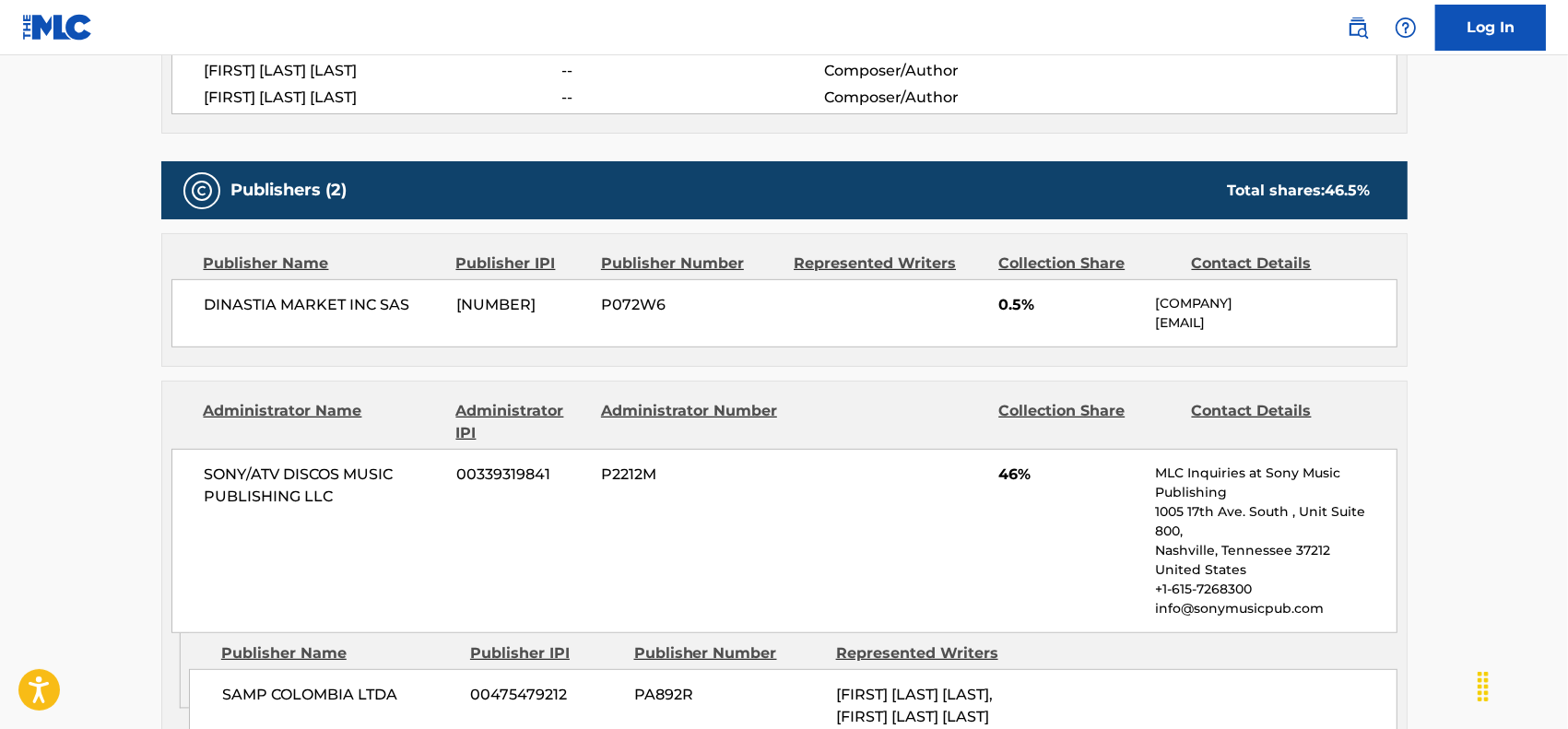 scroll, scrollTop: 806, scrollLeft: 0, axis: vertical 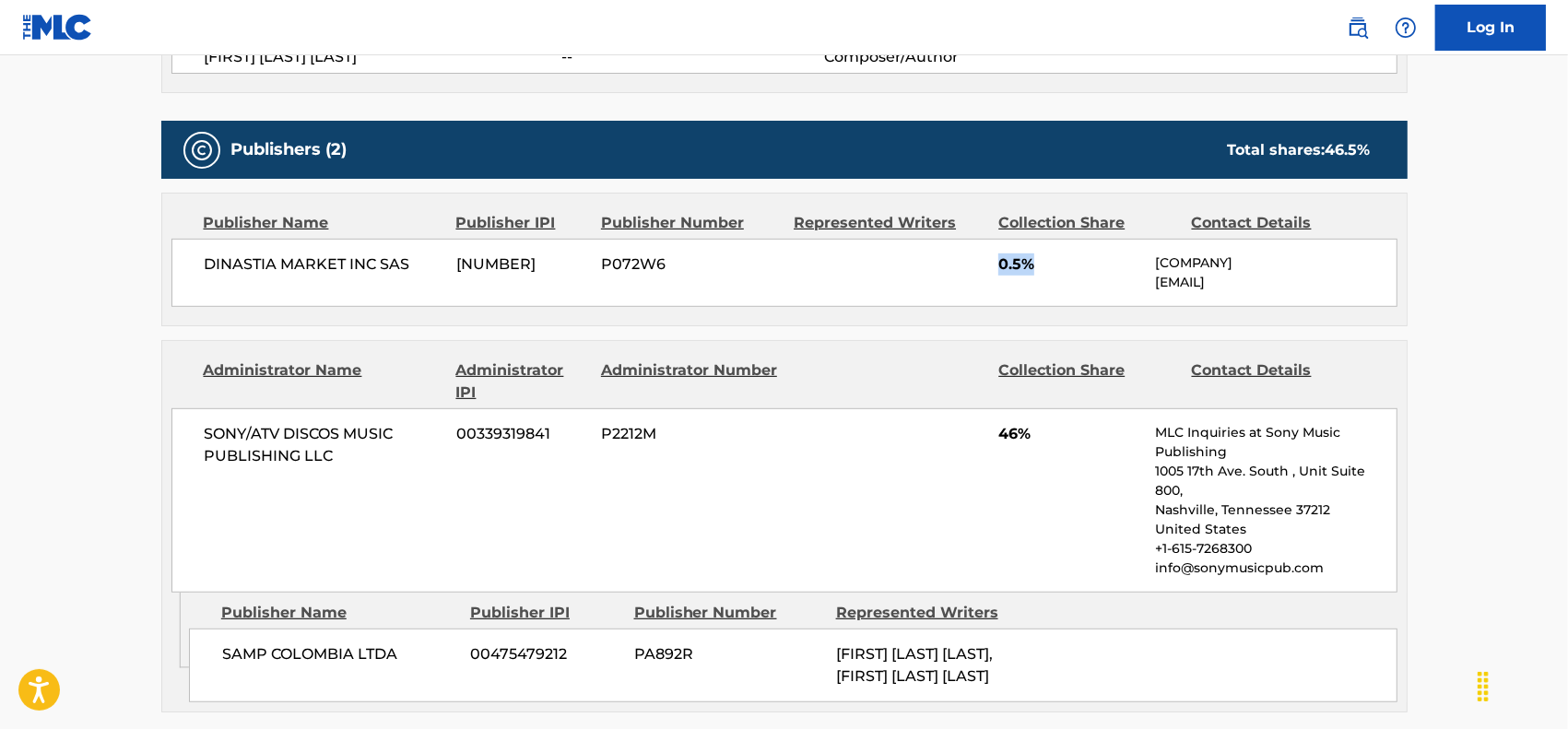 drag, startPoint x: 1029, startPoint y: 267, endPoint x: 974, endPoint y: 258, distance: 55.731499 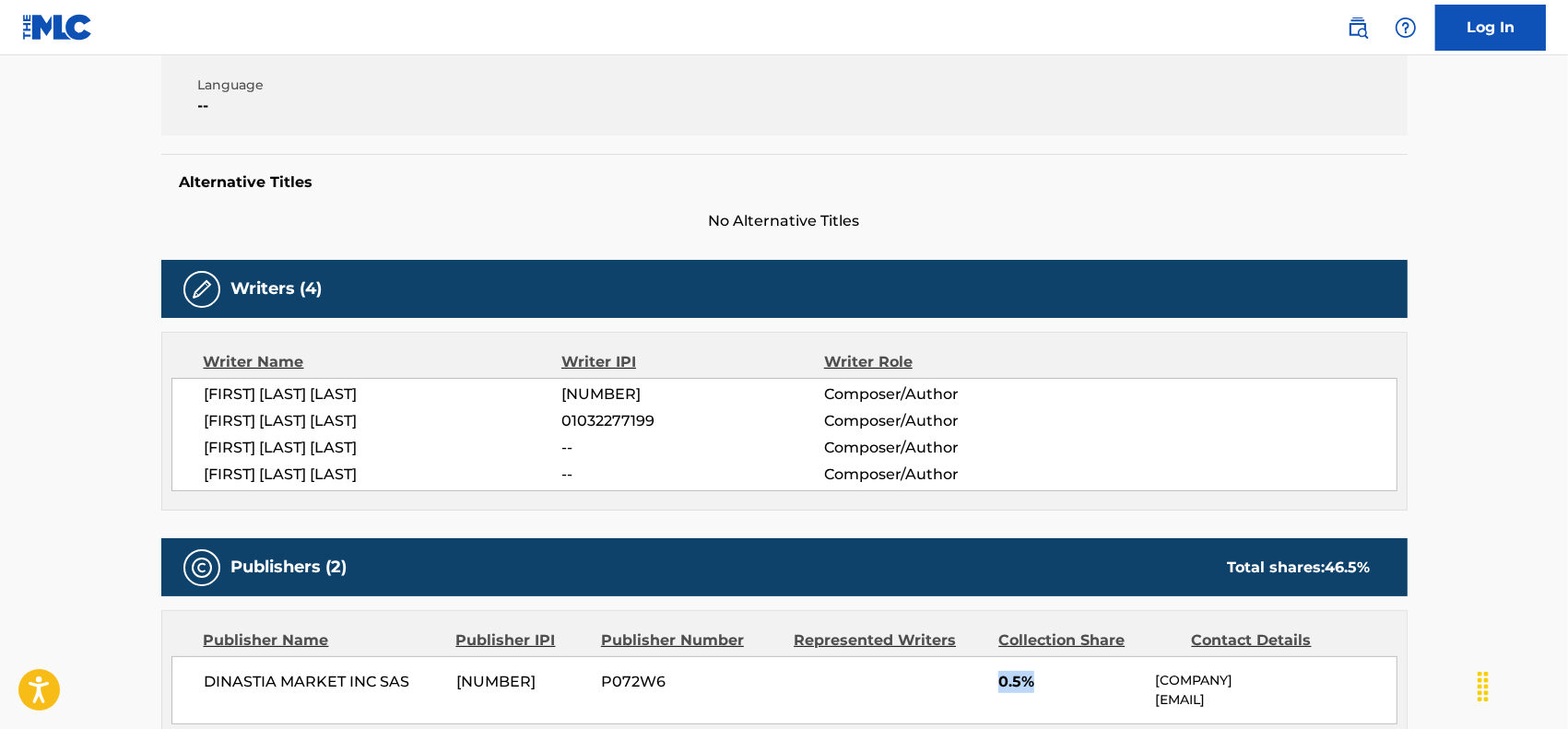scroll, scrollTop: 387, scrollLeft: 0, axis: vertical 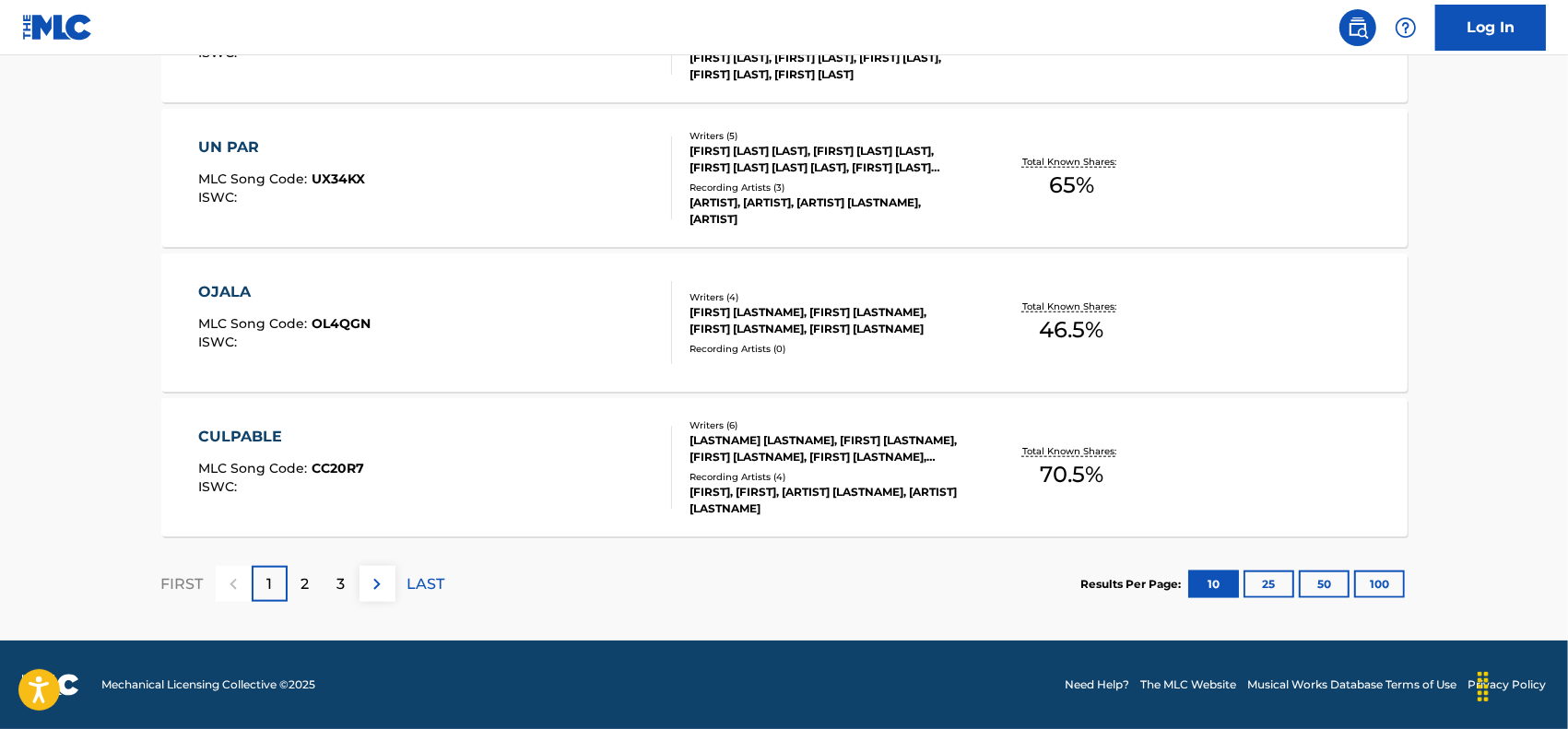 click on "CULPABLE" at bounding box center [281, 437] 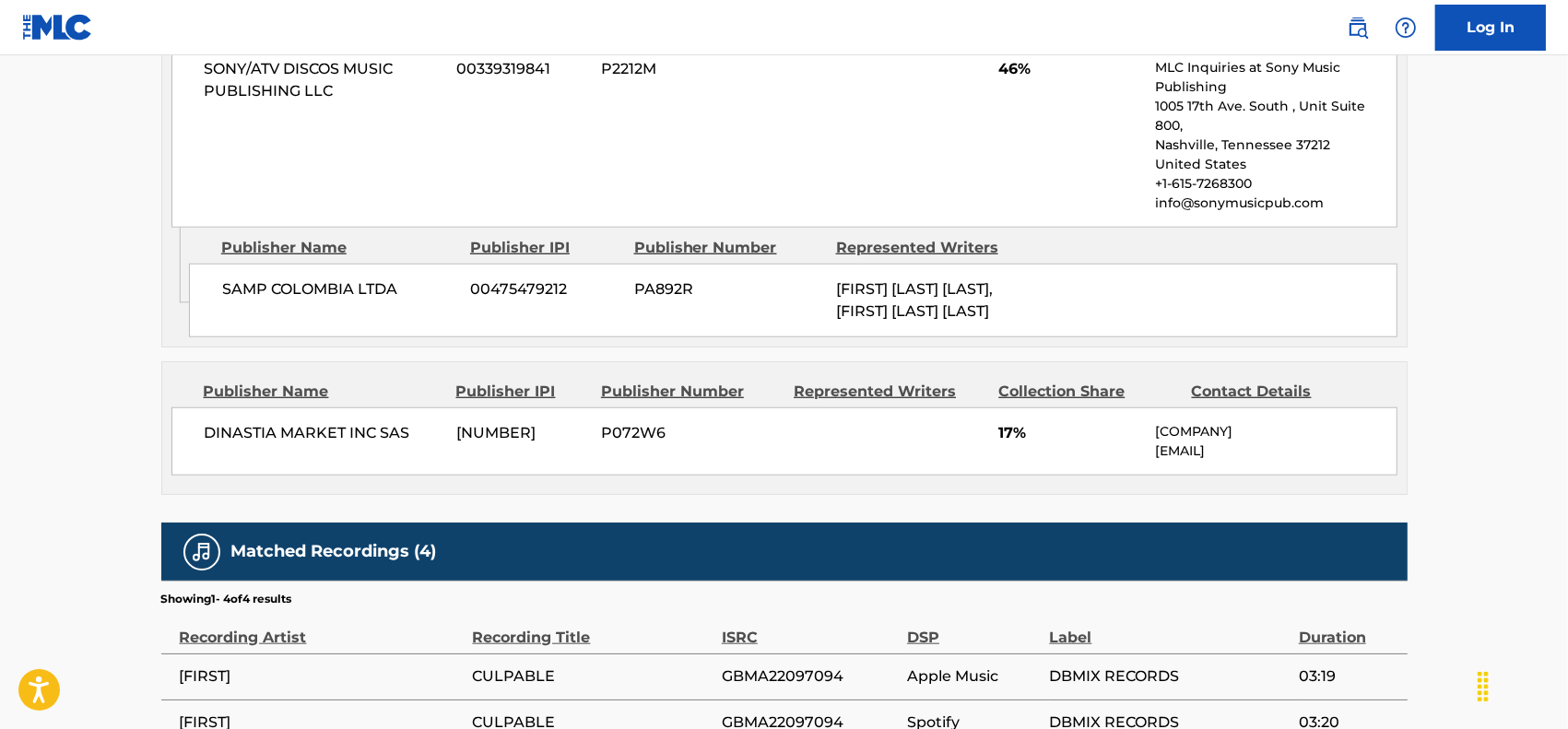 scroll, scrollTop: 1382, scrollLeft: 0, axis: vertical 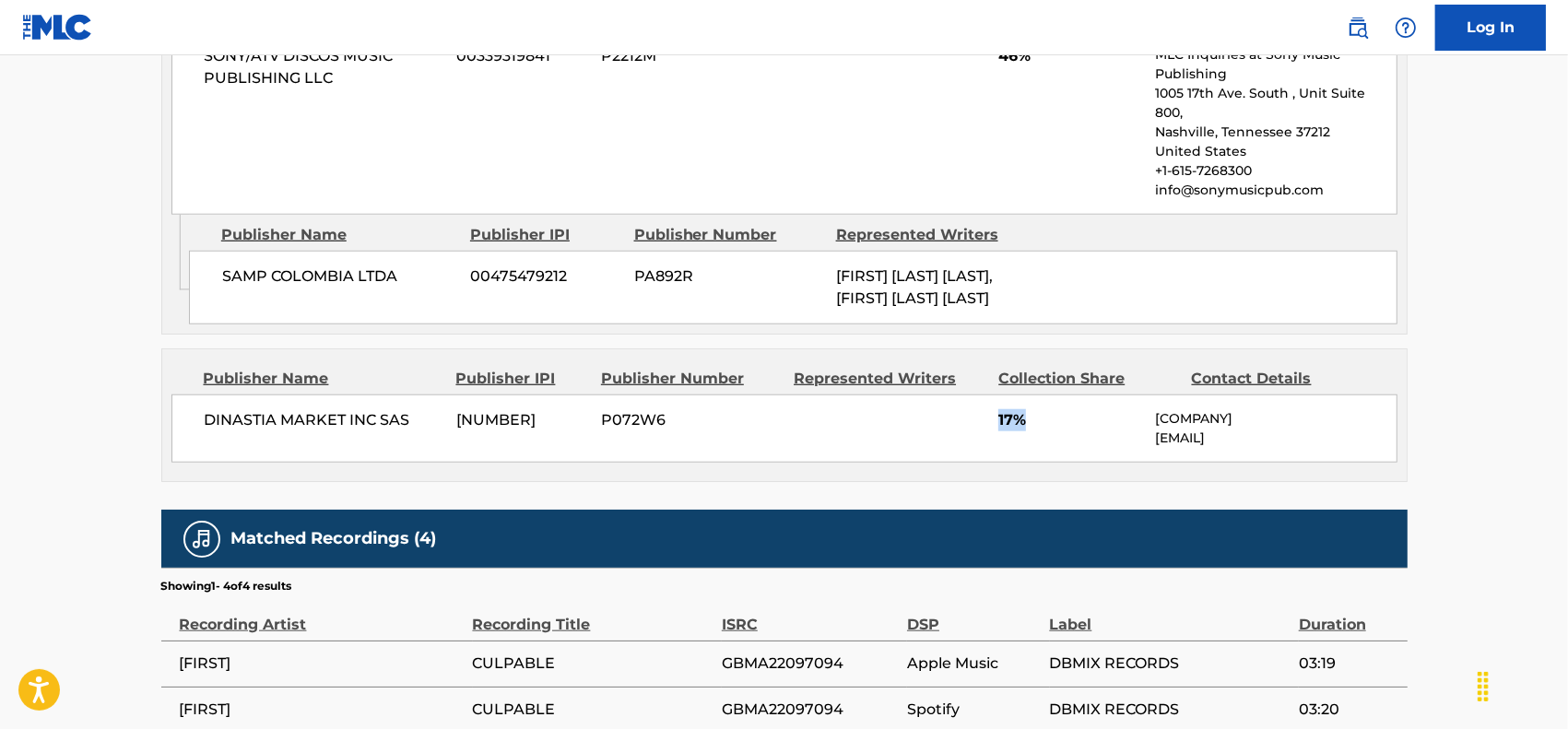 drag, startPoint x: 1025, startPoint y: 444, endPoint x: 979, endPoint y: 439, distance: 46.270941 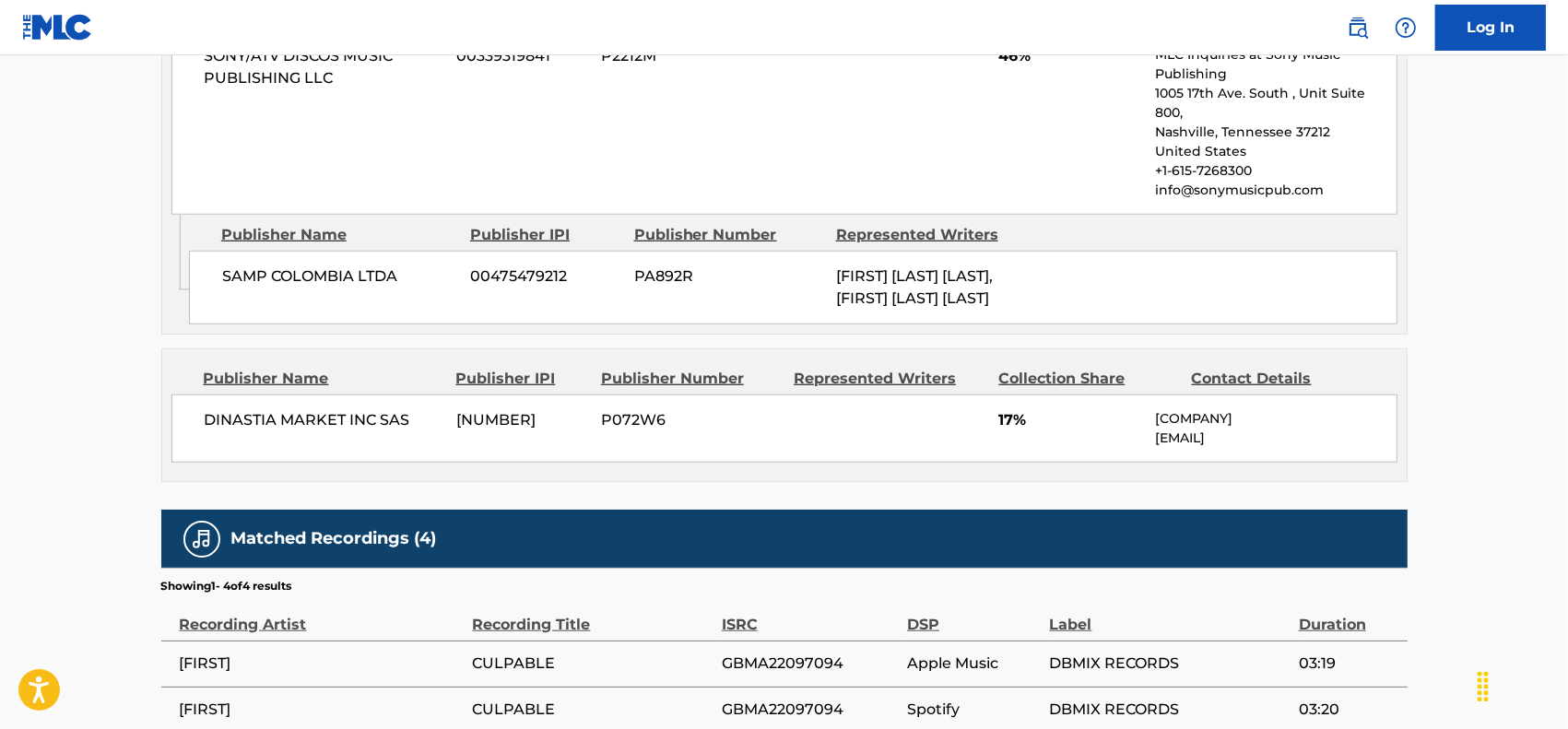 click on "< Back to public search results Copy work link CULPABLE     Work Detail   Member Work Identifier -- MLC Song Code CC20R7 ISWC -- Duration 03:30 Language English Alternative Titles No Alternative Titles Writers   (6) Writer Name Writer IPI Writer Role LADYS NORIEGA HOYOS -- Composer/Author HUGO FERNANDO MARIN-PEREZ 00870328532 Composer/Author CRISTIAN ALEXANDER ALVAREZ CORTES 01032277199 Composer/Author ANDRES FERNANDO ZAPATA LOAIZA -- Composer/Author EDWIN HERNANDO ZULUAGA LOPERA -- Composer/Author RODOLFO CHAPARRO GOMEZ -- Composer/Author Publishers   (3) Total shares:  70.5 % Administrator Name Administrator IPI Administrator Number Collection Share Contact Details KLAIM MUSIC -- P239CM 7.5% Klaim Music law@klaimmusic.com Admin Original Publisher Connecting Line Publisher Name Publisher IPI Publisher Number Represented Writers SAYCO (SOCIEDAD DE AUTORES Y COMPOSITORES DE COLOMBIA) -- P8641W Administrator Name Administrator IPI Administrator Number Collection Share Contact Details 00339319841 P2212M 46% 17%" at bounding box center [784, -237] 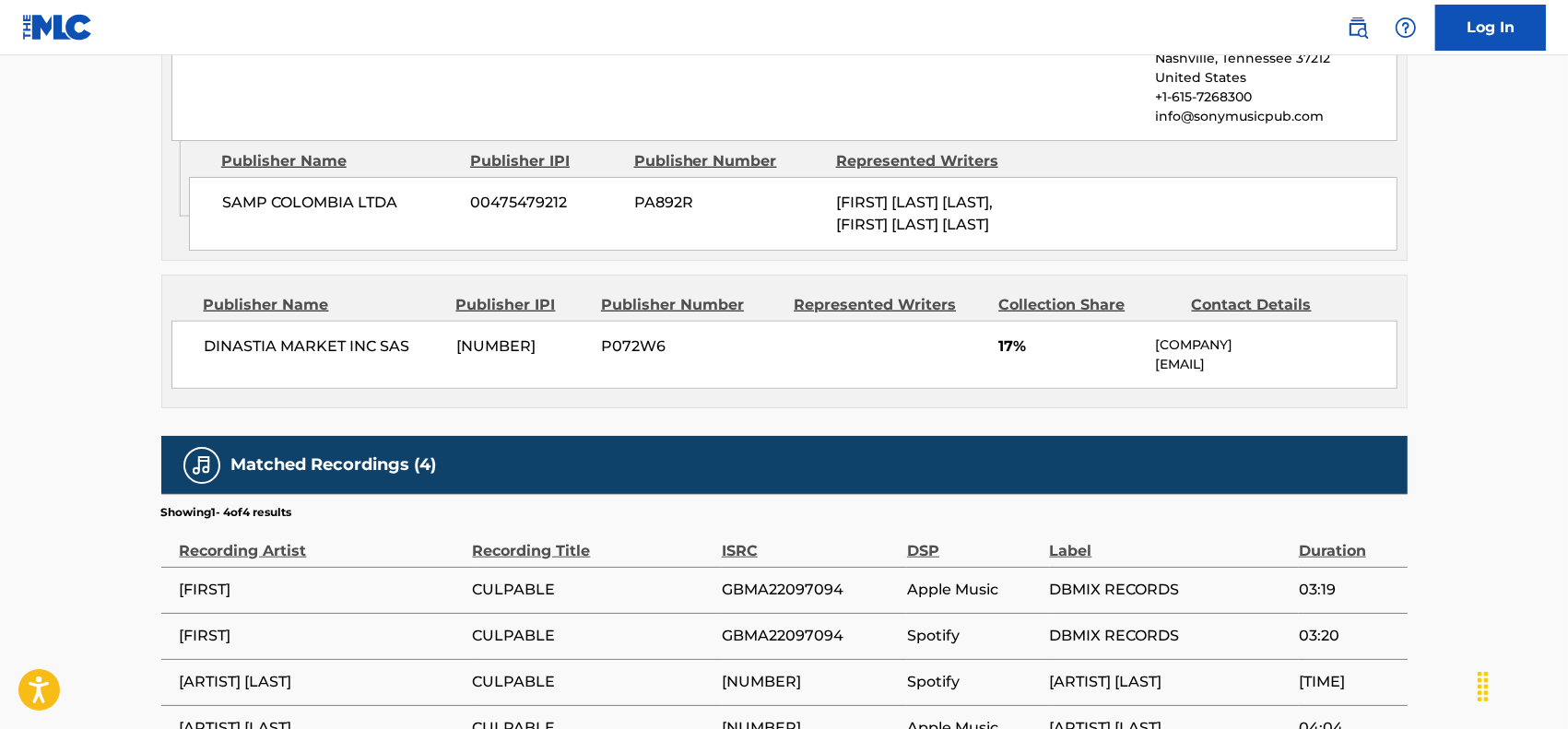 scroll, scrollTop: 1498, scrollLeft: 0, axis: vertical 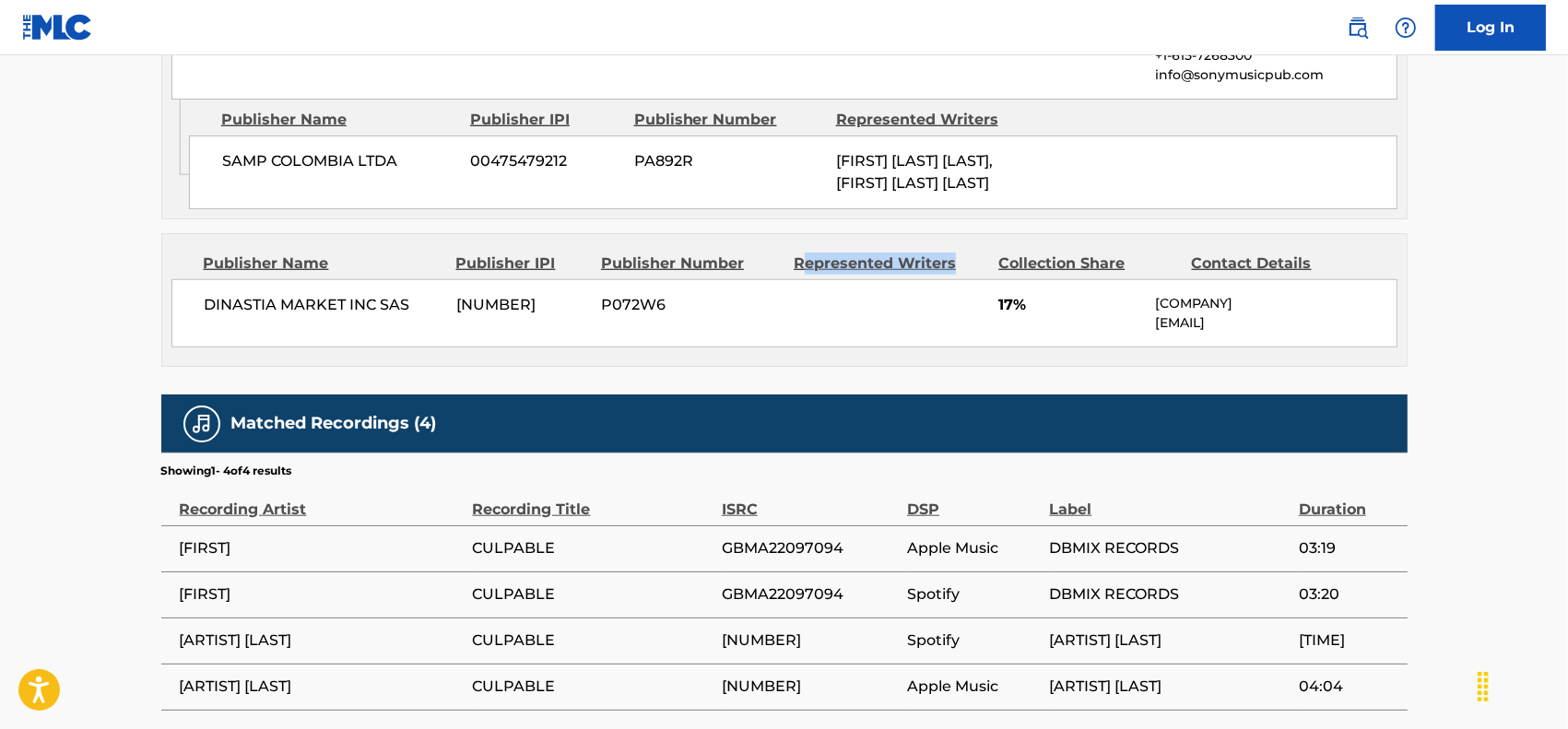 drag, startPoint x: 799, startPoint y: 291, endPoint x: 984, endPoint y: 297, distance: 185.09727 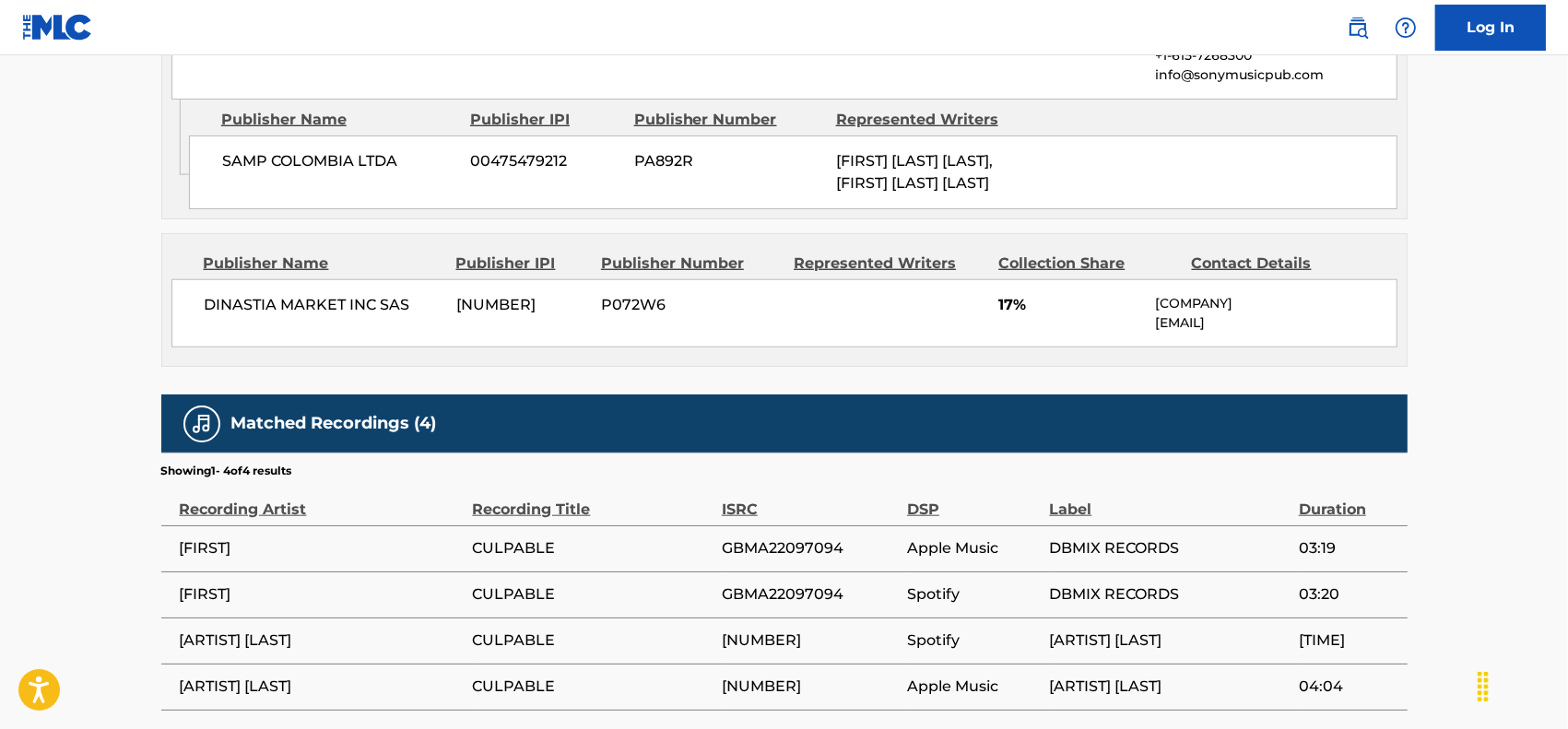 click on "DINASTIA MARKET INC SAS 01029801474 P072W6 17% Dinastia Market Inc Sas licencias@dinastiainc.com" at bounding box center (784, 313) 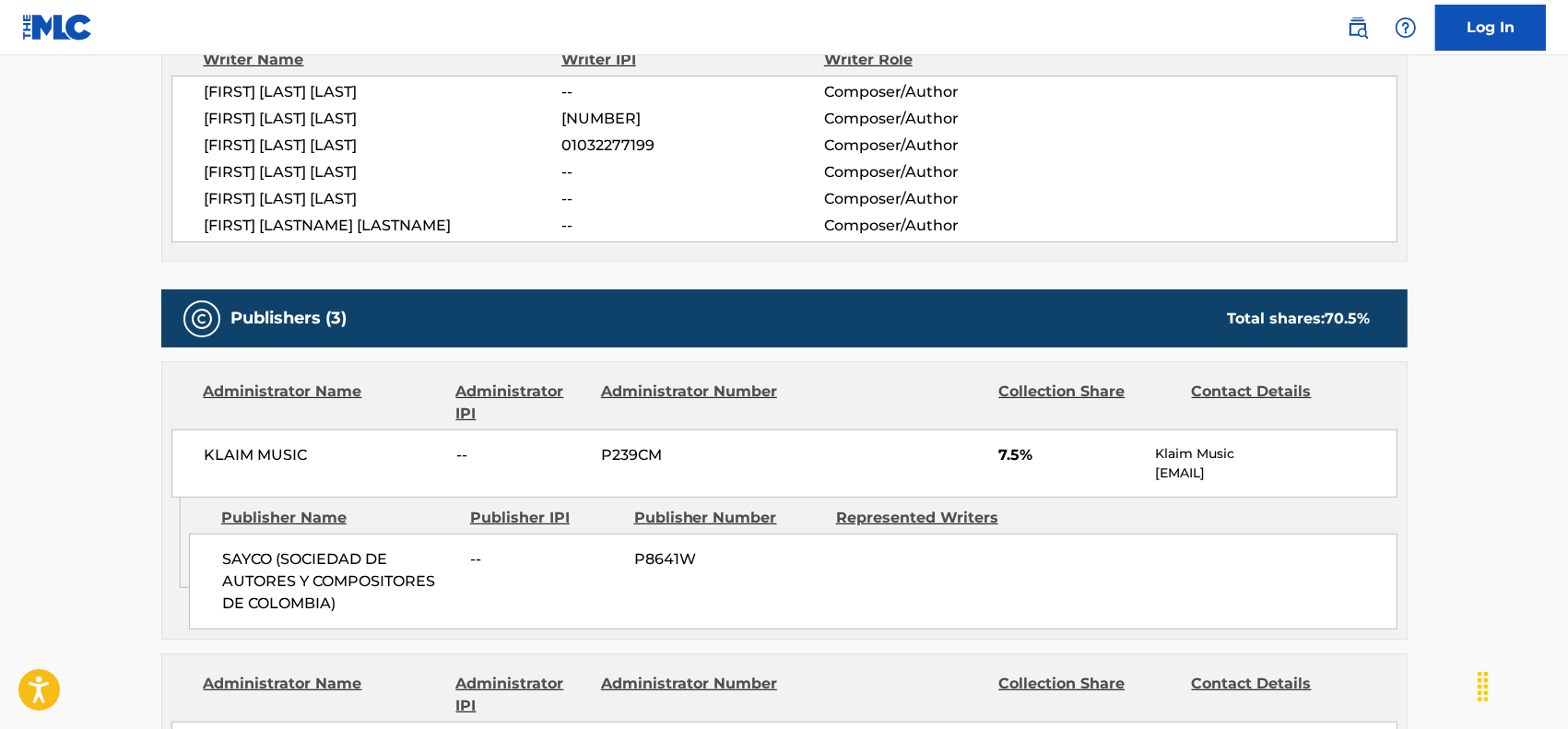 scroll, scrollTop: 806, scrollLeft: 0, axis: vertical 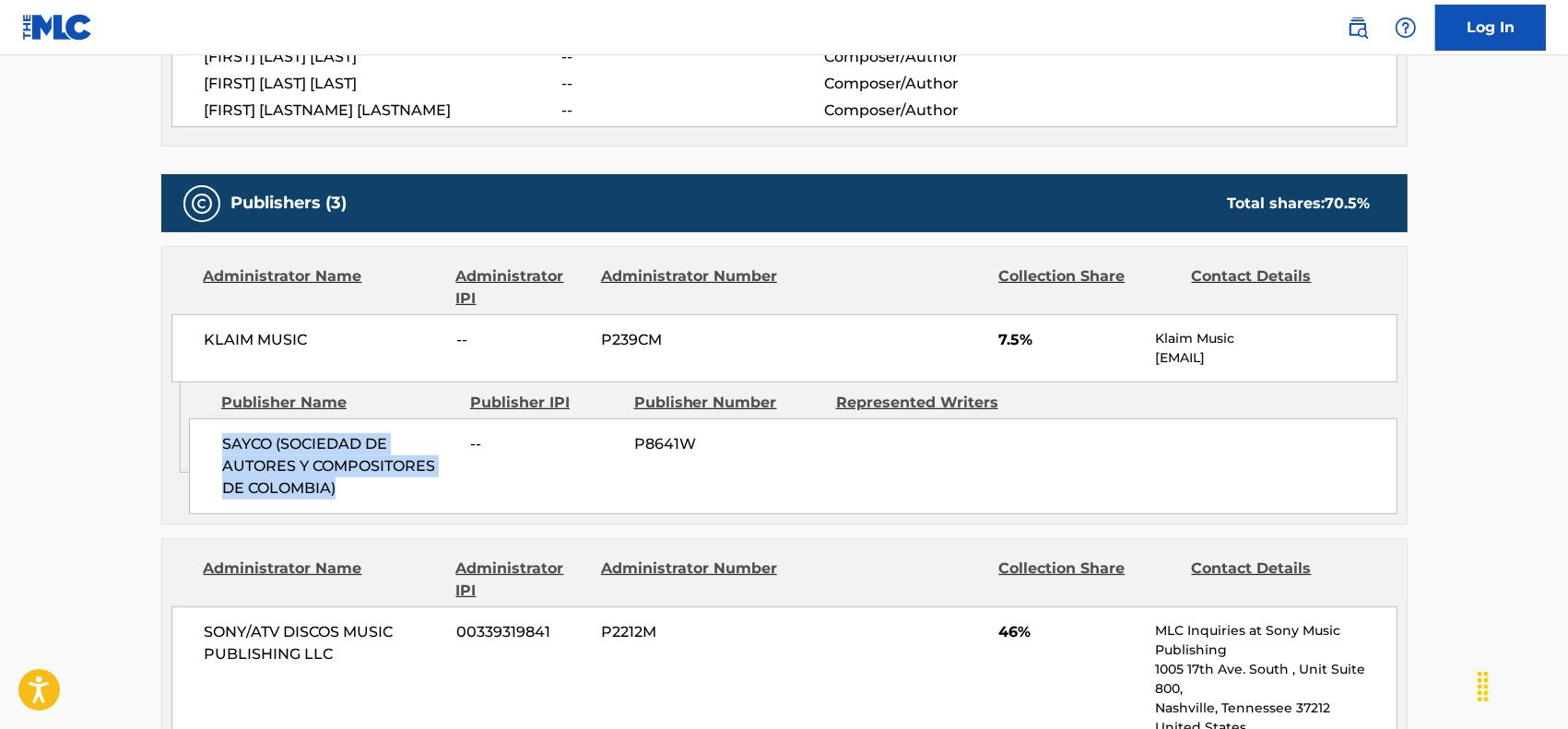 drag, startPoint x: 344, startPoint y: 488, endPoint x: 218, endPoint y: 453, distance: 130.77079 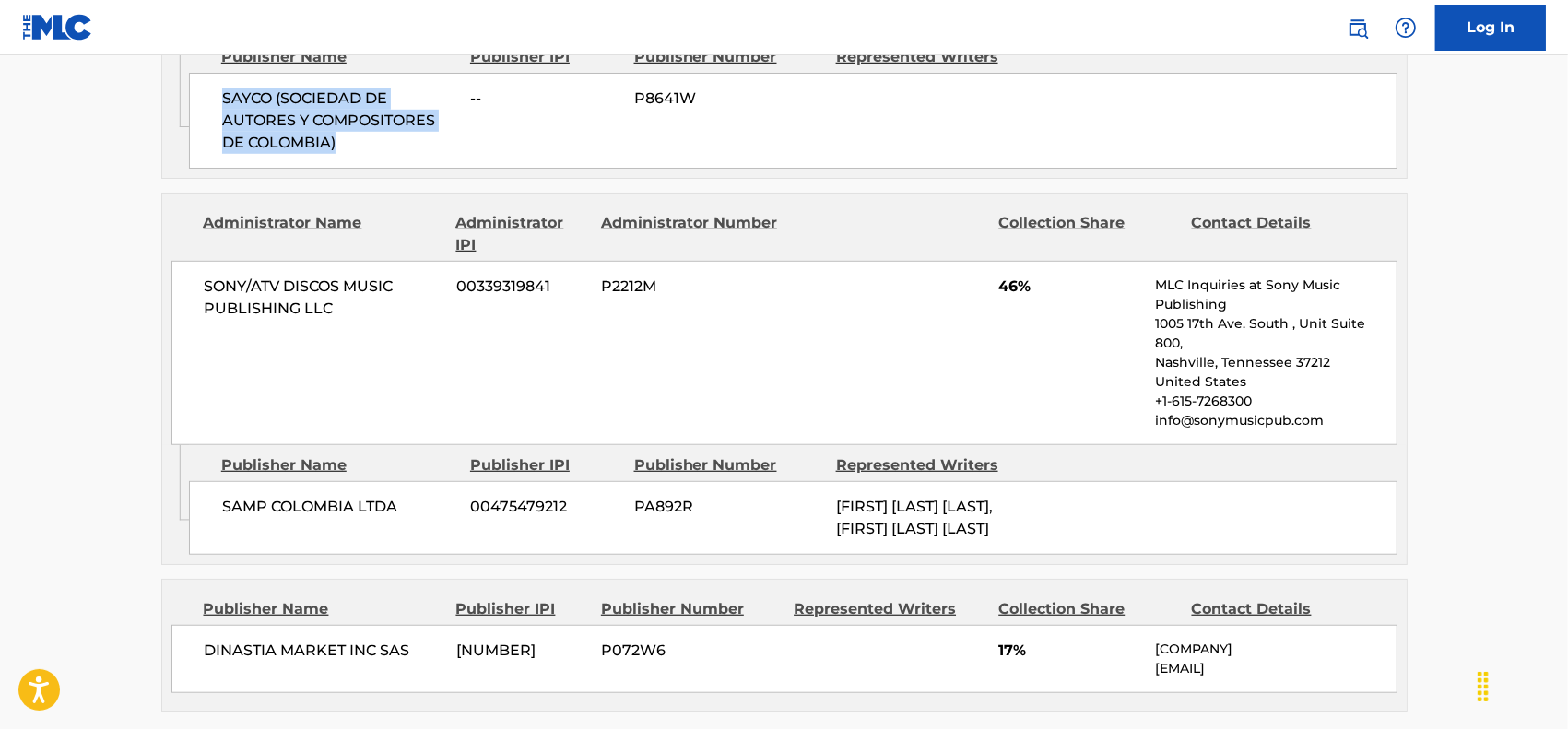 scroll, scrollTop: 1267, scrollLeft: 0, axis: vertical 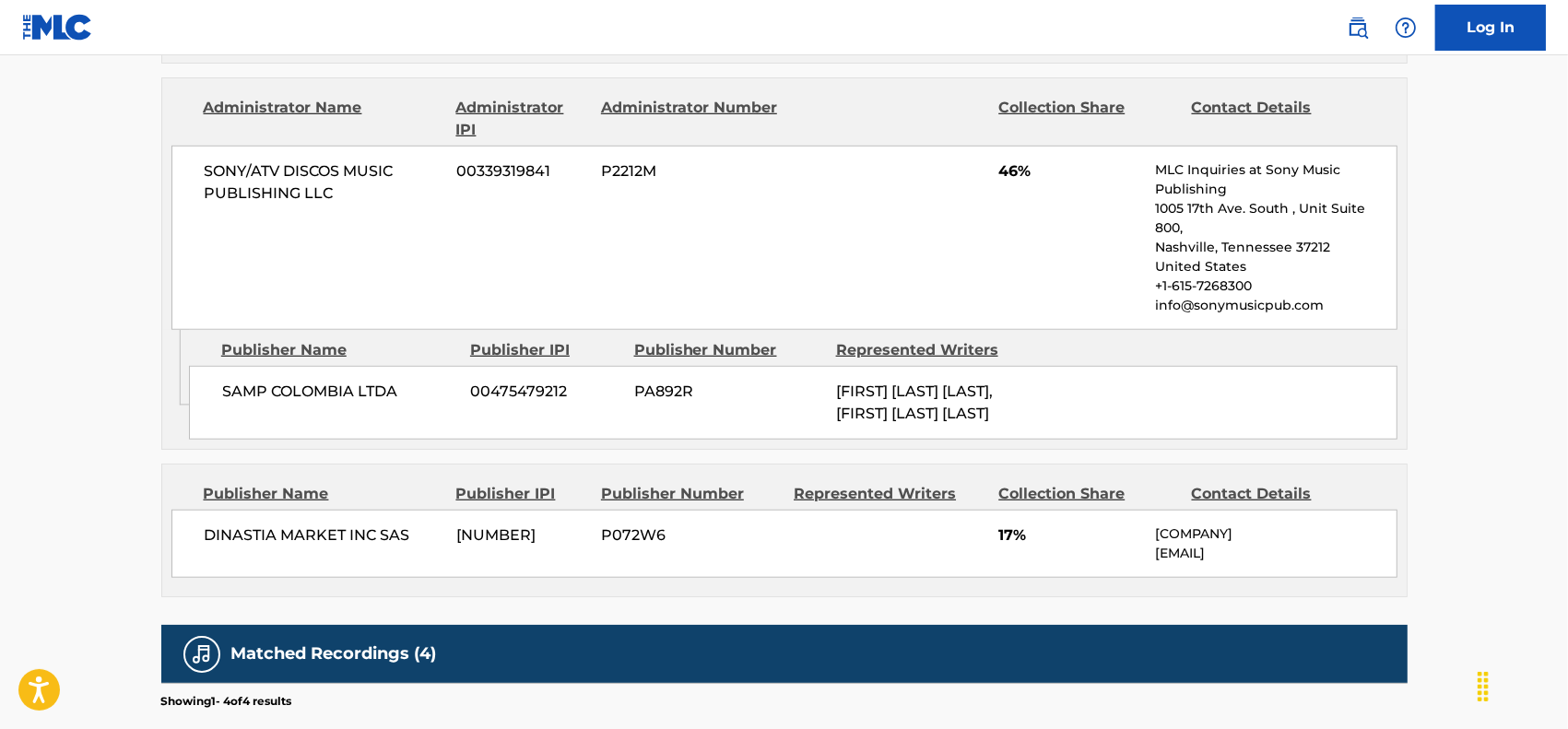 drag, startPoint x: 840, startPoint y: 417, endPoint x: 954, endPoint y: 442, distance: 116.70904 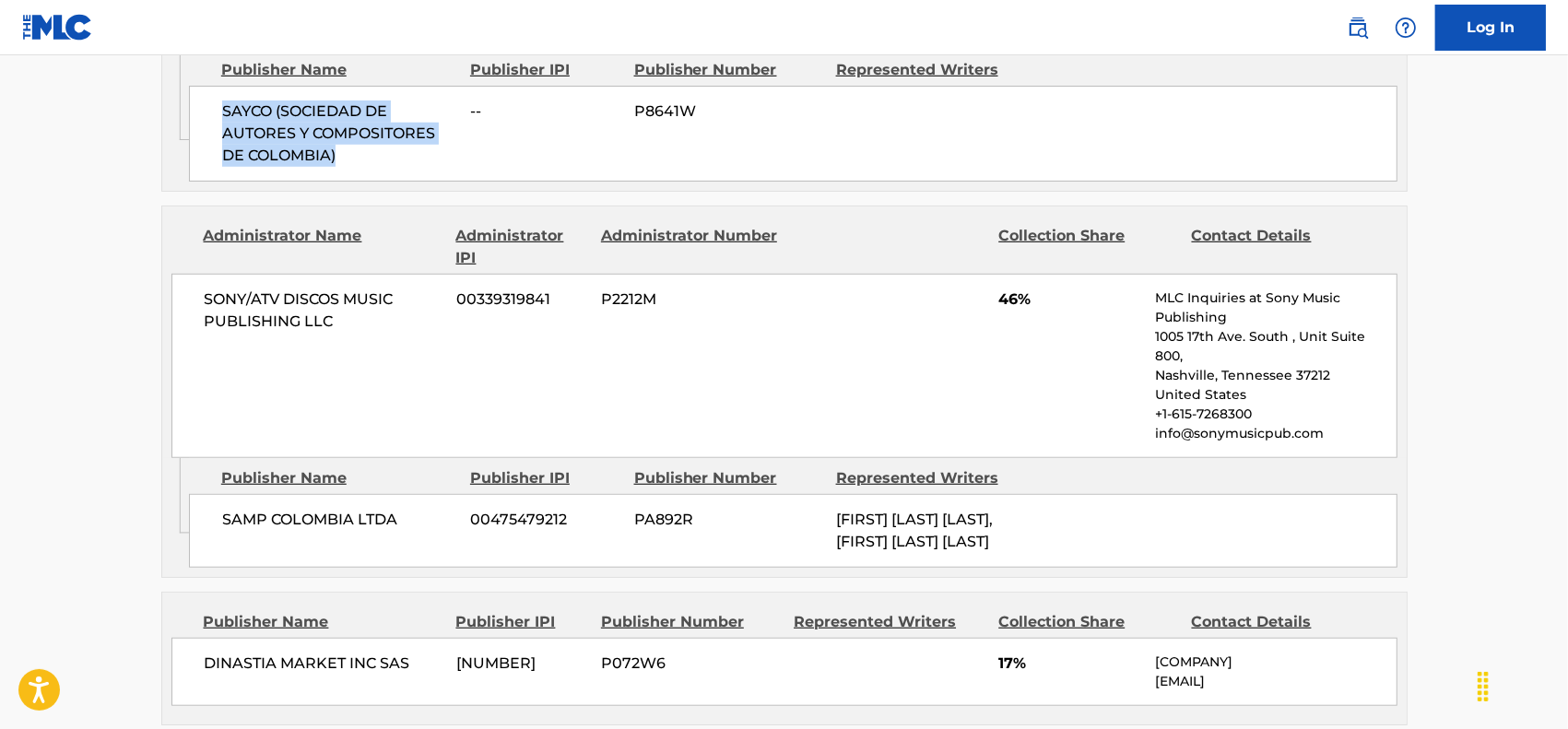 scroll, scrollTop: 1152, scrollLeft: 0, axis: vertical 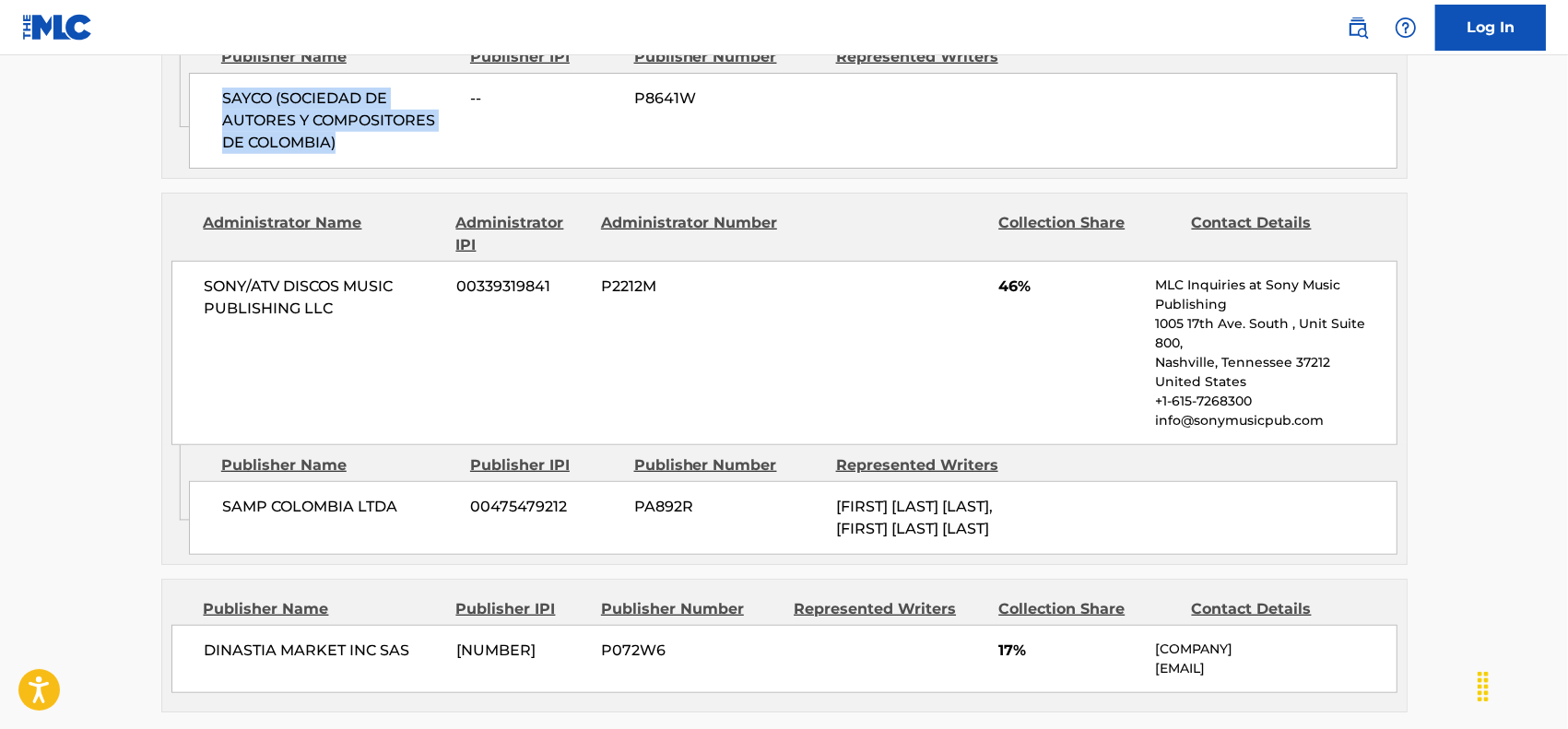 click on "SAMP COLOMBIA LTDA 00475479212 PA892R CRISTIAN ALEXANDER ALVAREZ CORTES, HUGO FERNANDO MARIN-PEREZ" at bounding box center (793, 518) 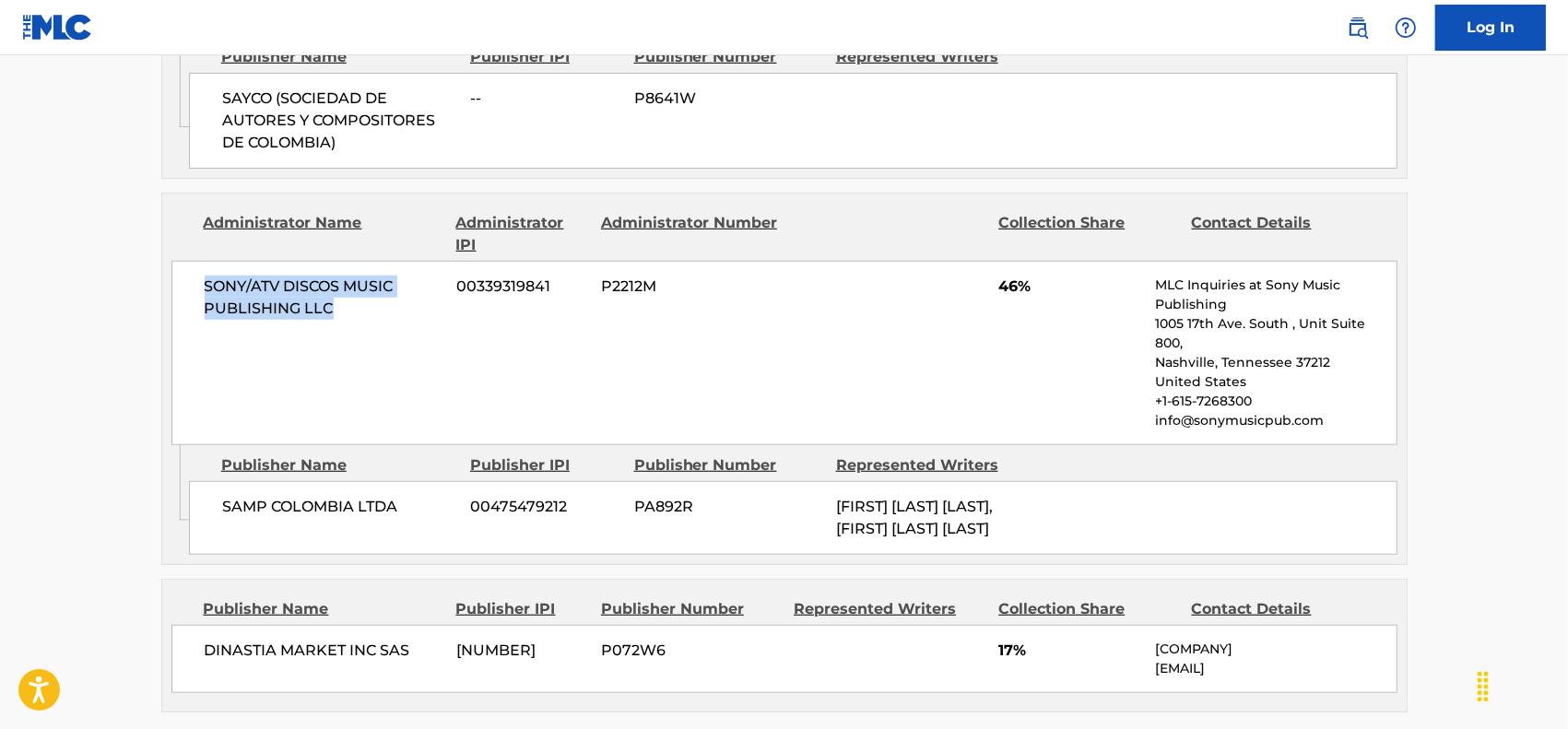 drag, startPoint x: 206, startPoint y: 283, endPoint x: 332, endPoint y: 306, distance: 128.082 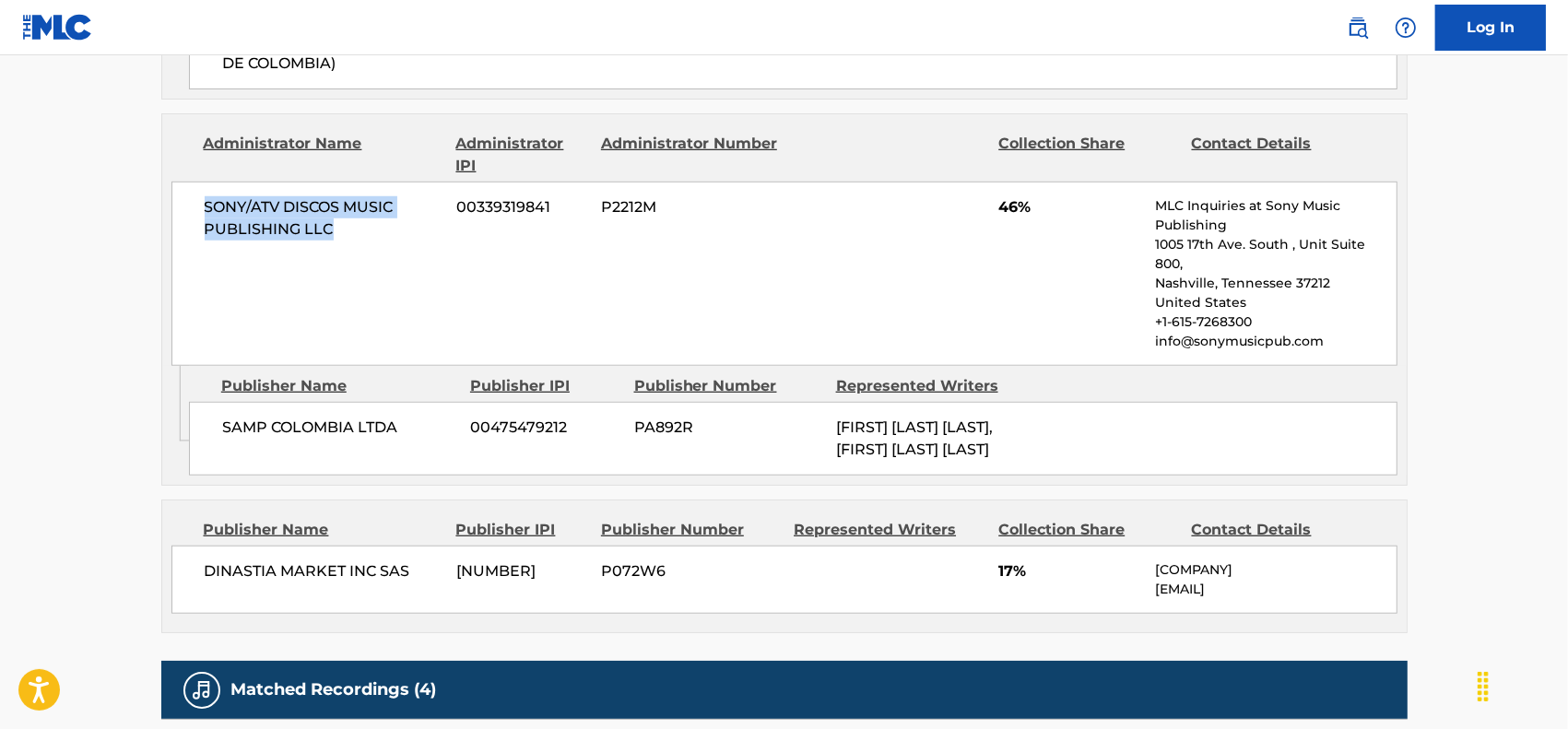 scroll, scrollTop: 1267, scrollLeft: 0, axis: vertical 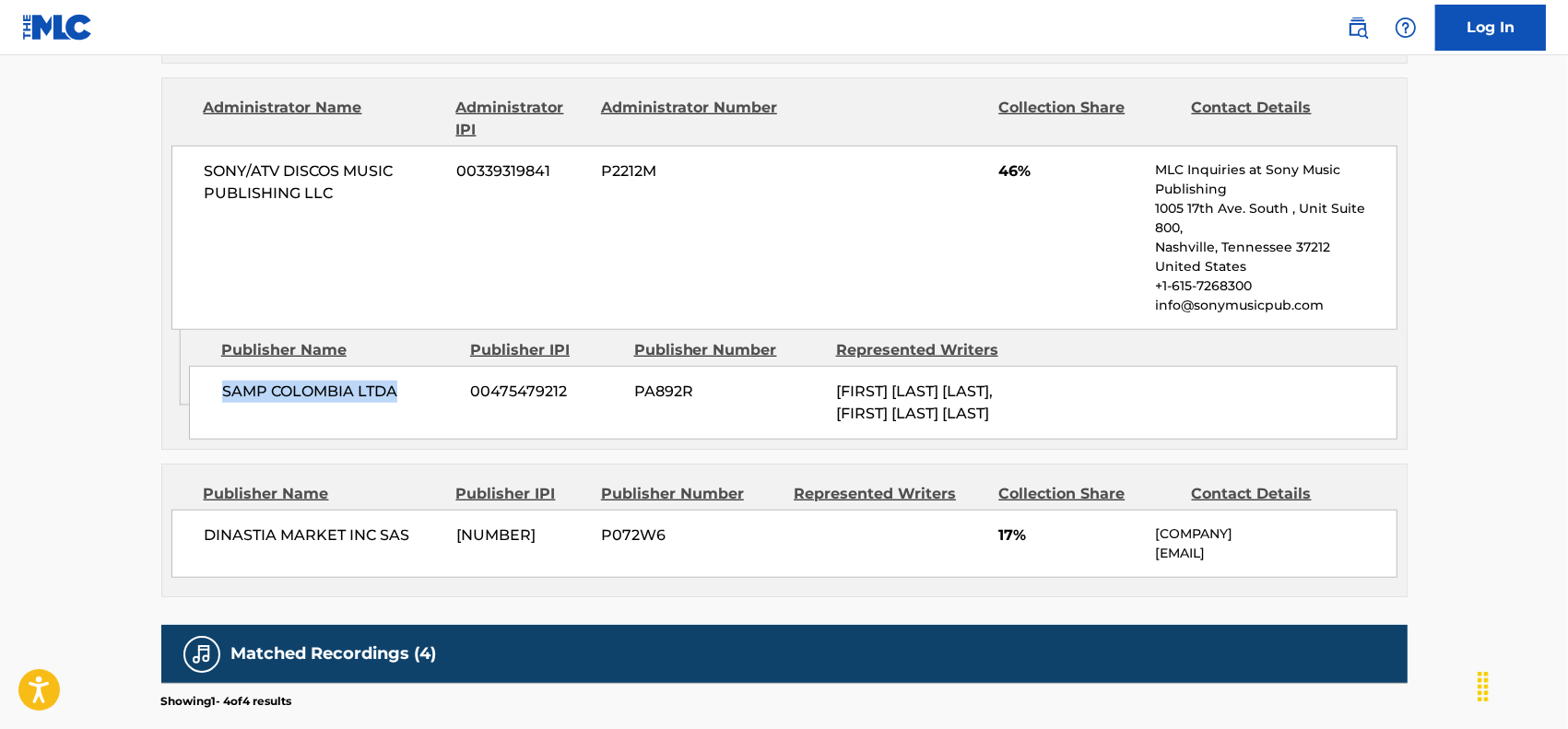 drag, startPoint x: 219, startPoint y: 370, endPoint x: 450, endPoint y: 375, distance: 231.05411 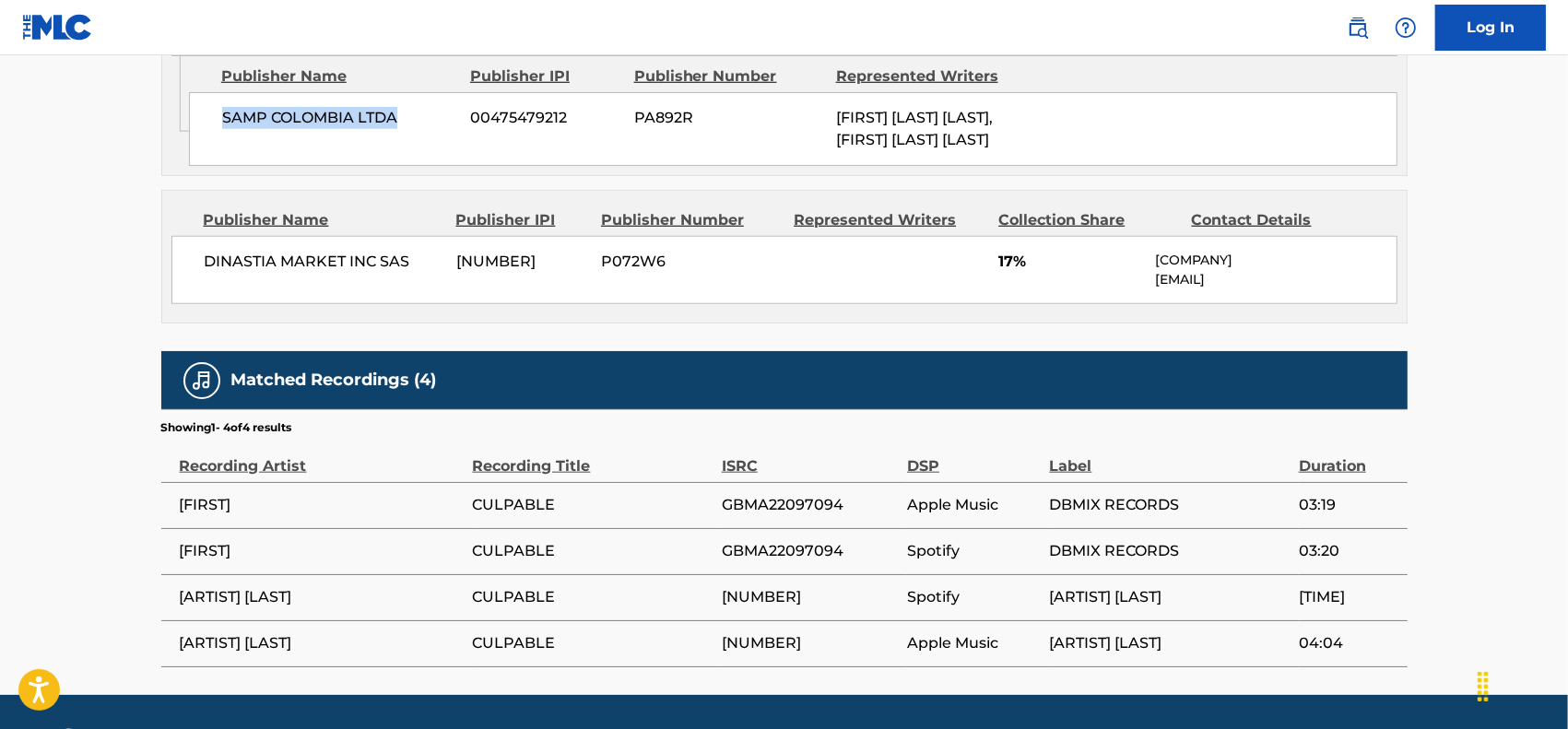scroll, scrollTop: 1613, scrollLeft: 0, axis: vertical 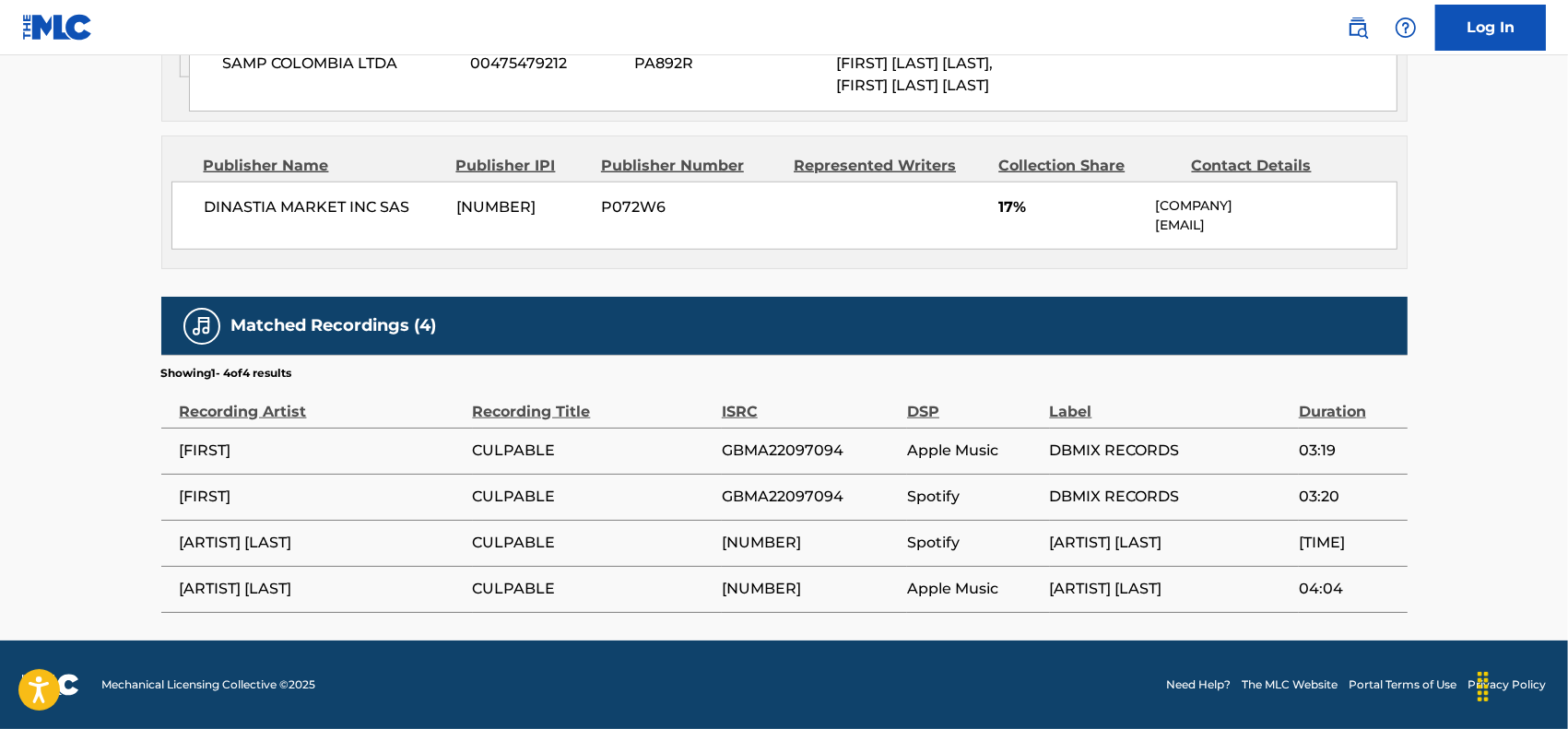 click on "DINASTIA MARKET INC SAS 01029801474 P072W6 17% Dinastia Market Inc Sas licencias@dinastiainc.com" at bounding box center [784, 216] 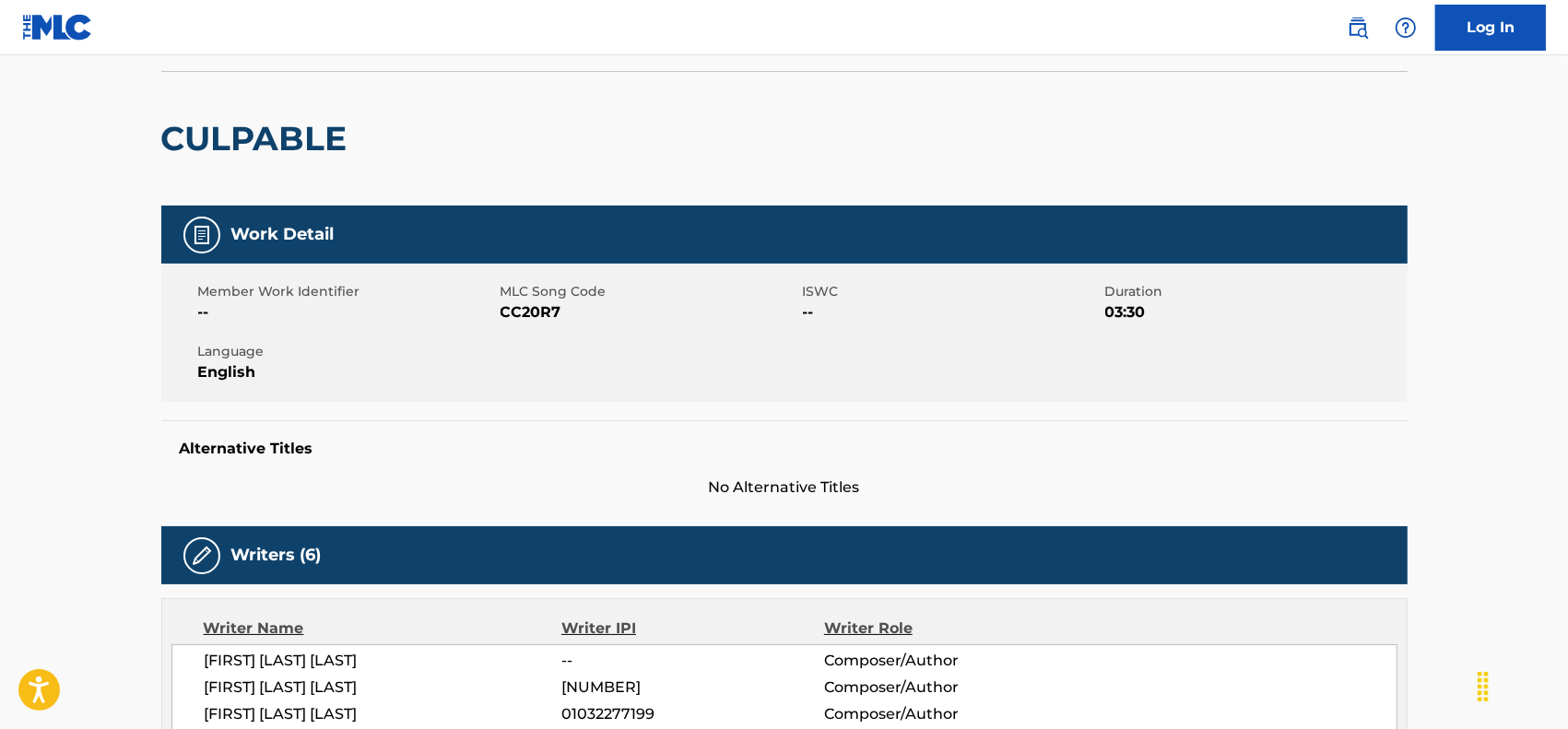 scroll, scrollTop: 0, scrollLeft: 0, axis: both 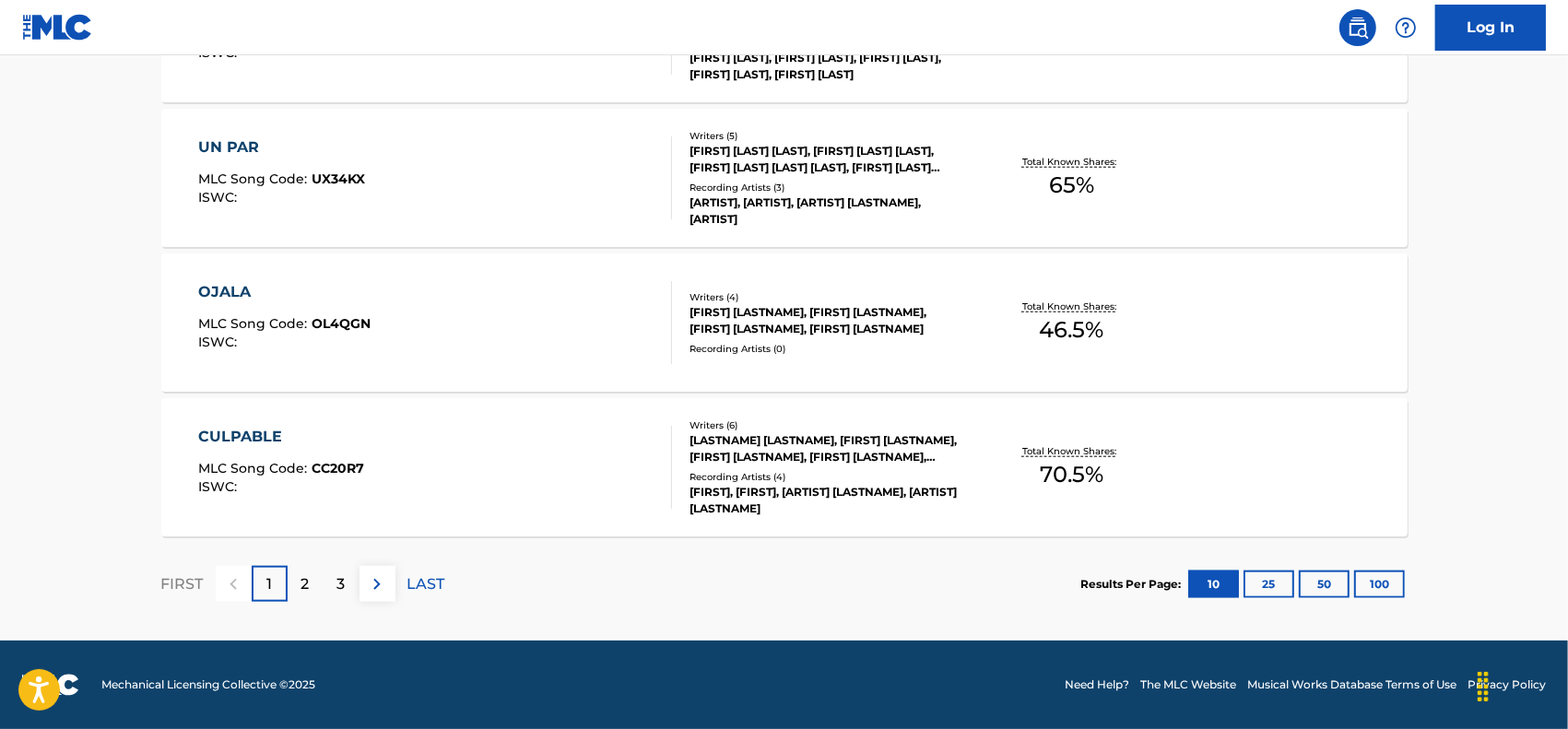 click on "CULPABLE" at bounding box center [281, 437] 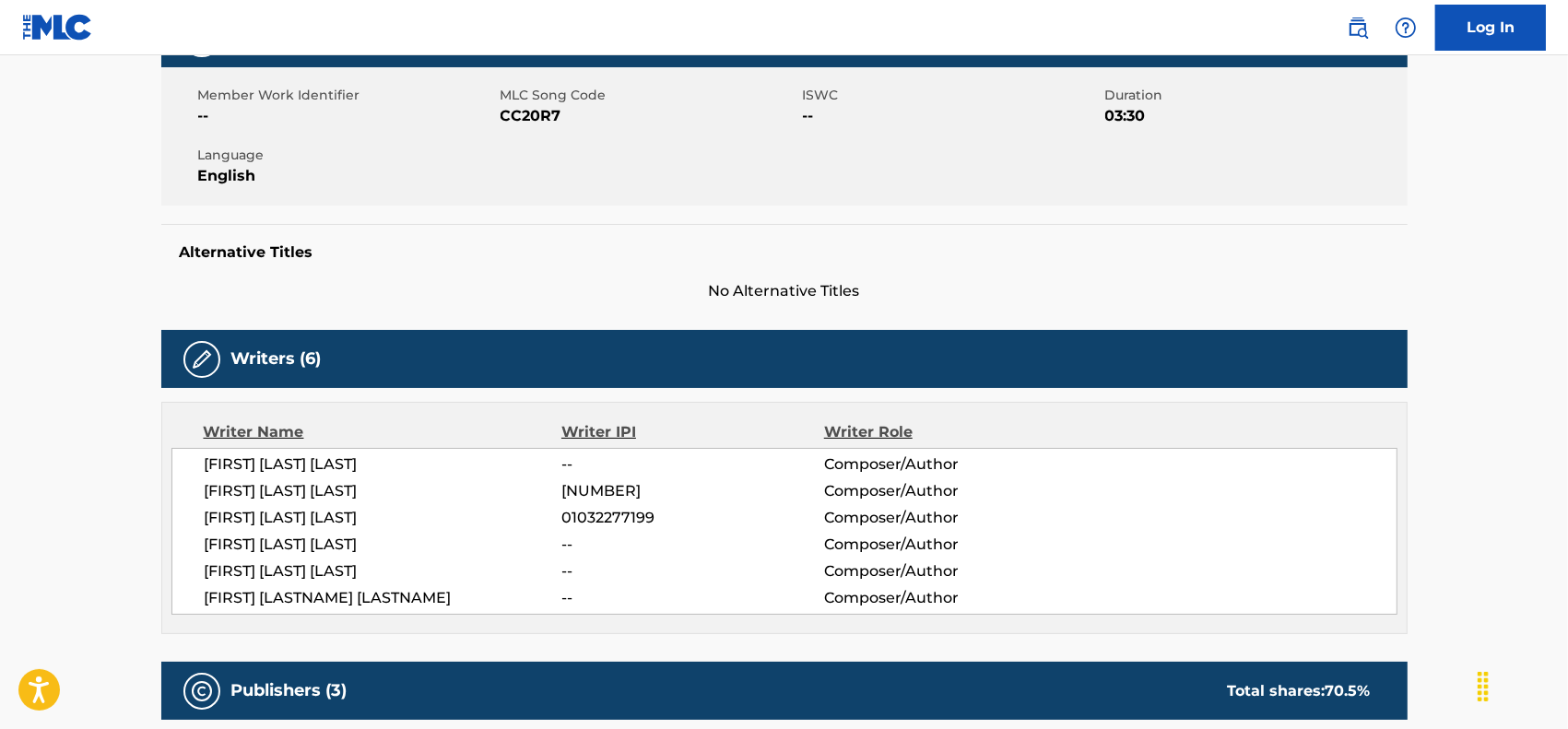 scroll, scrollTop: 346, scrollLeft: 0, axis: vertical 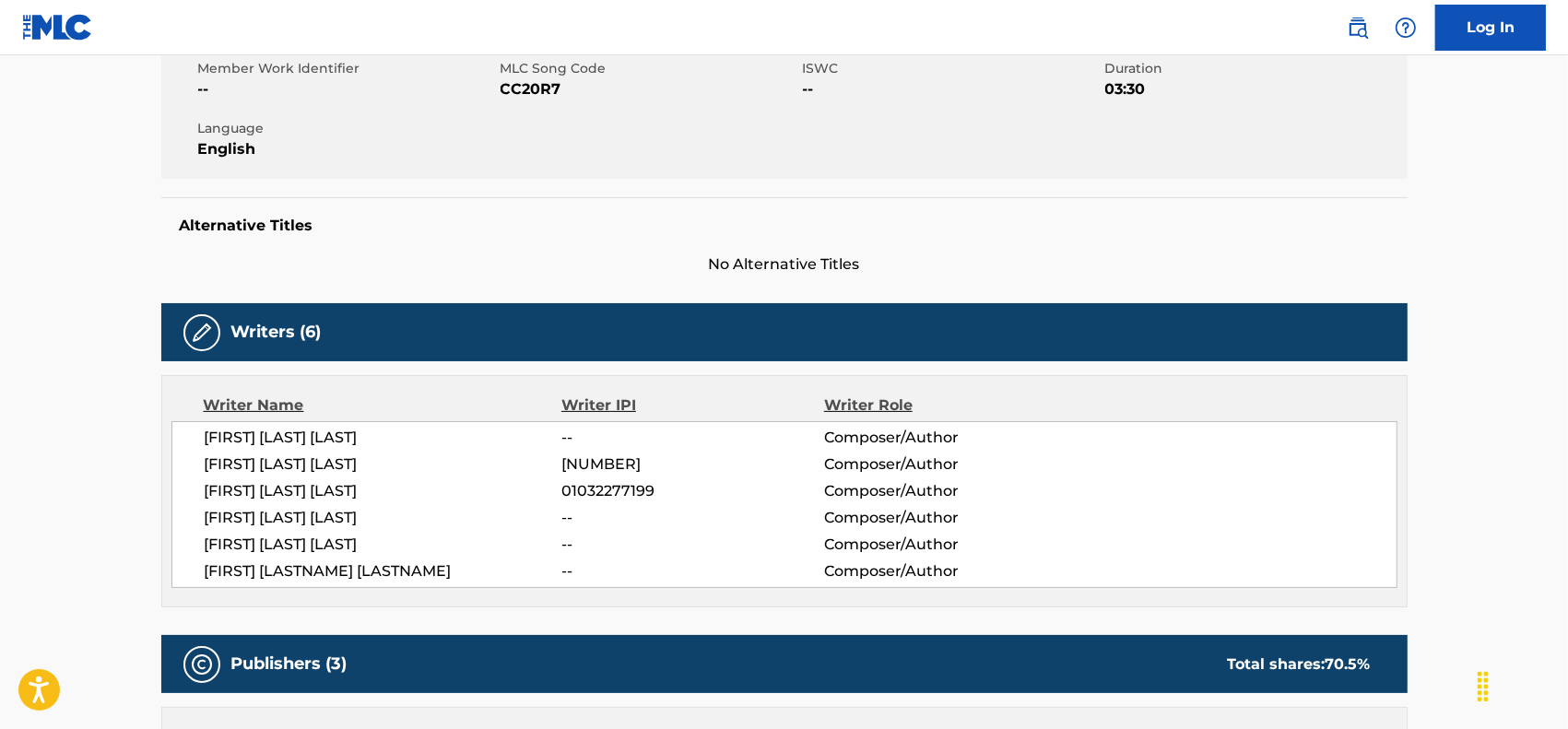 drag, startPoint x: 200, startPoint y: 540, endPoint x: 495, endPoint y: 544, distance: 295.027 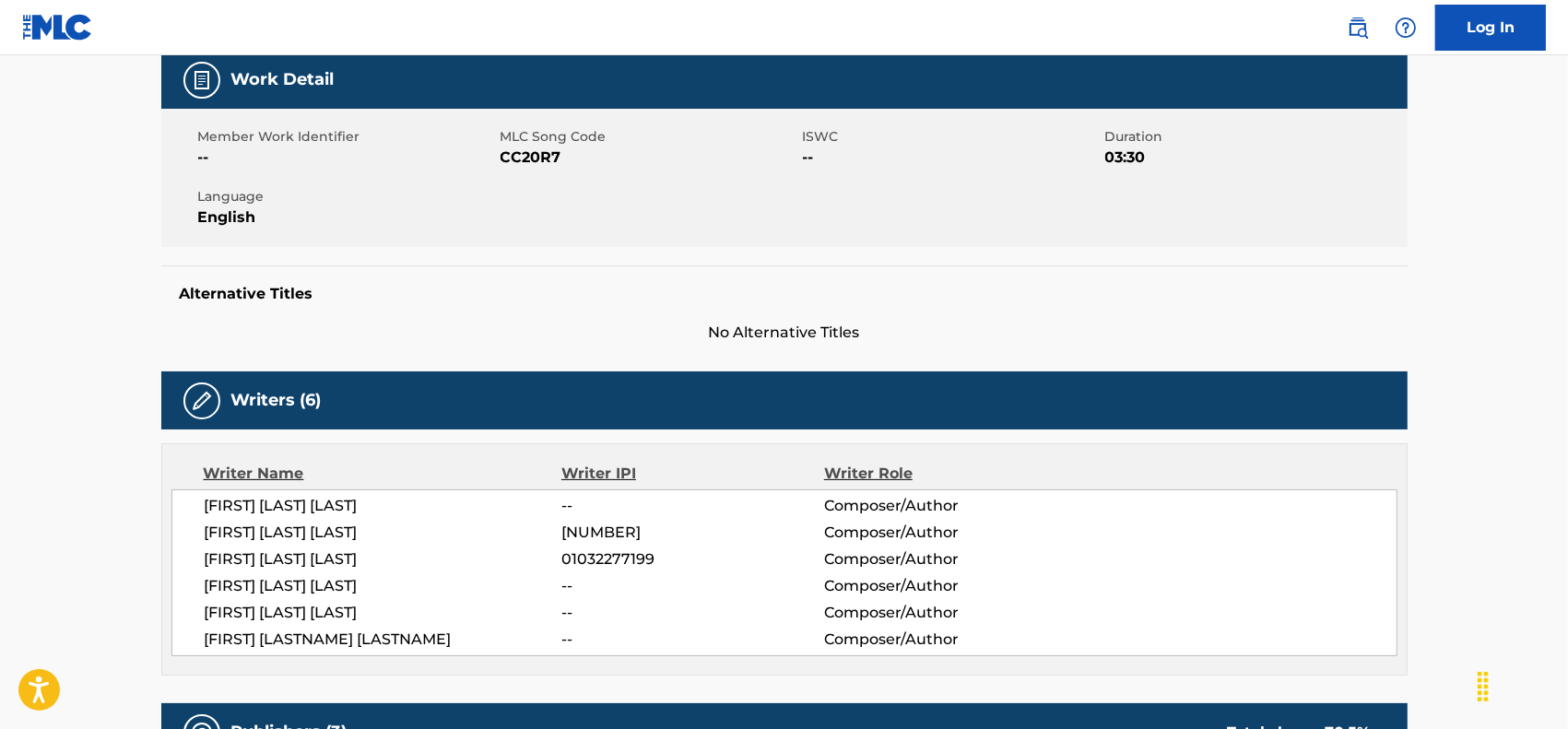 scroll, scrollTop: 115, scrollLeft: 0, axis: vertical 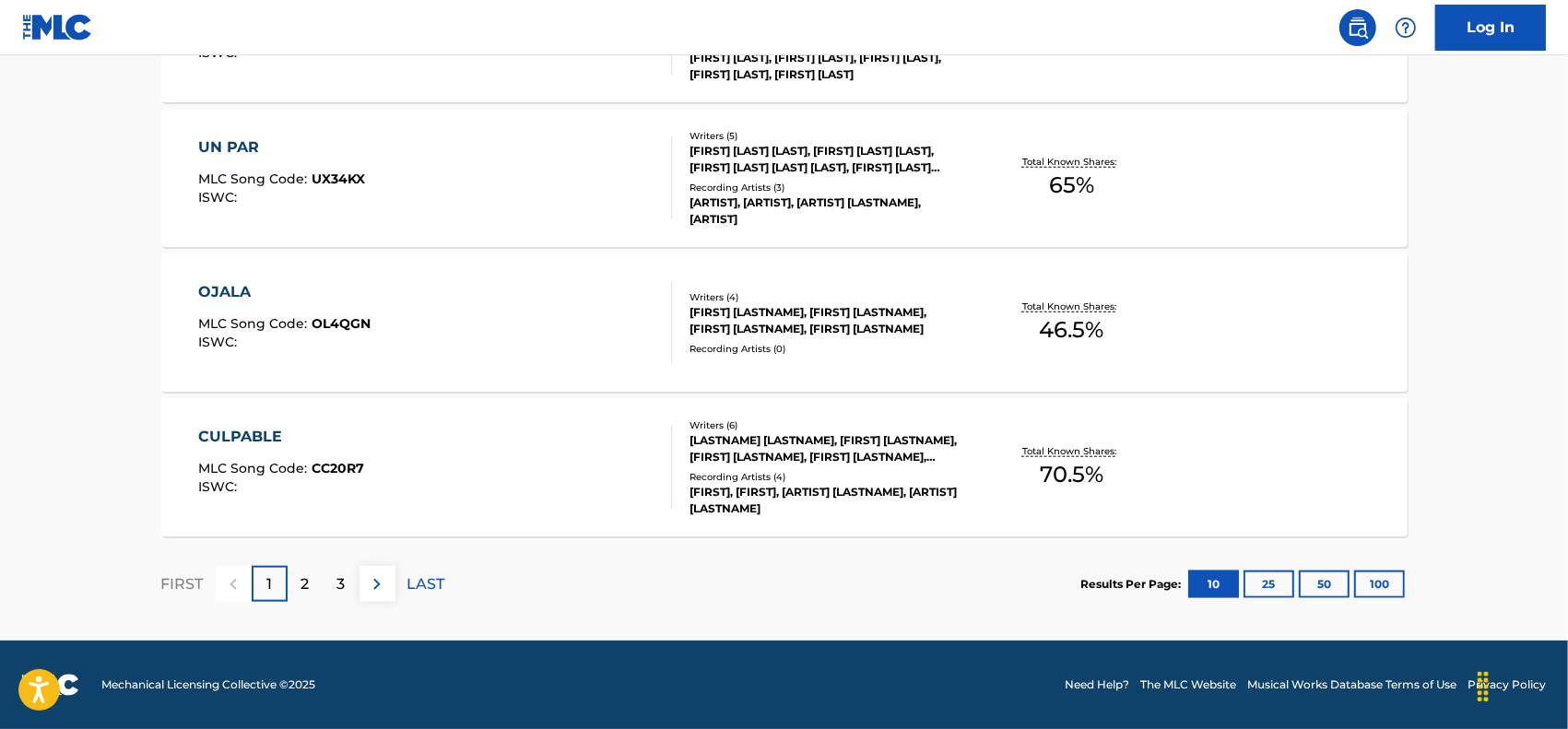 click on "2" at bounding box center [305, 584] 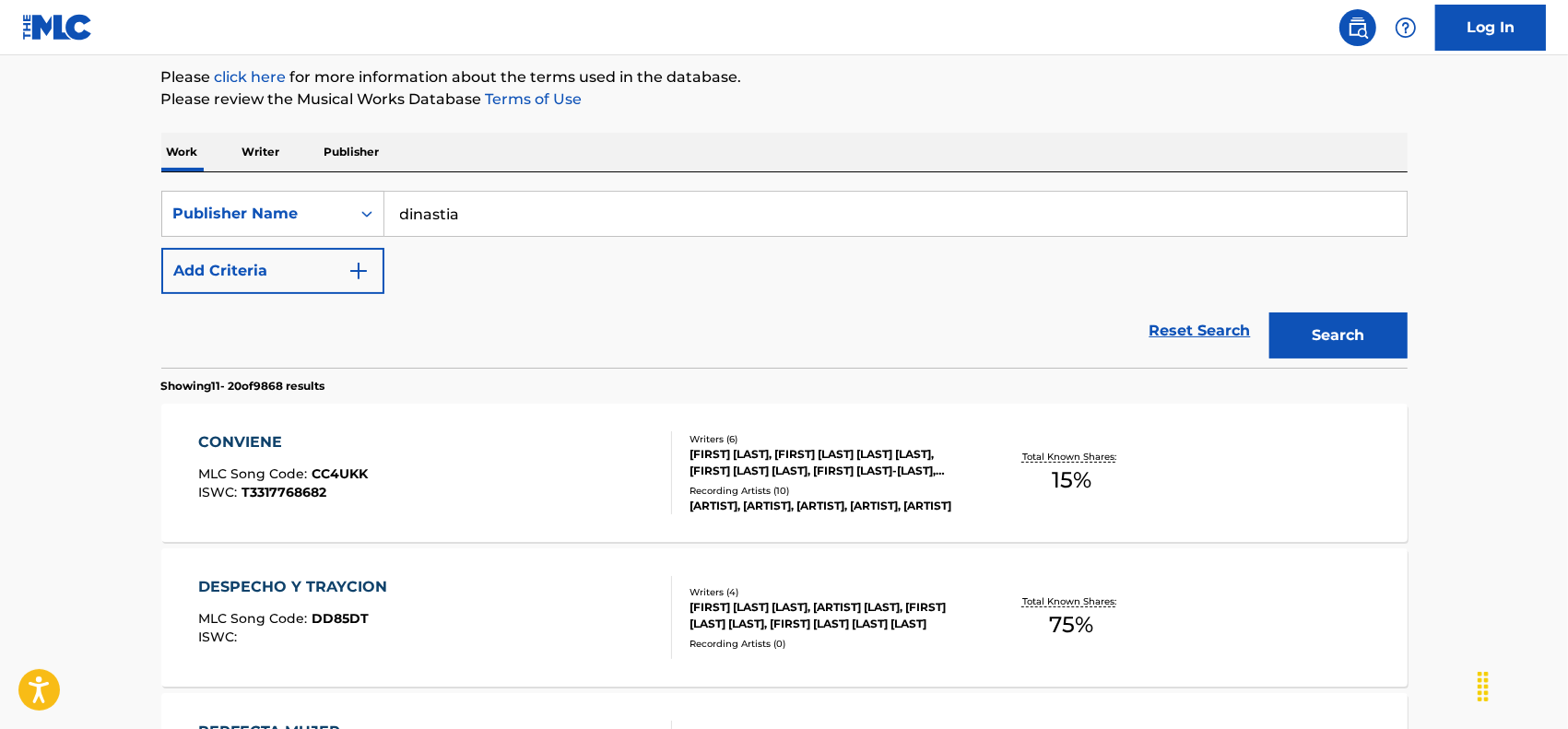 scroll, scrollTop: 260, scrollLeft: 0, axis: vertical 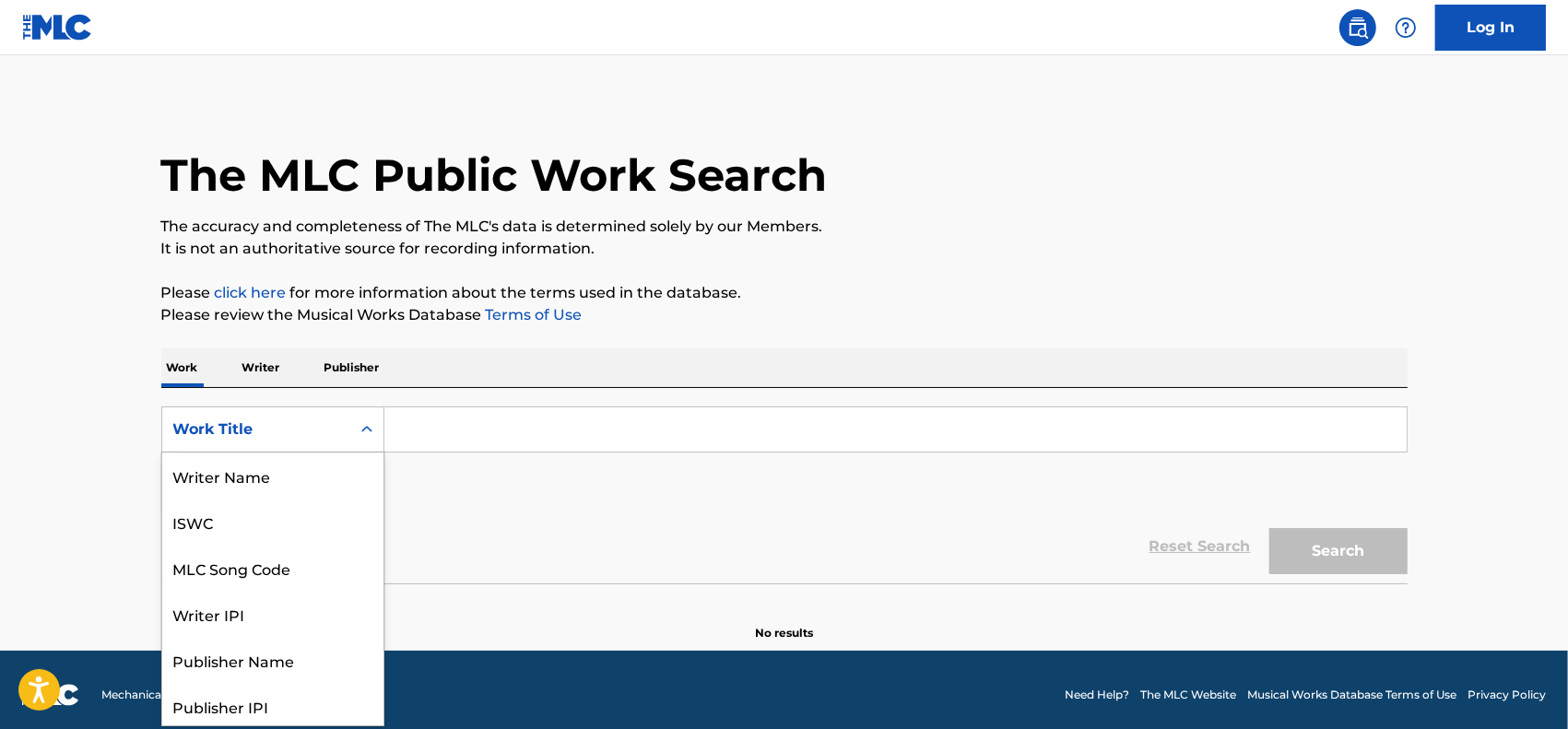 click at bounding box center [367, 429] 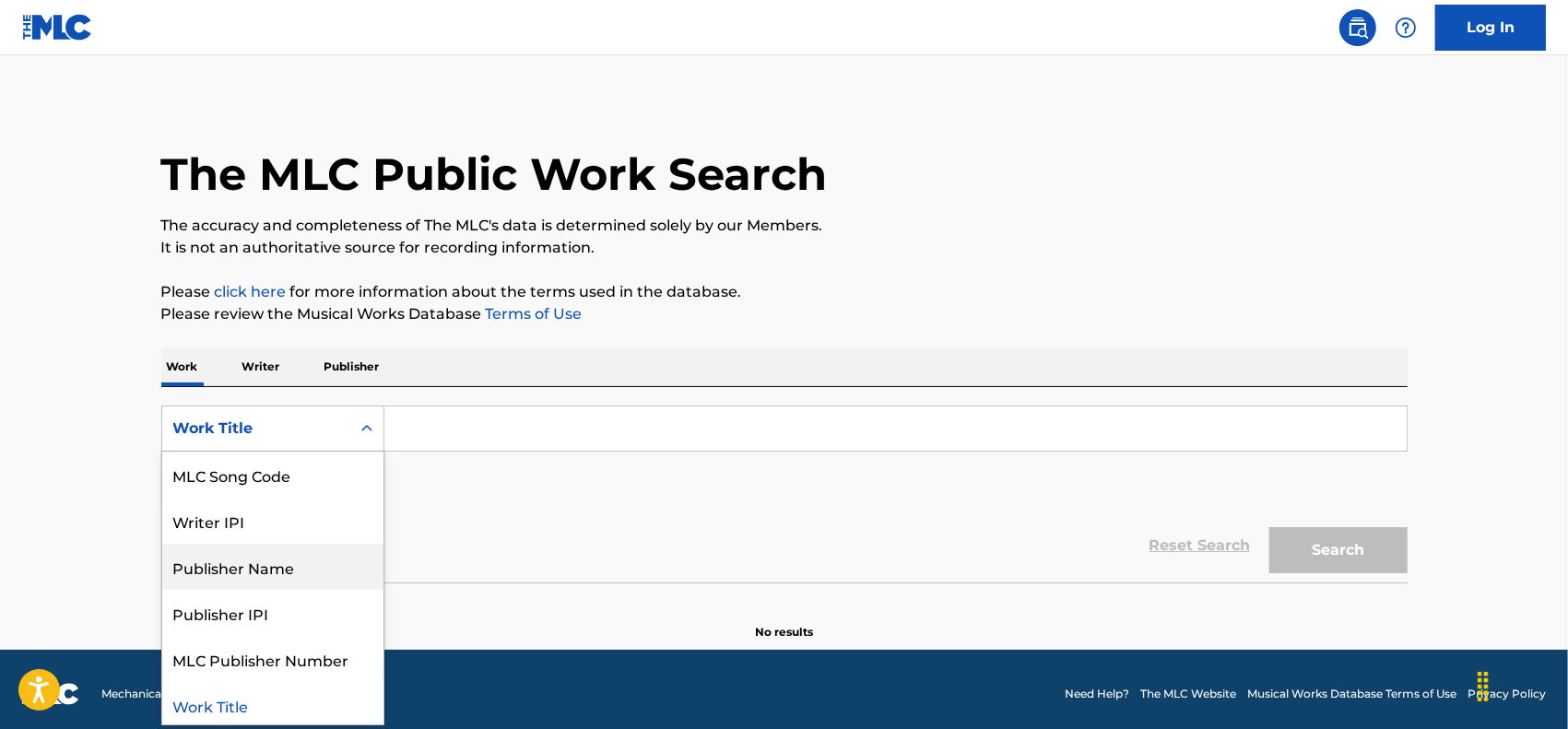 click on "Publisher Name" at bounding box center [273, 567] 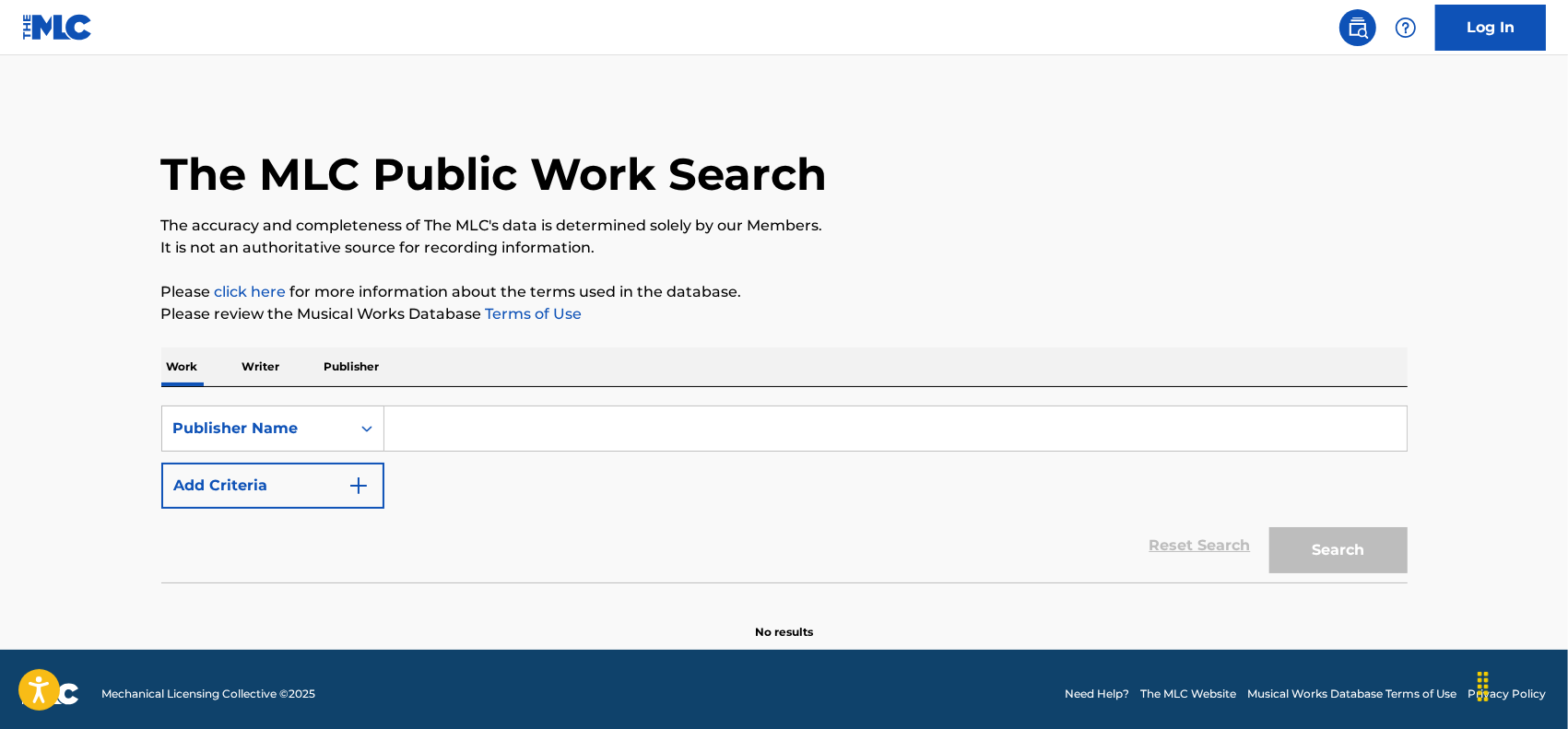 click at bounding box center (895, 429) 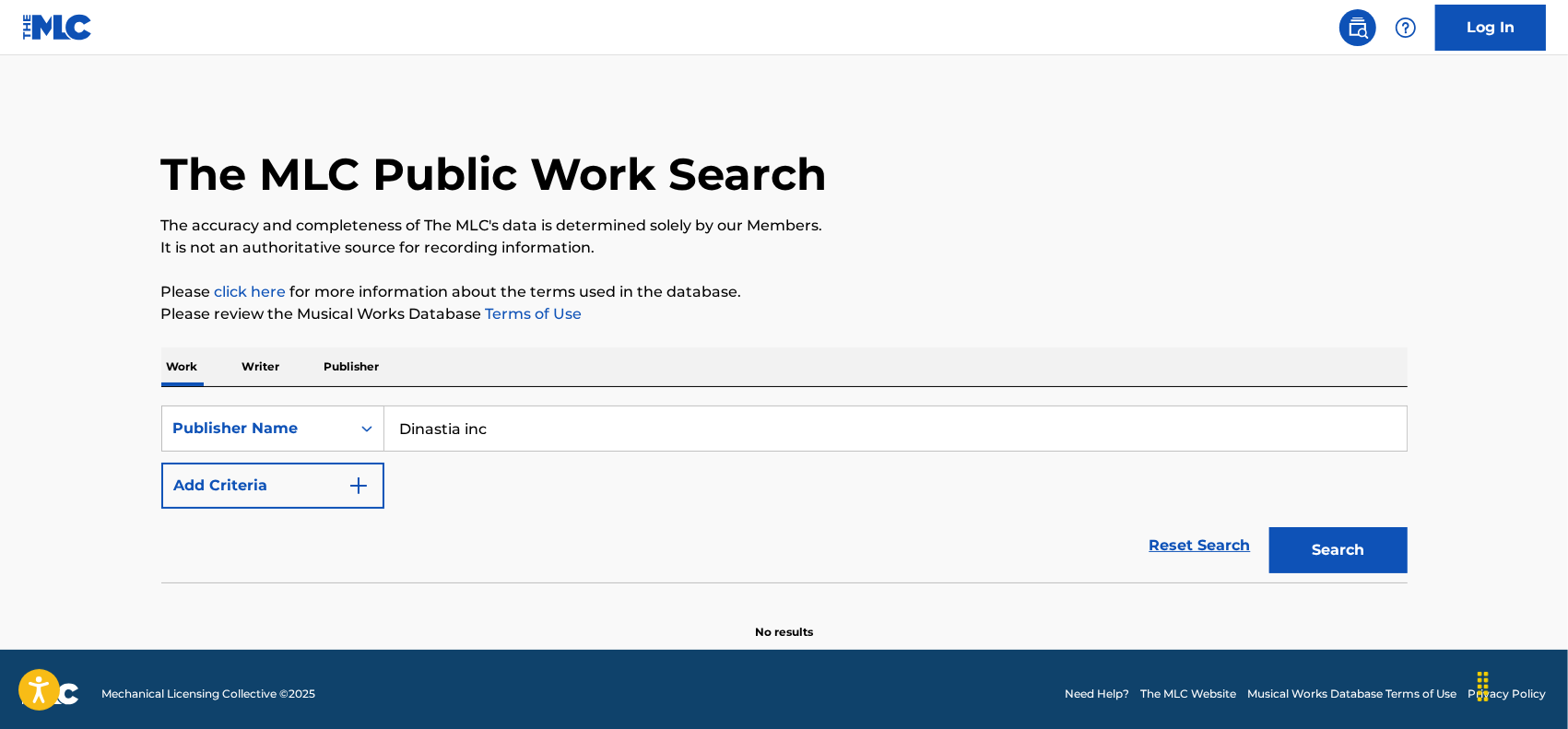 type on "Dinastia inc" 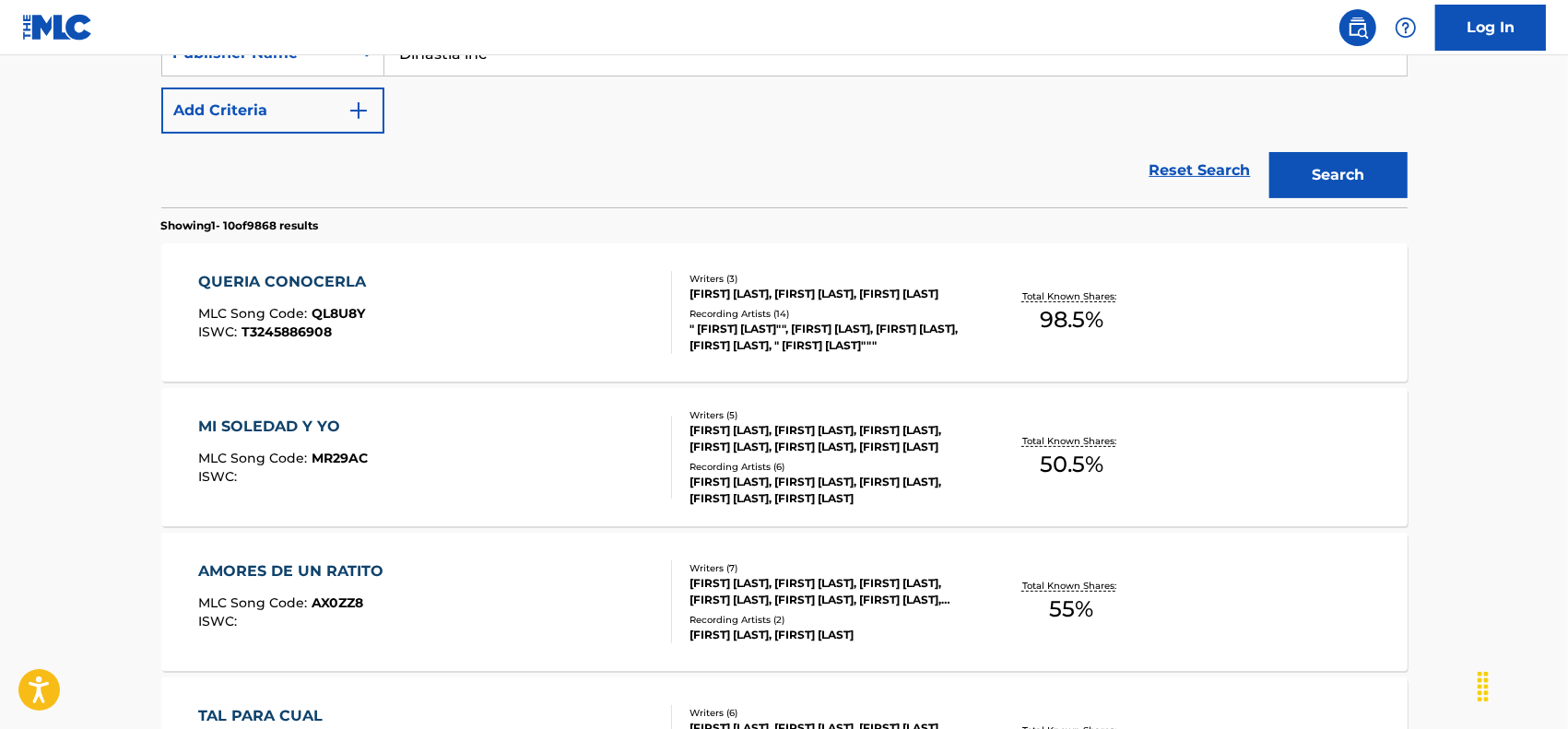 scroll, scrollTop: 465, scrollLeft: 0, axis: vertical 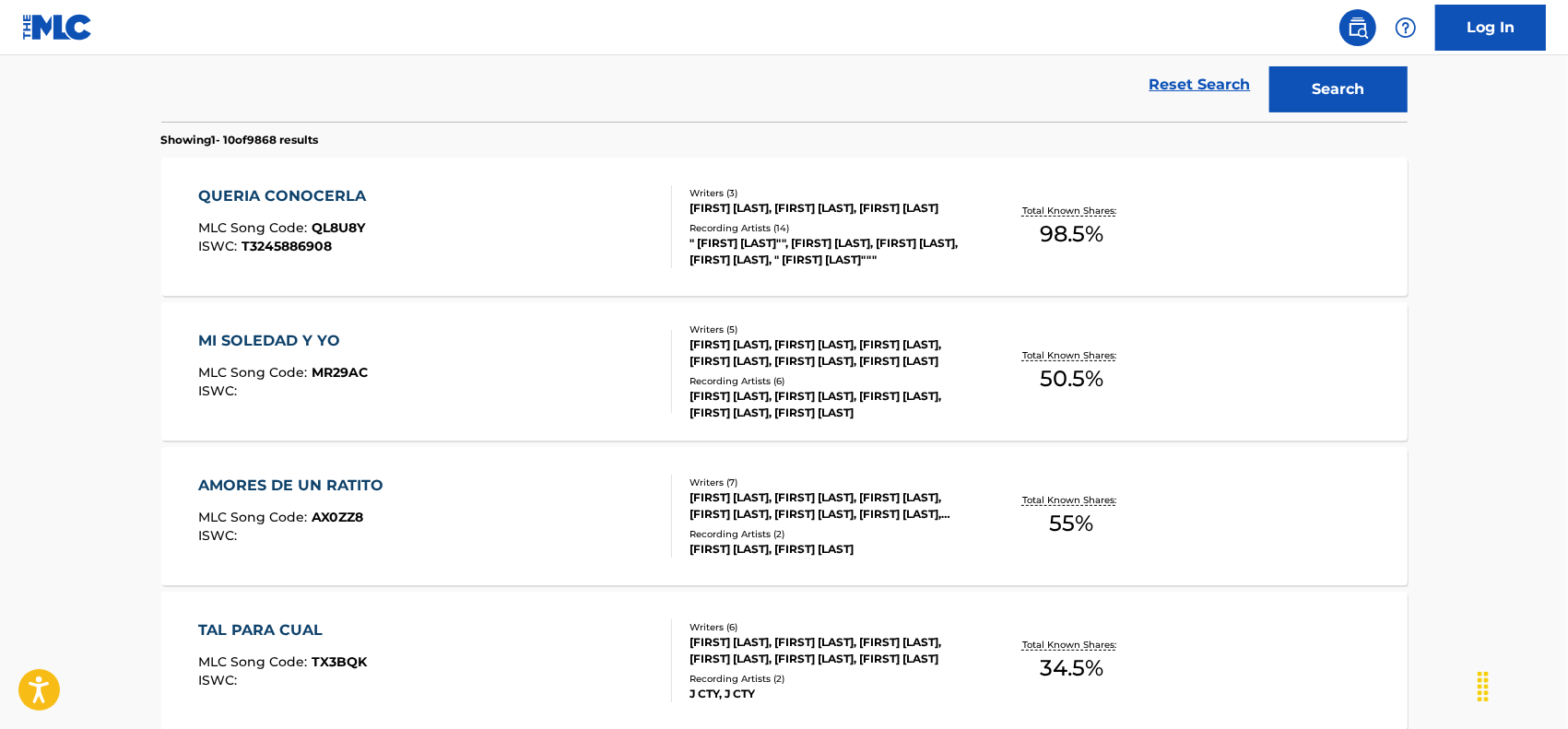 click on "AMORES DE UN RATITO" at bounding box center (295, 486) 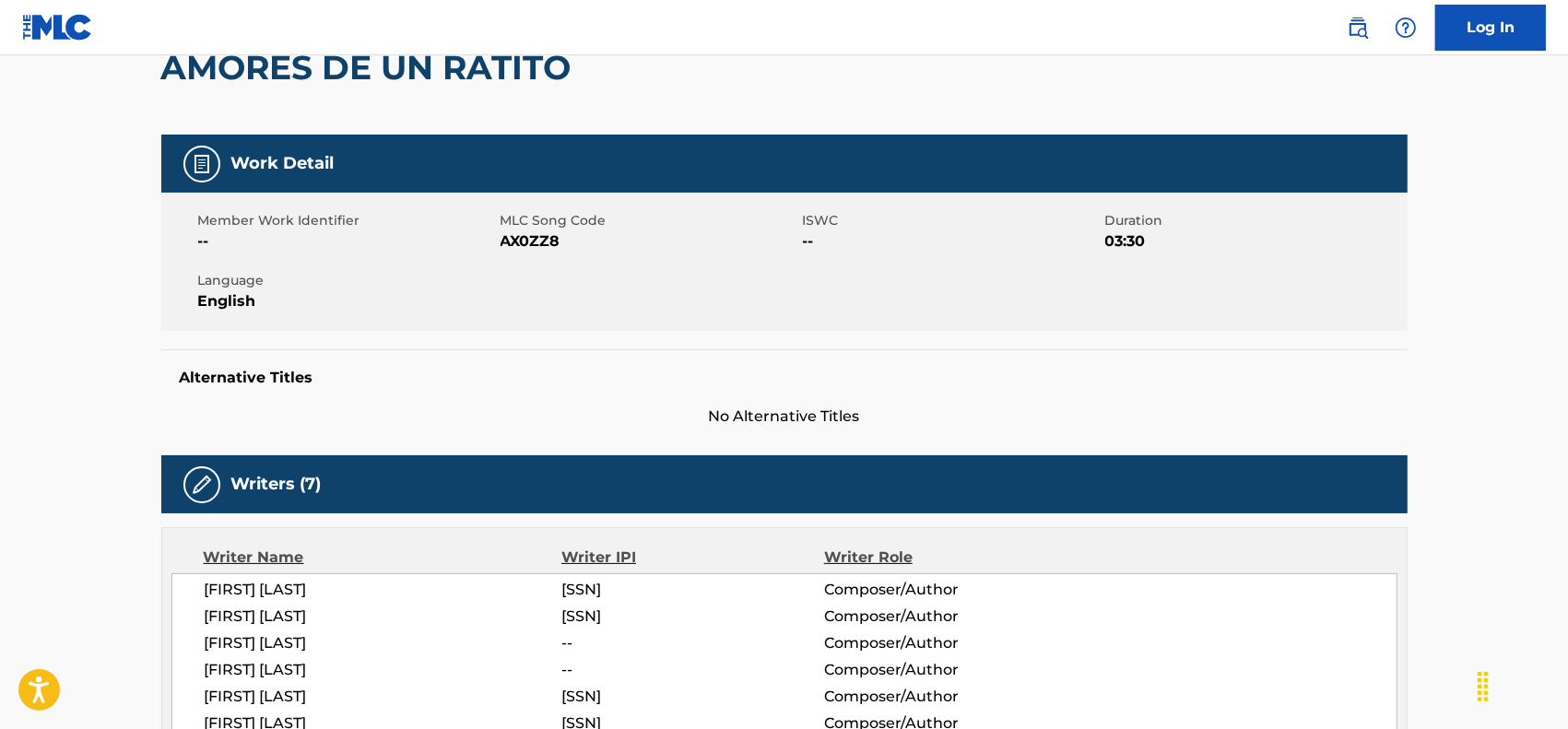 scroll, scrollTop: 309, scrollLeft: 0, axis: vertical 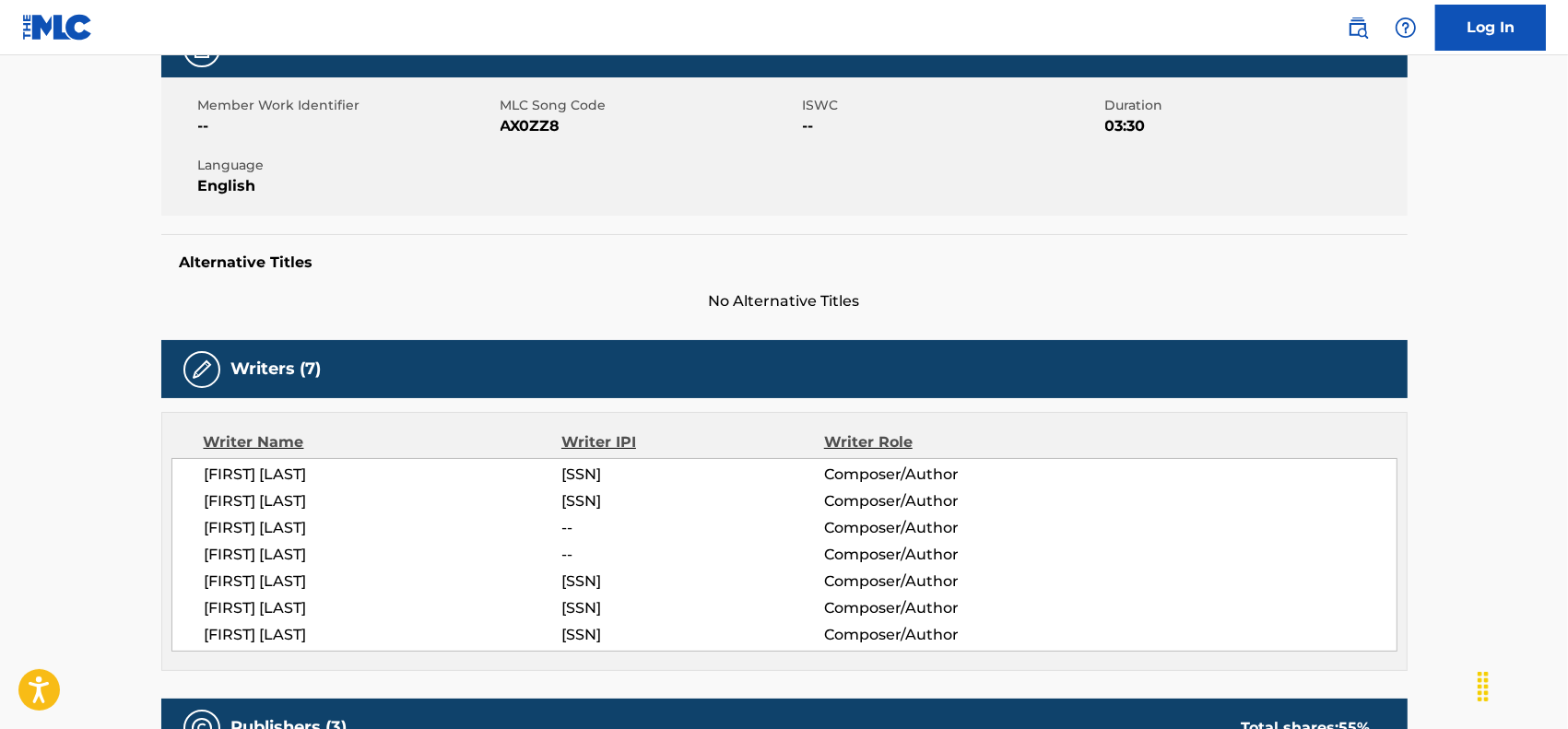 drag, startPoint x: 668, startPoint y: 471, endPoint x: 558, endPoint y: 465, distance: 110.16351 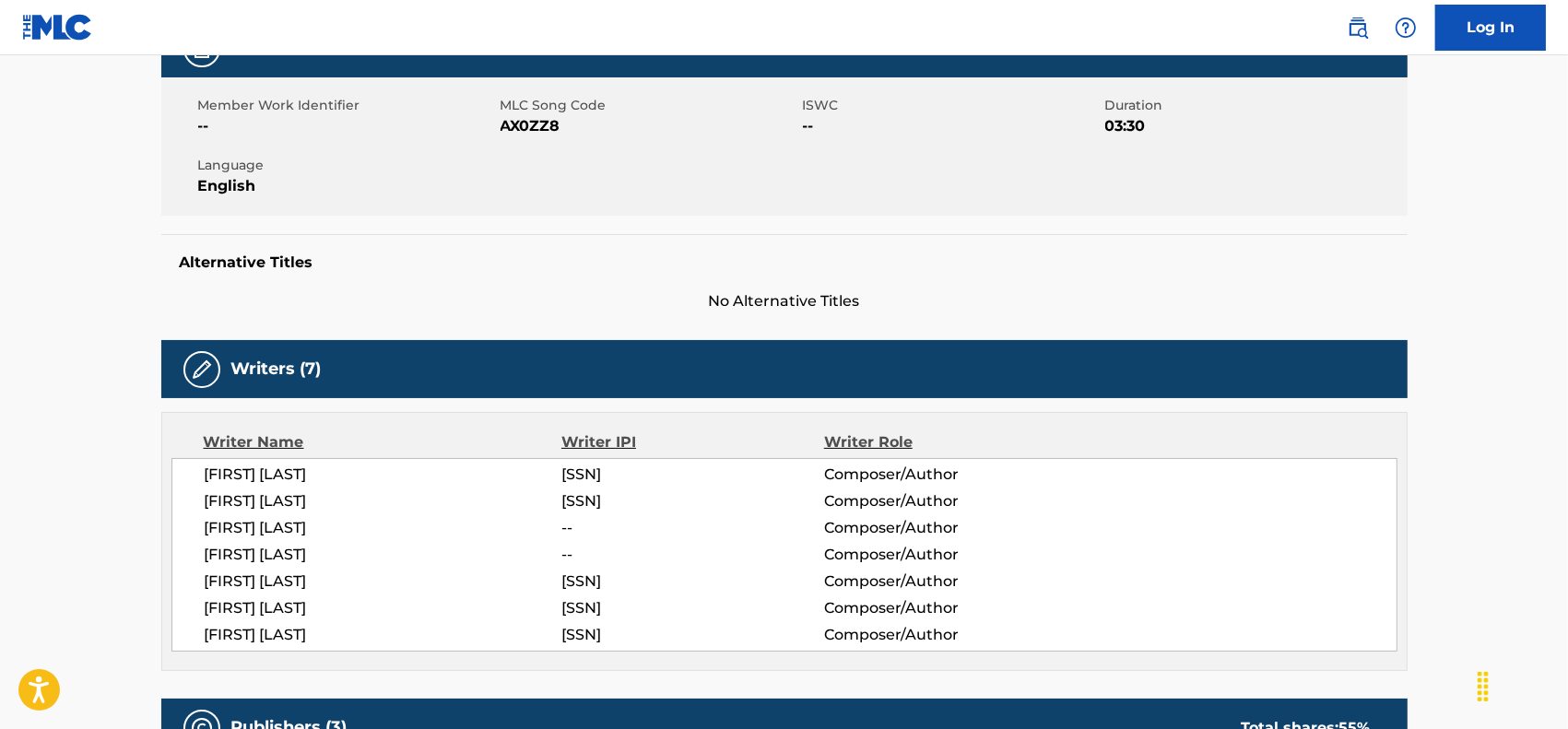 copy on "[SSN]" 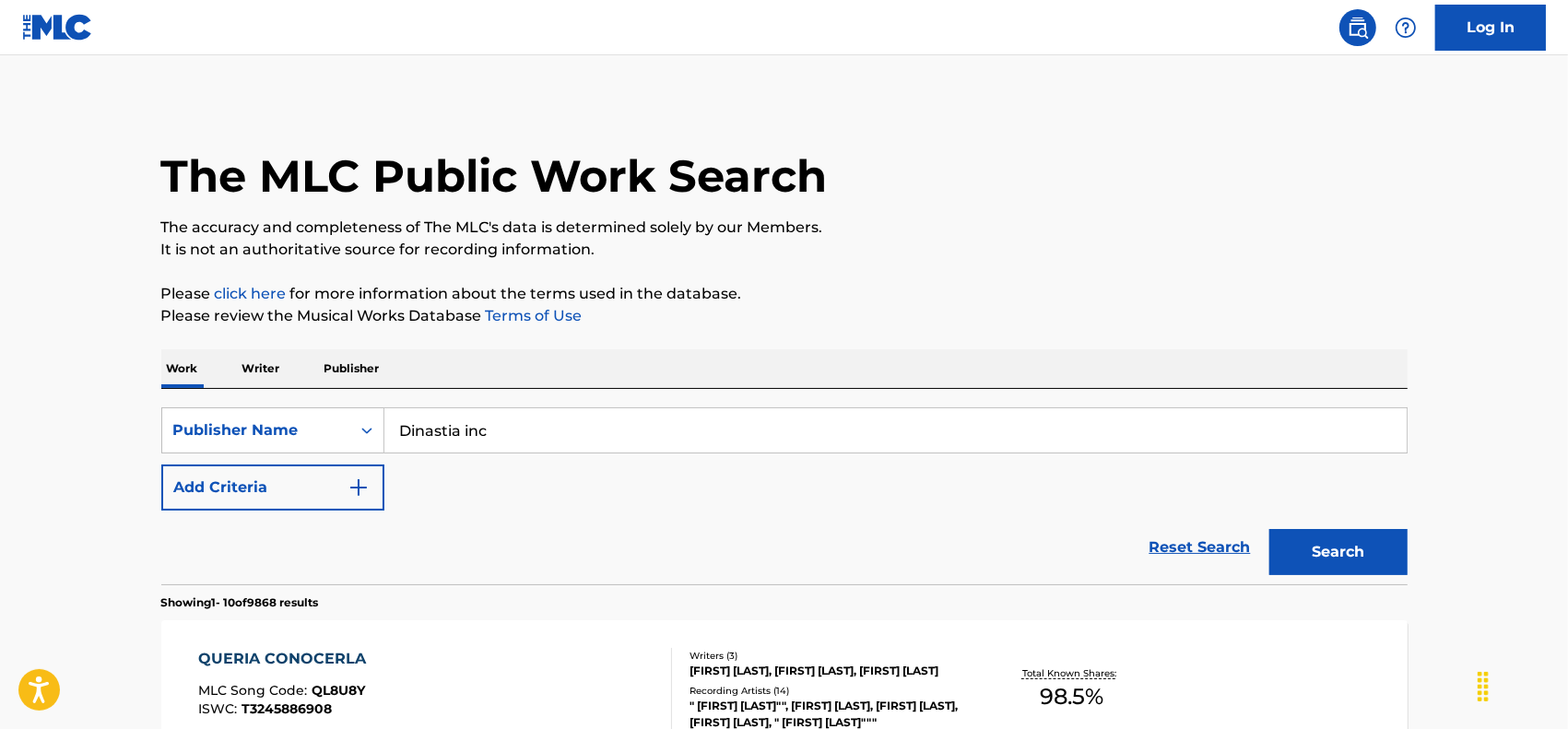 scroll, scrollTop: 0, scrollLeft: 0, axis: both 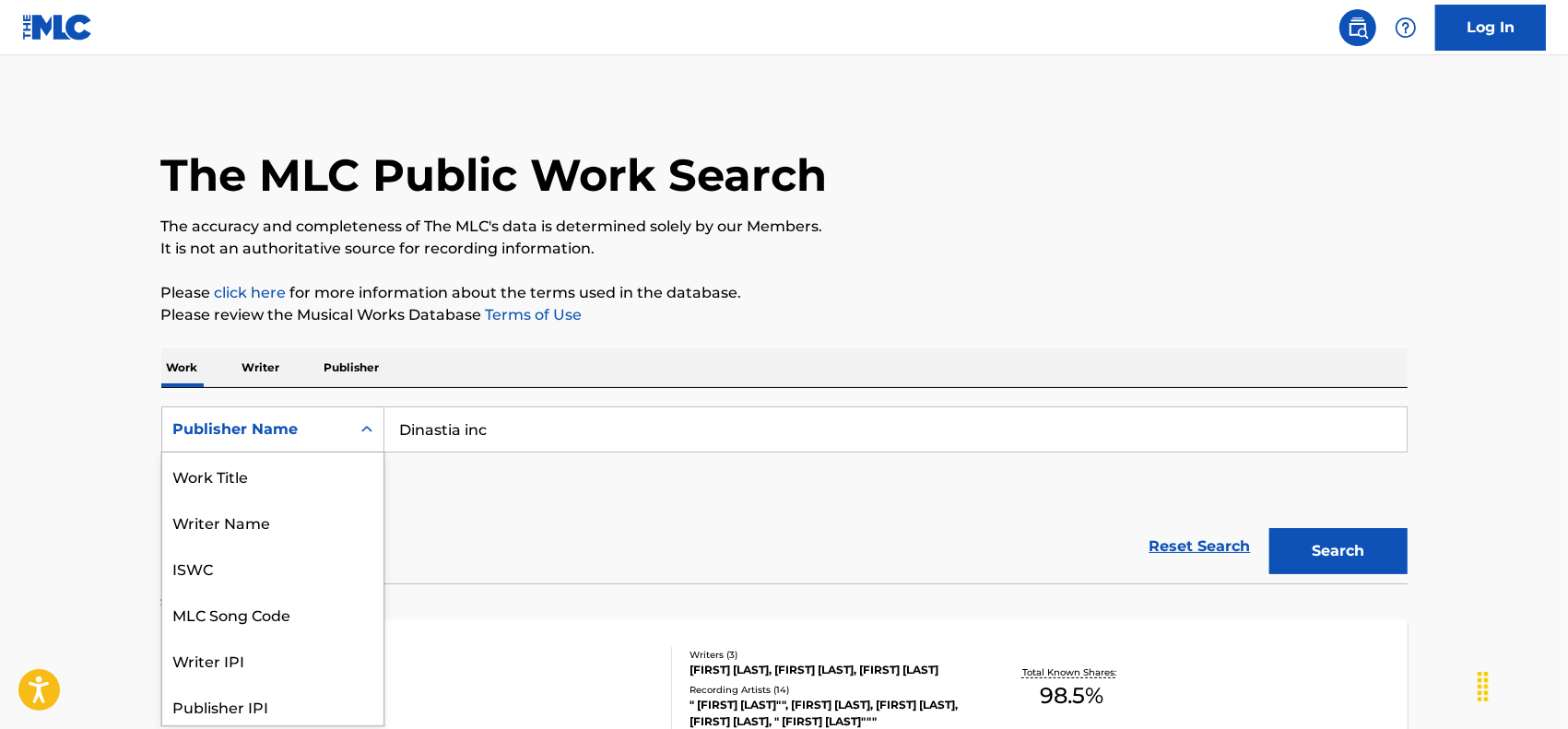 click at bounding box center [367, 429] 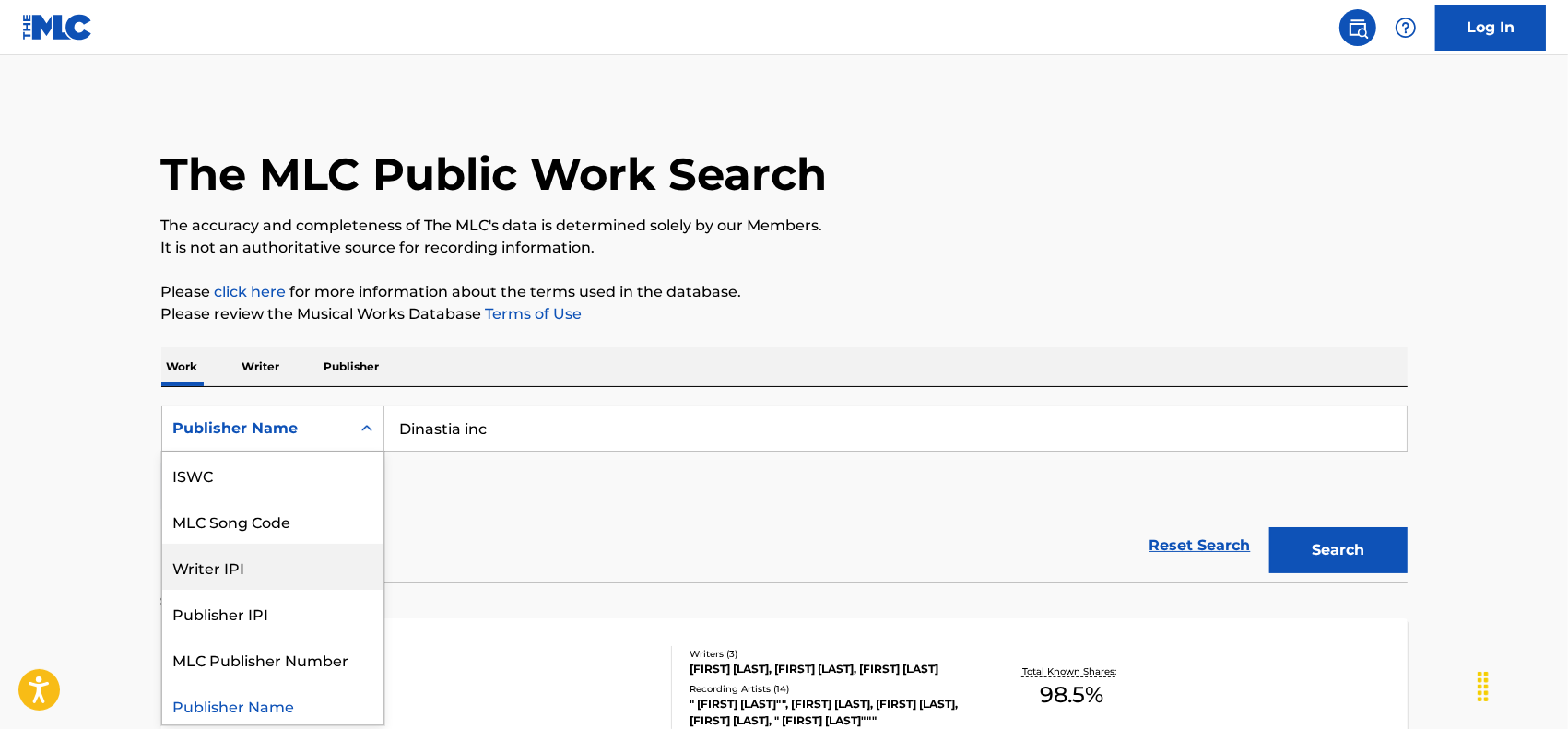click on "Writer IPI" at bounding box center [273, 567] 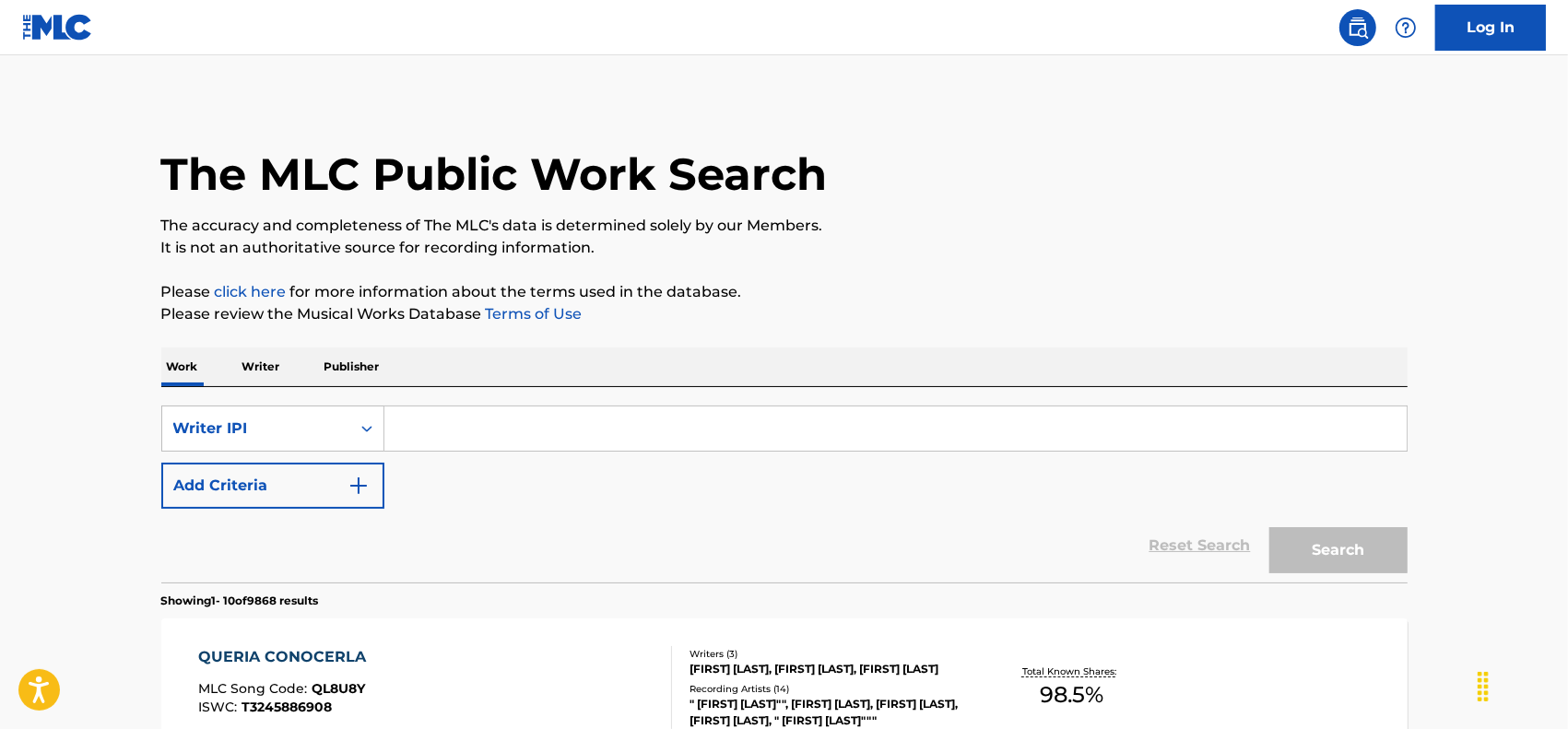 click at bounding box center (895, 429) 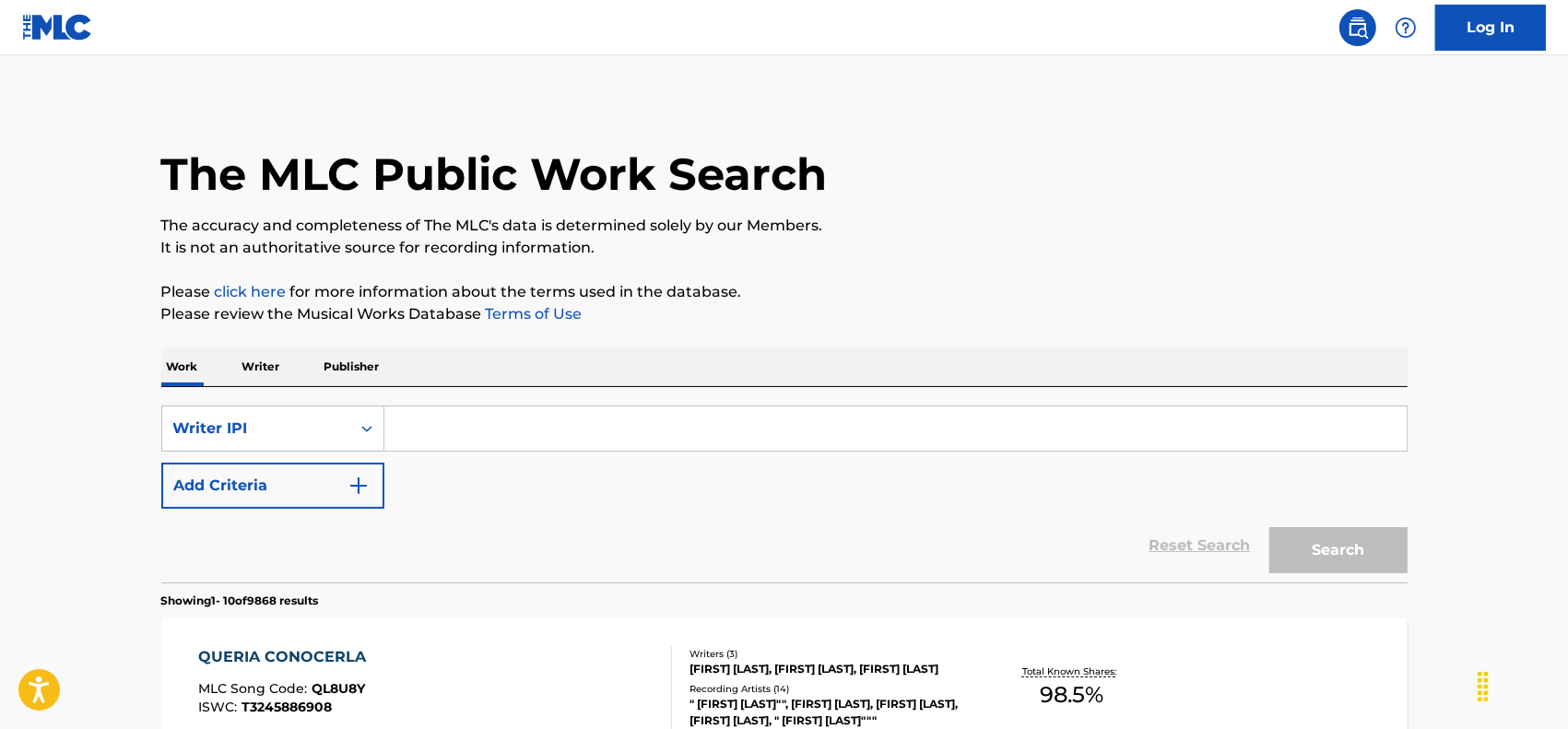 paste on "[SSN]" 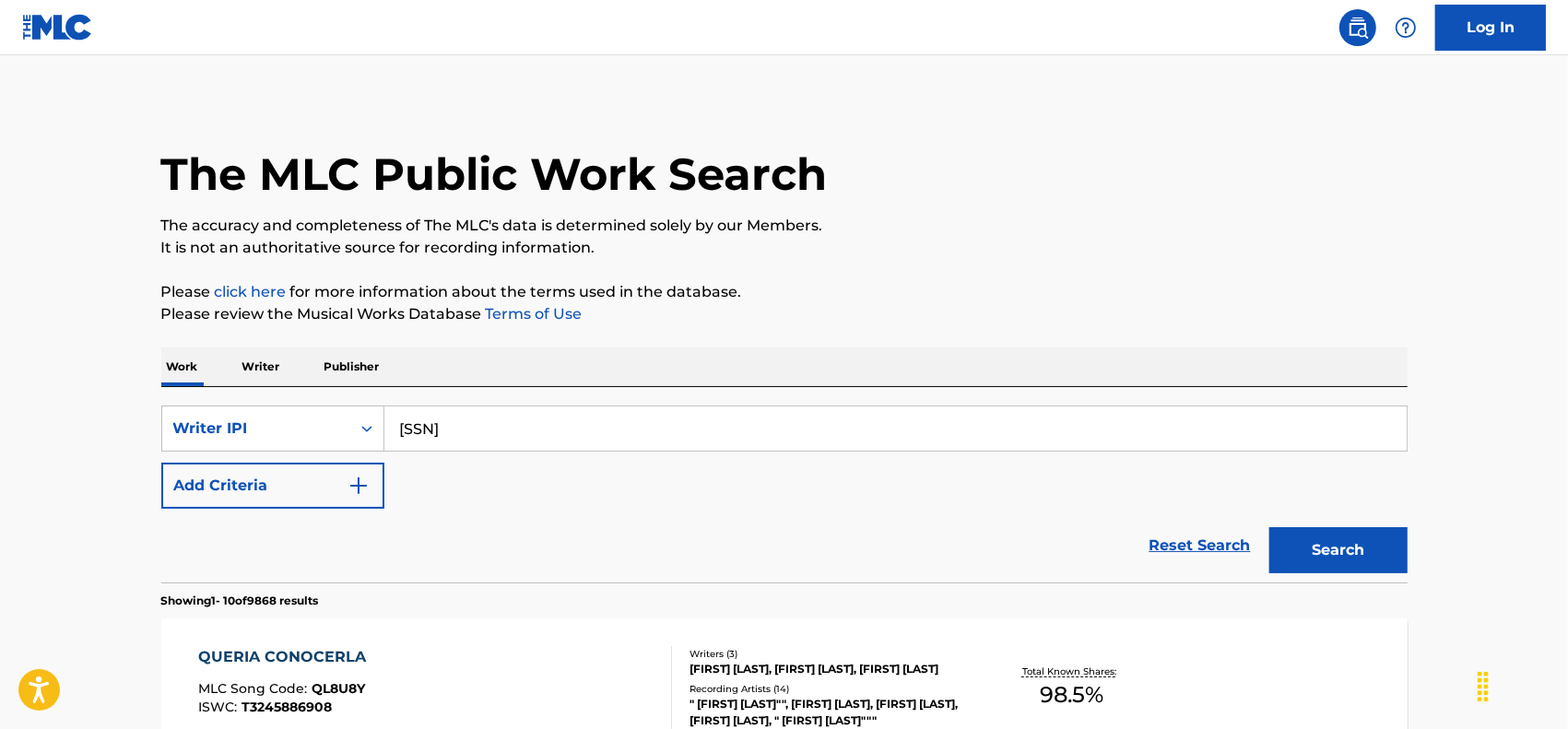 type on "[SSN]" 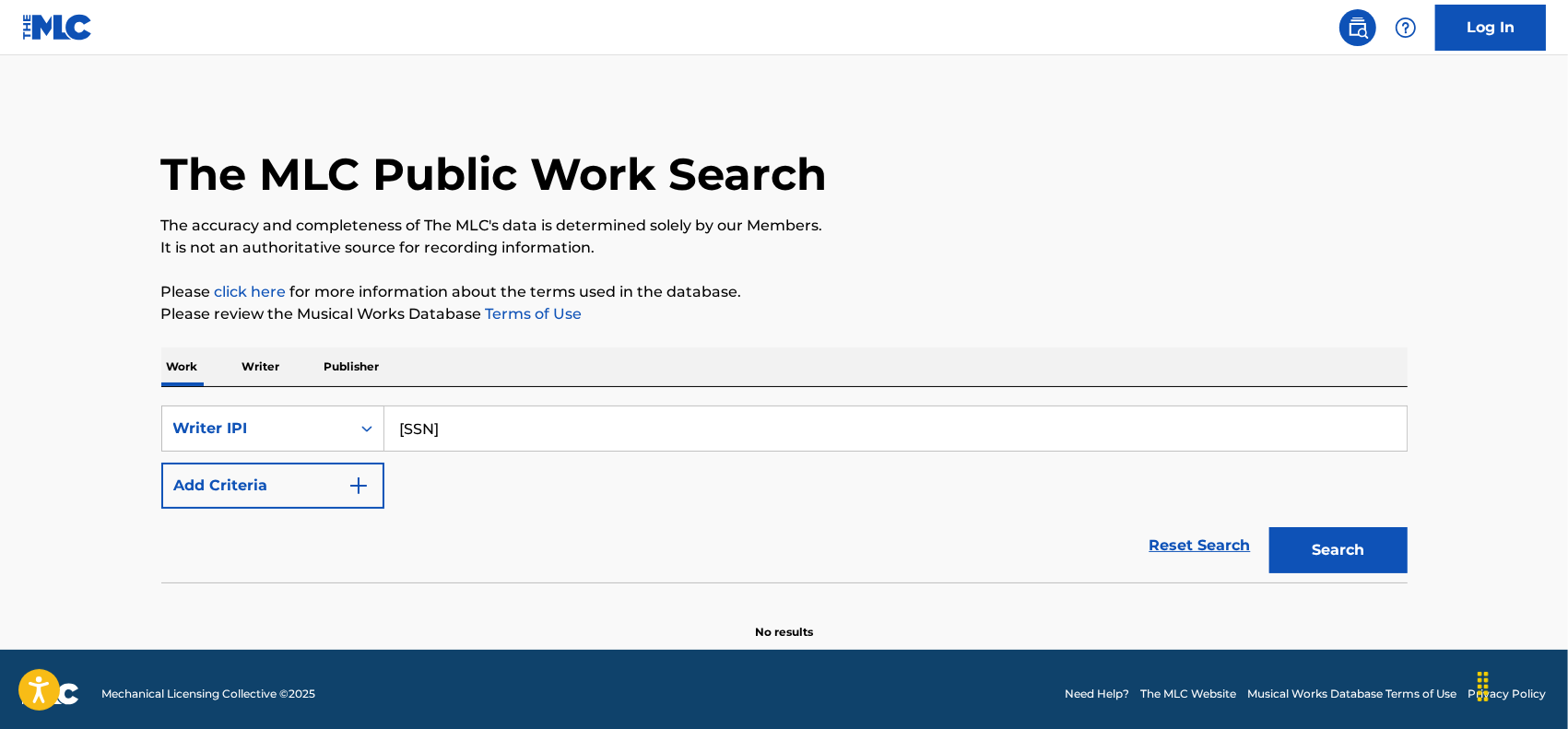 click on "Search" at bounding box center [1338, 550] 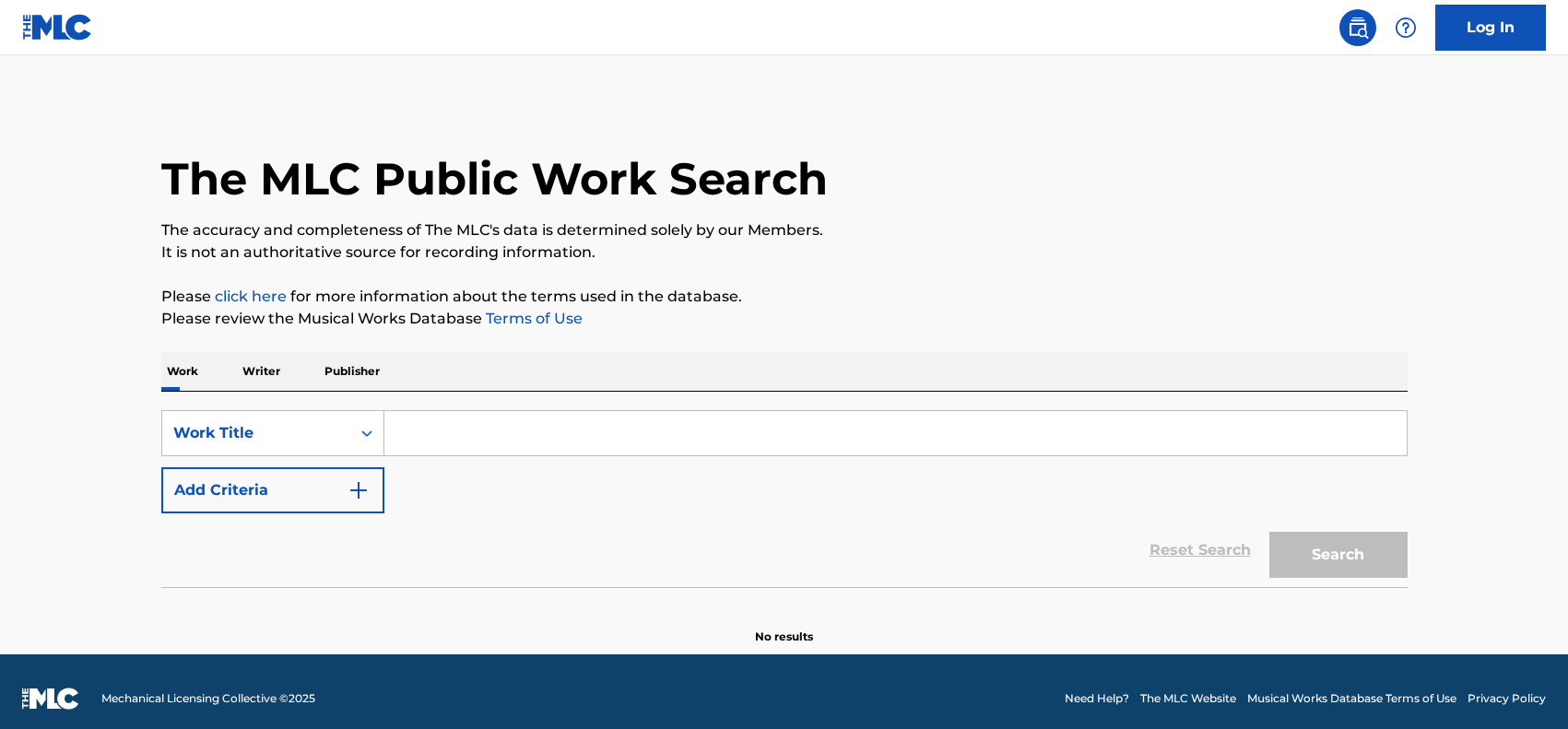 scroll, scrollTop: 0, scrollLeft: 0, axis: both 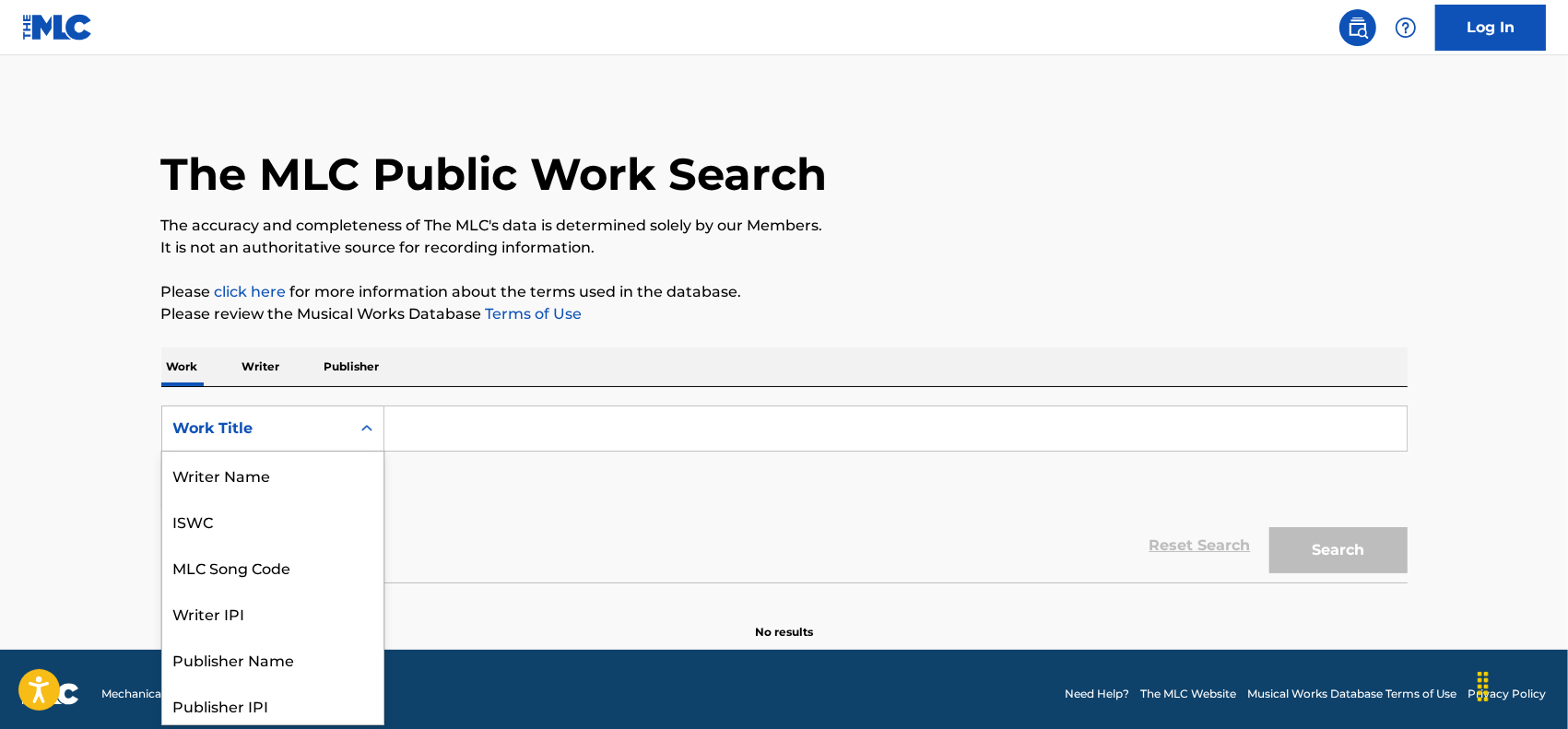click 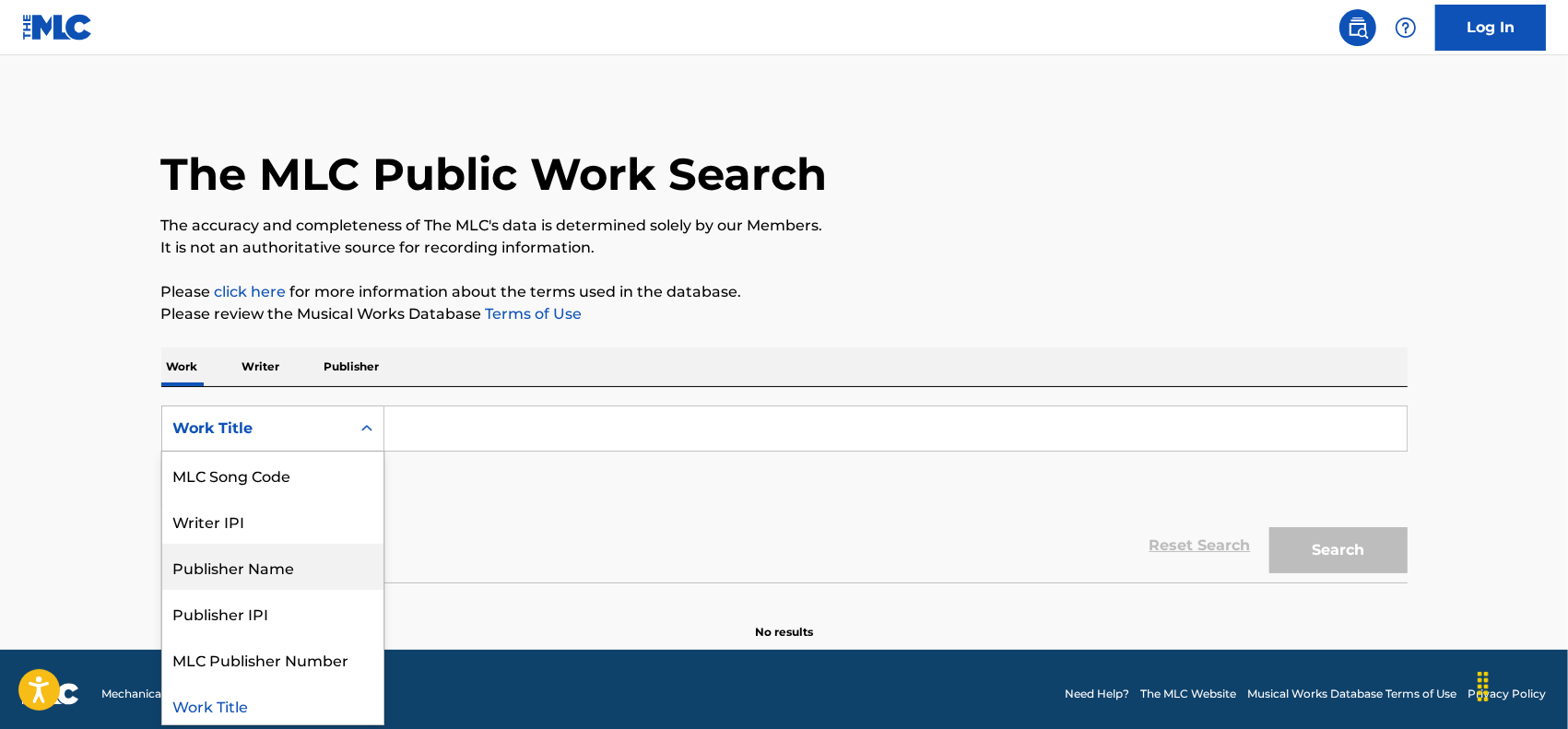 click on "Publisher Name" at bounding box center [273, 567] 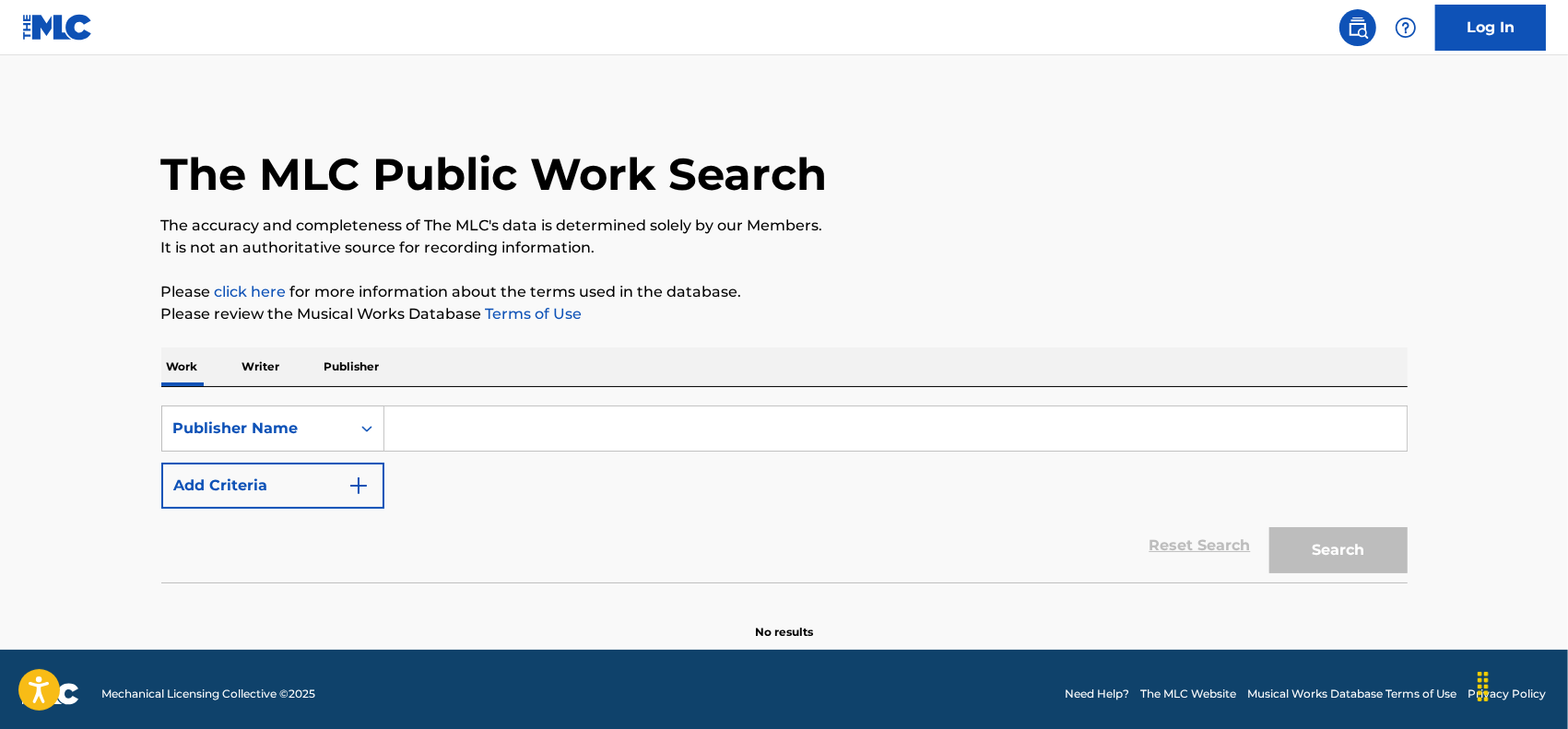 click at bounding box center (895, 429) 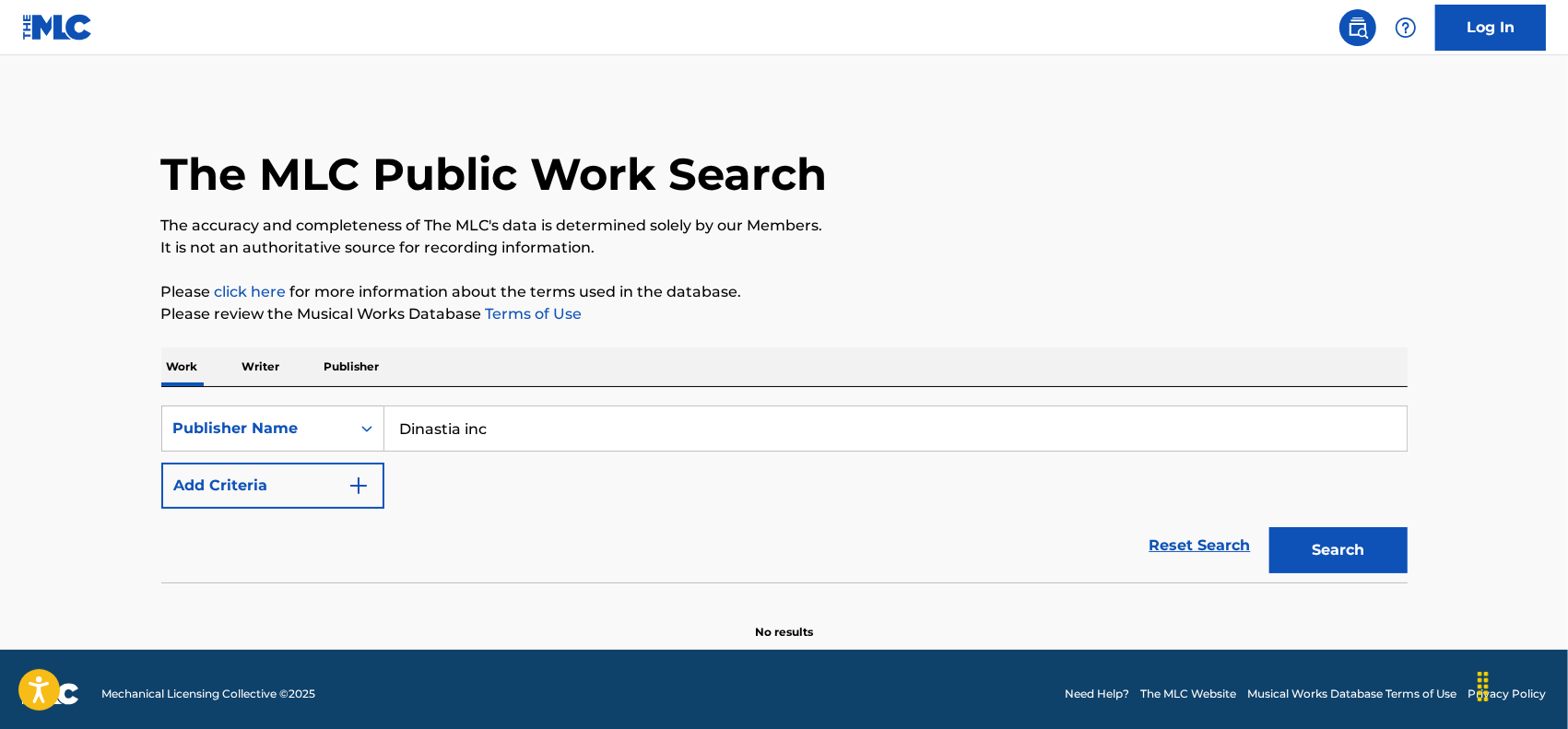 click on "Search" at bounding box center [1338, 550] 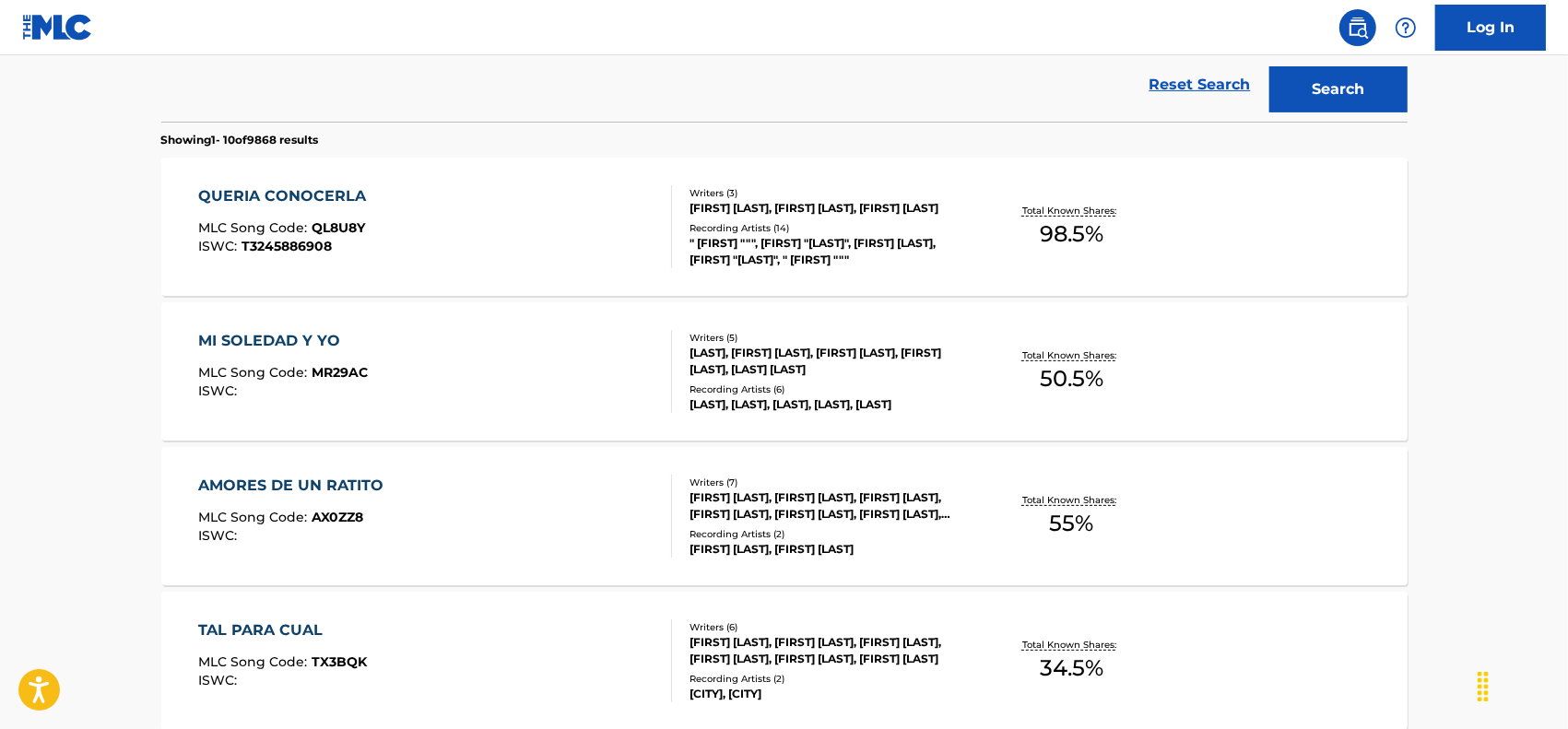 scroll, scrollTop: 581, scrollLeft: 0, axis: vertical 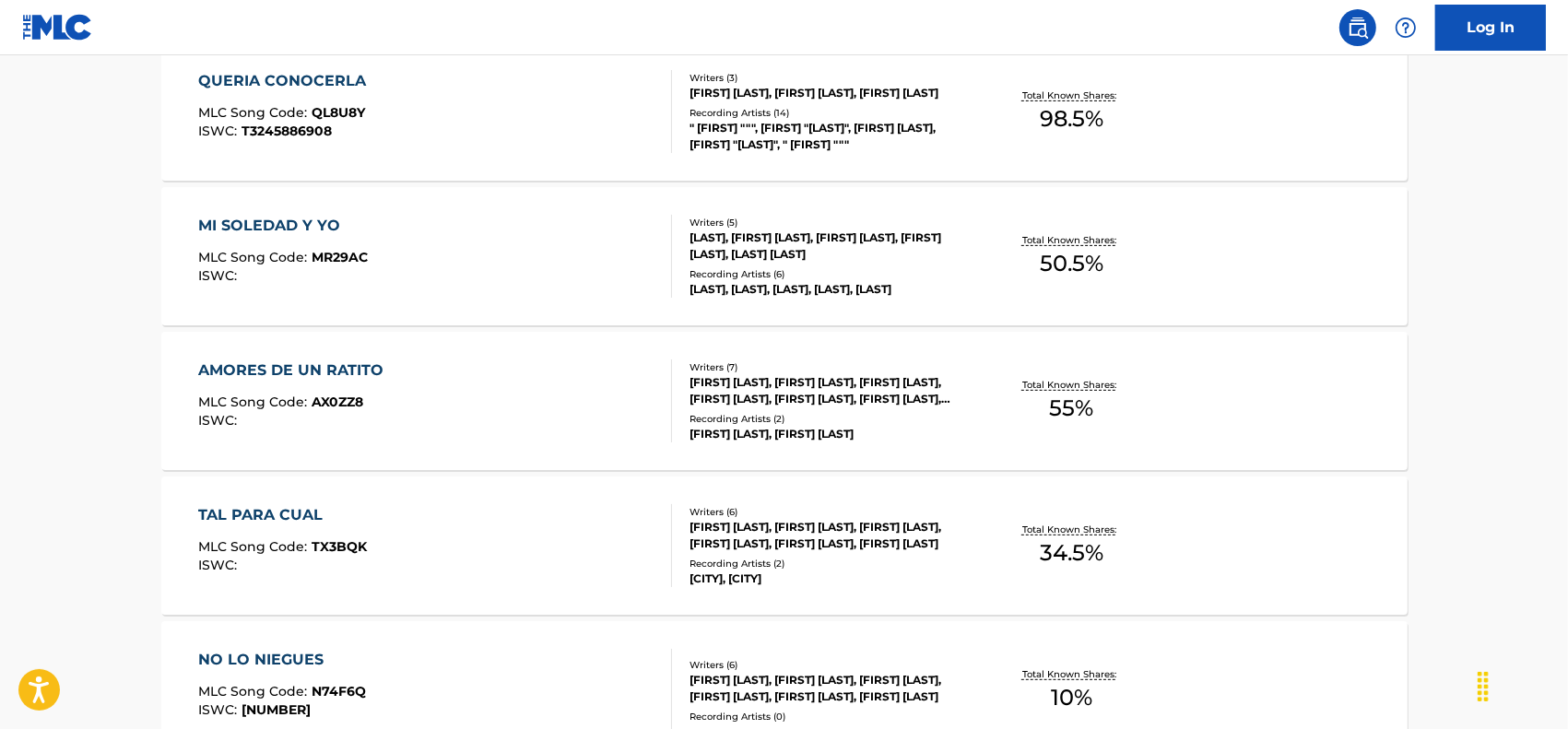 click on "MI SOLEDAD Y YO" at bounding box center [283, 226] 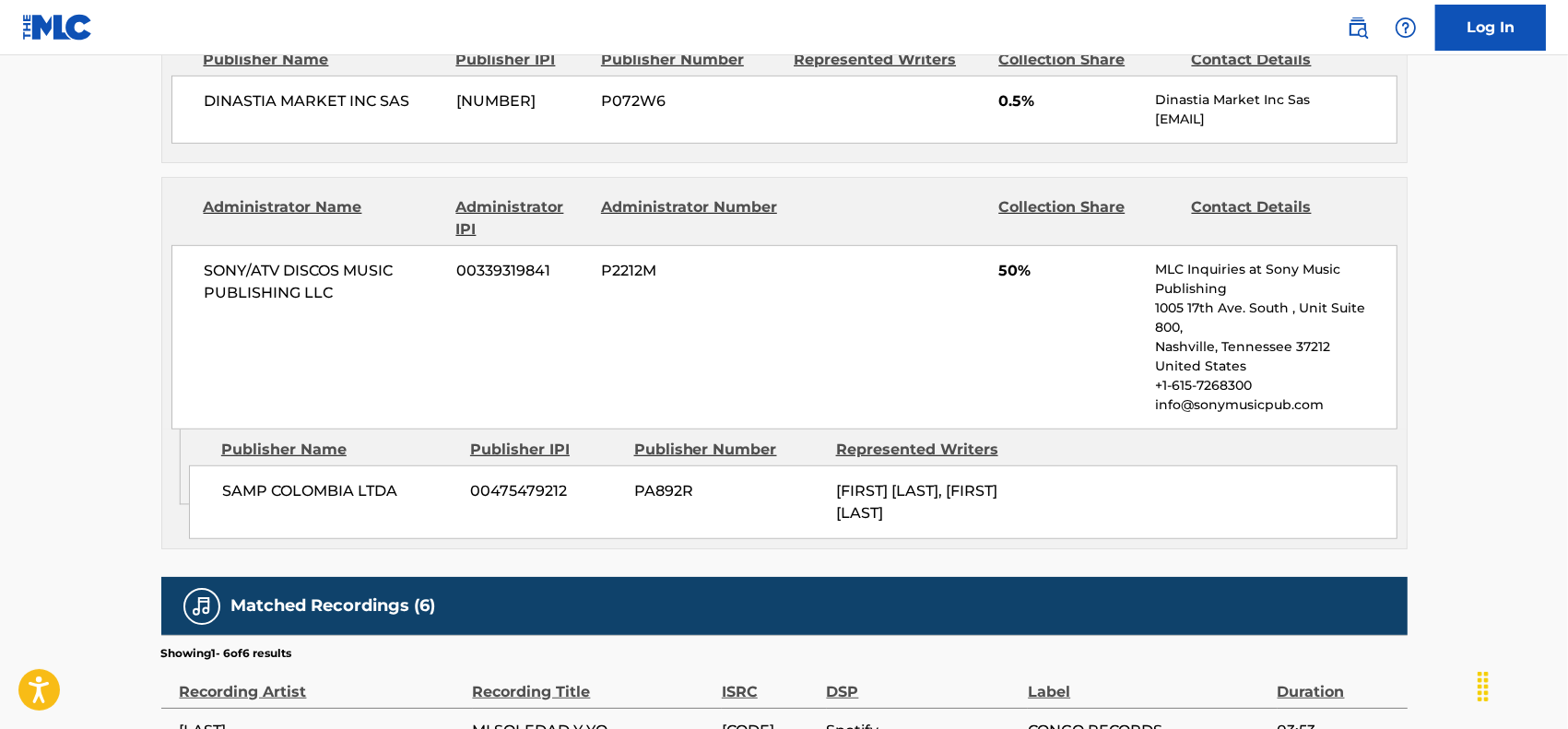 scroll, scrollTop: 1037, scrollLeft: 0, axis: vertical 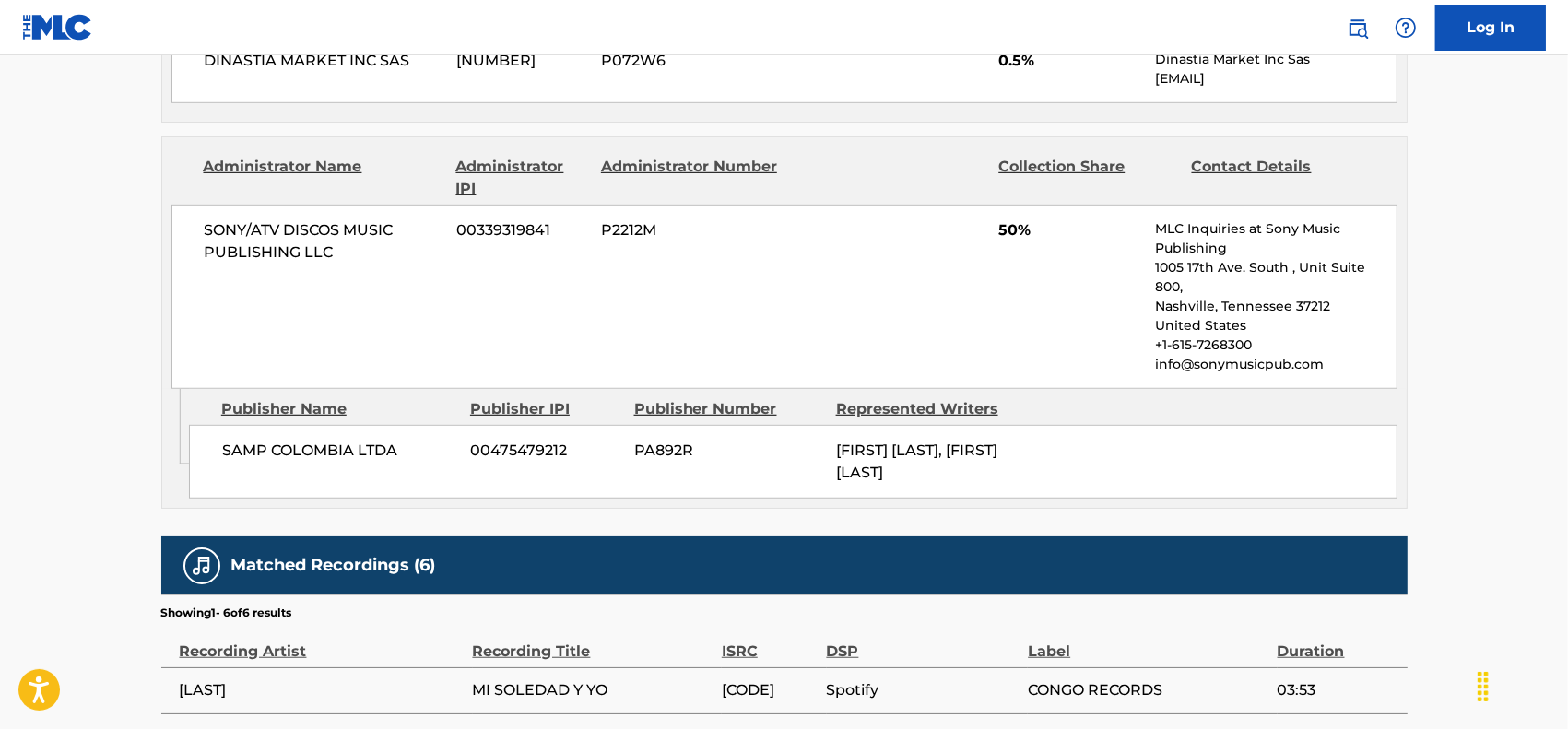 drag, startPoint x: 973, startPoint y: 473, endPoint x: 831, endPoint y: 486, distance: 142.59383 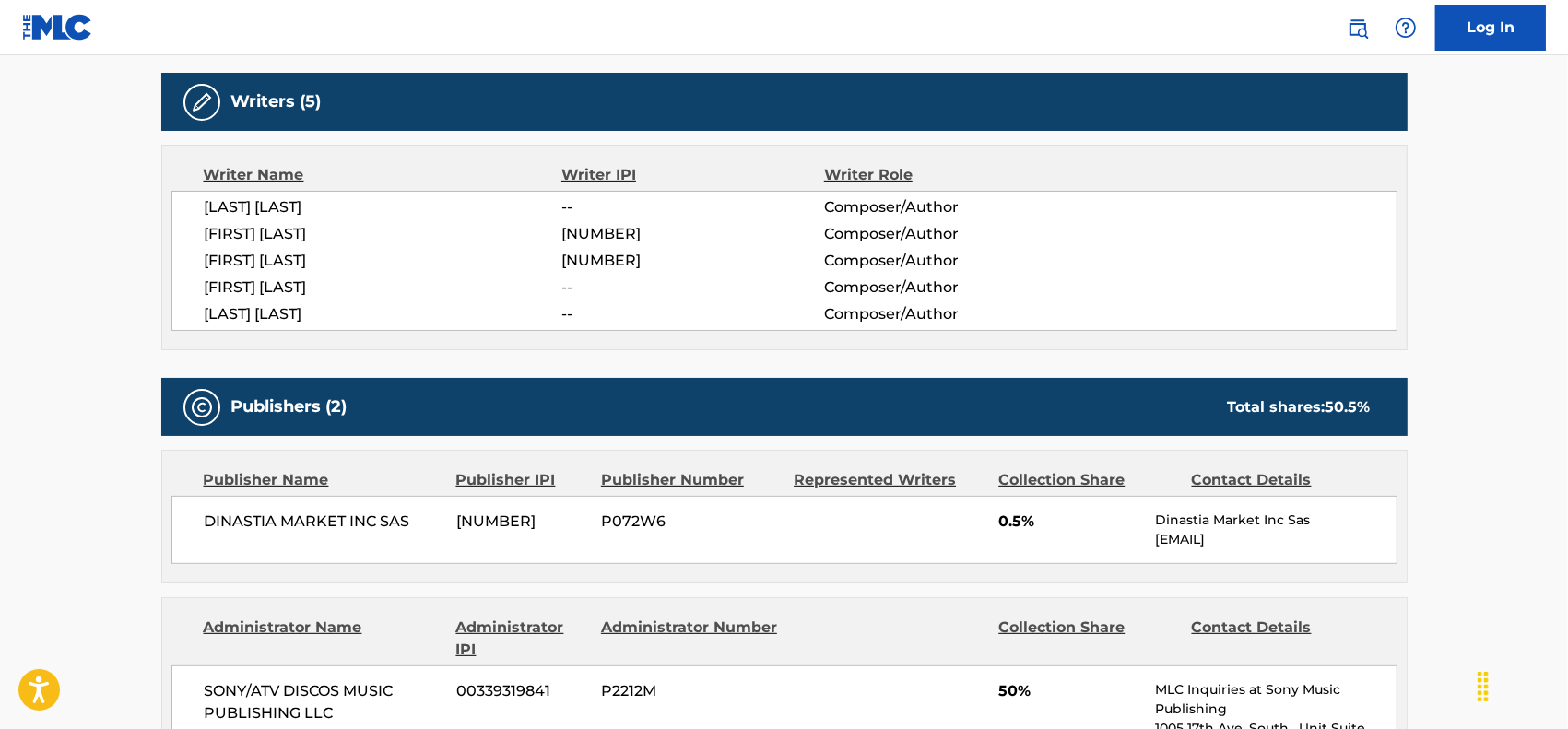 scroll, scrollTop: 461, scrollLeft: 0, axis: vertical 